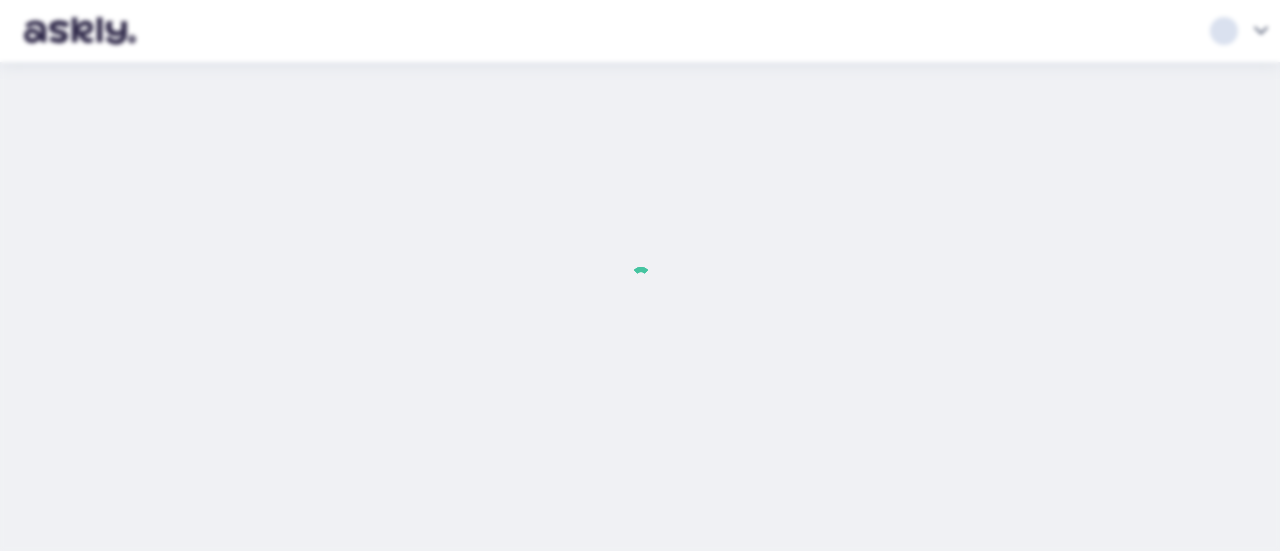 scroll, scrollTop: 0, scrollLeft: 0, axis: both 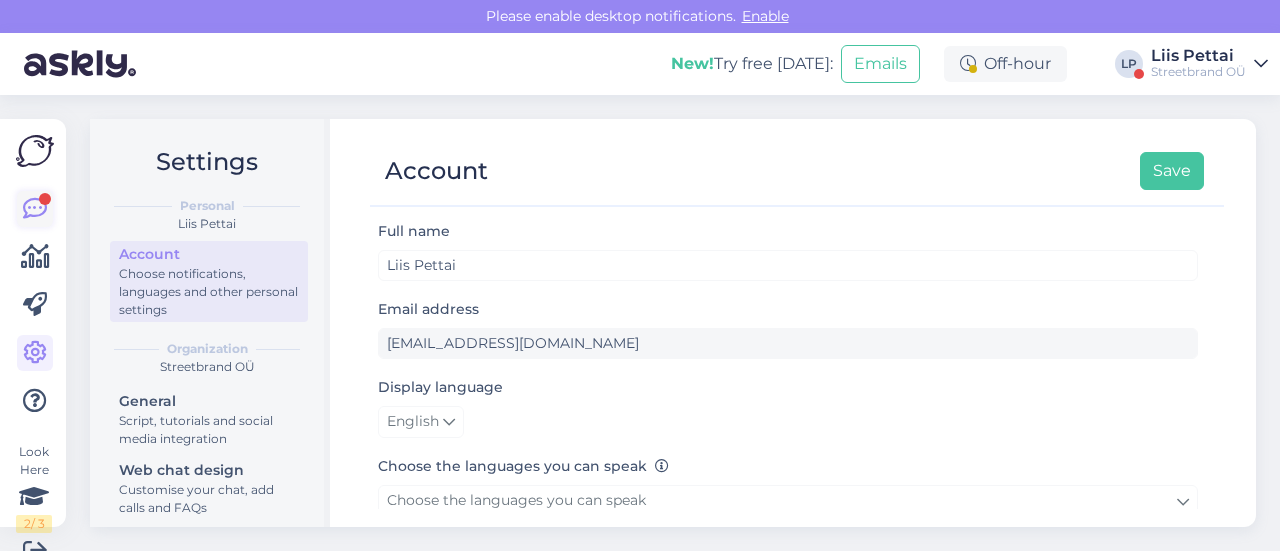 click at bounding box center (35, 209) 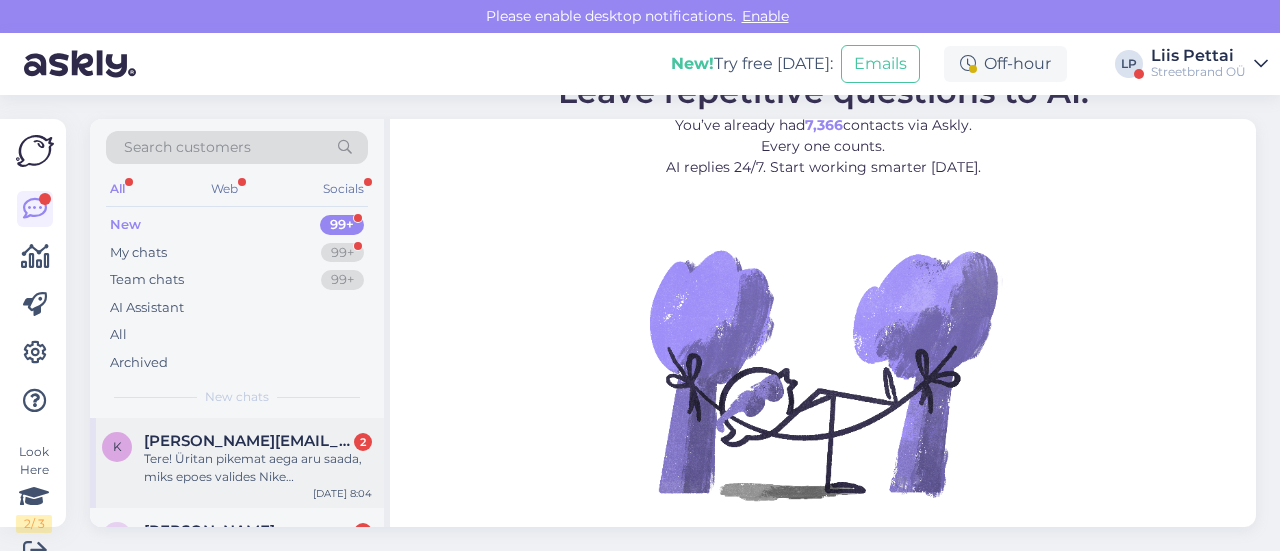 click on "Tere!
Üritan pikemat aega aru saada, miks epoes valides Nike [PERSON_NAME], näen ma ikkagi adidas, converse, new balance [PERSON_NAME] jalanõusid? Äkki teil endal mõni hea selgitus sellele? :)" at bounding box center (258, 468) 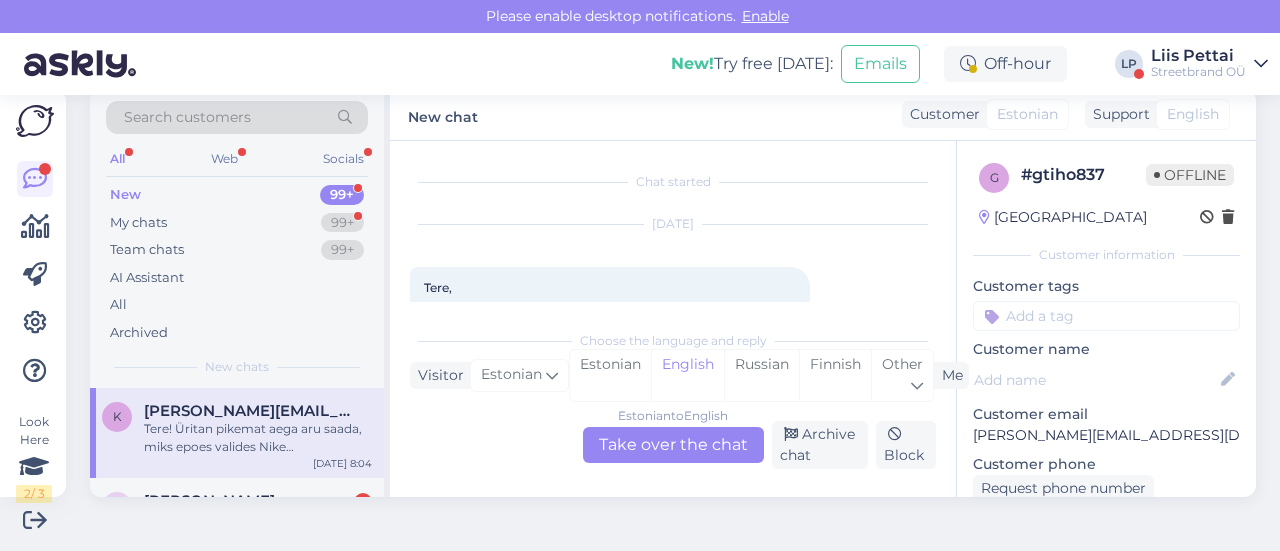 scroll, scrollTop: 224, scrollLeft: 0, axis: vertical 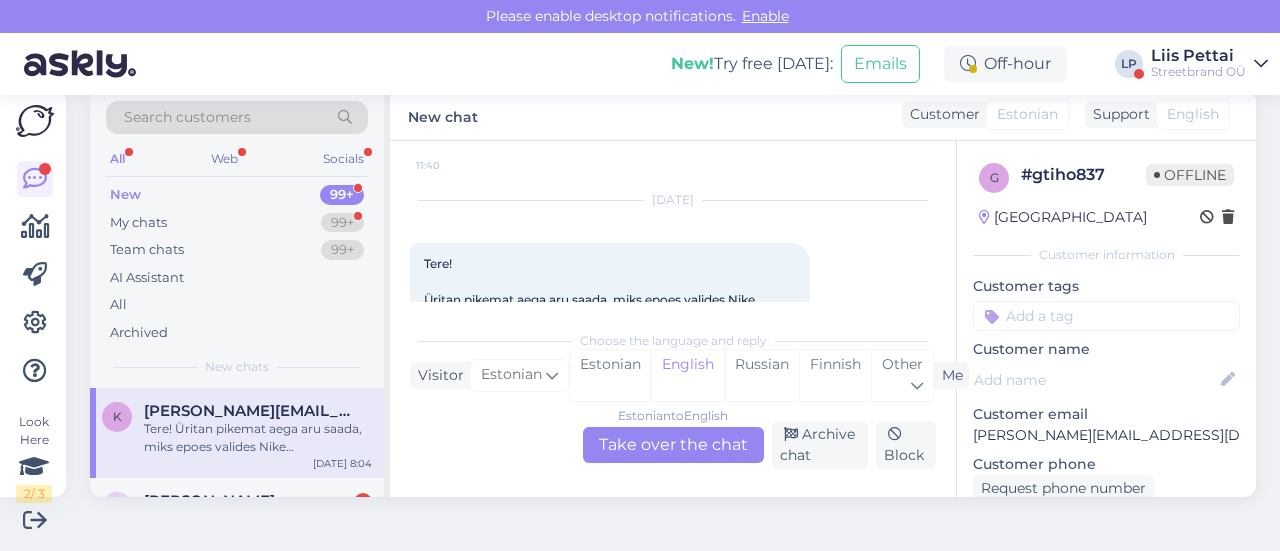 drag, startPoint x: 940, startPoint y: 247, endPoint x: 941, endPoint y: 265, distance: 18.027756 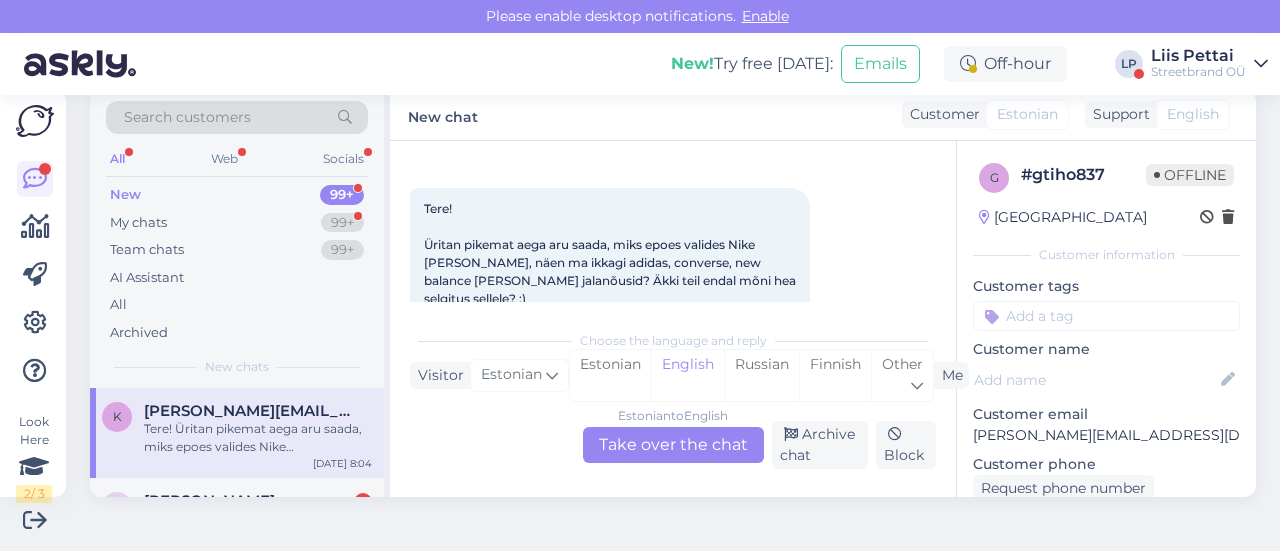 scroll, scrollTop: 282, scrollLeft: 0, axis: vertical 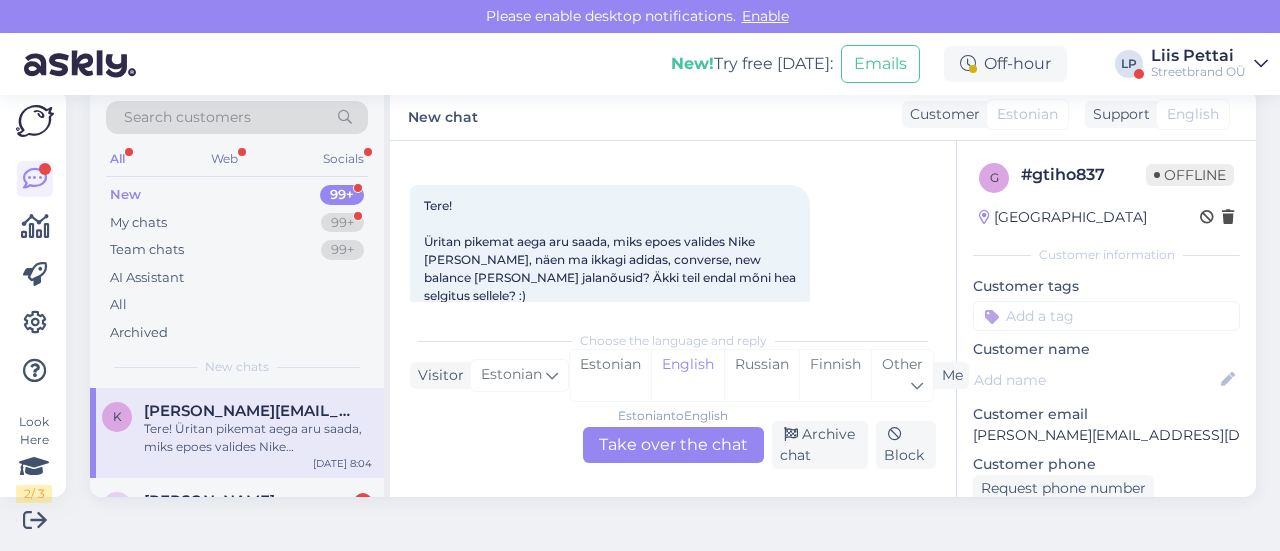 click on "Estonian  to  English Take over the chat" at bounding box center [673, 445] 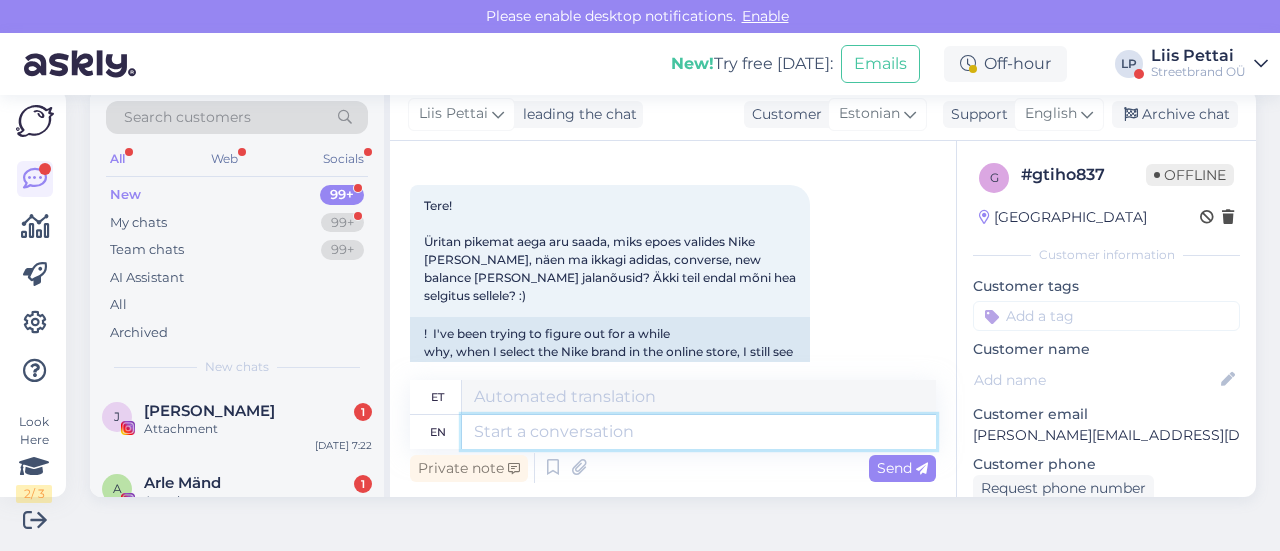 click at bounding box center [699, 432] 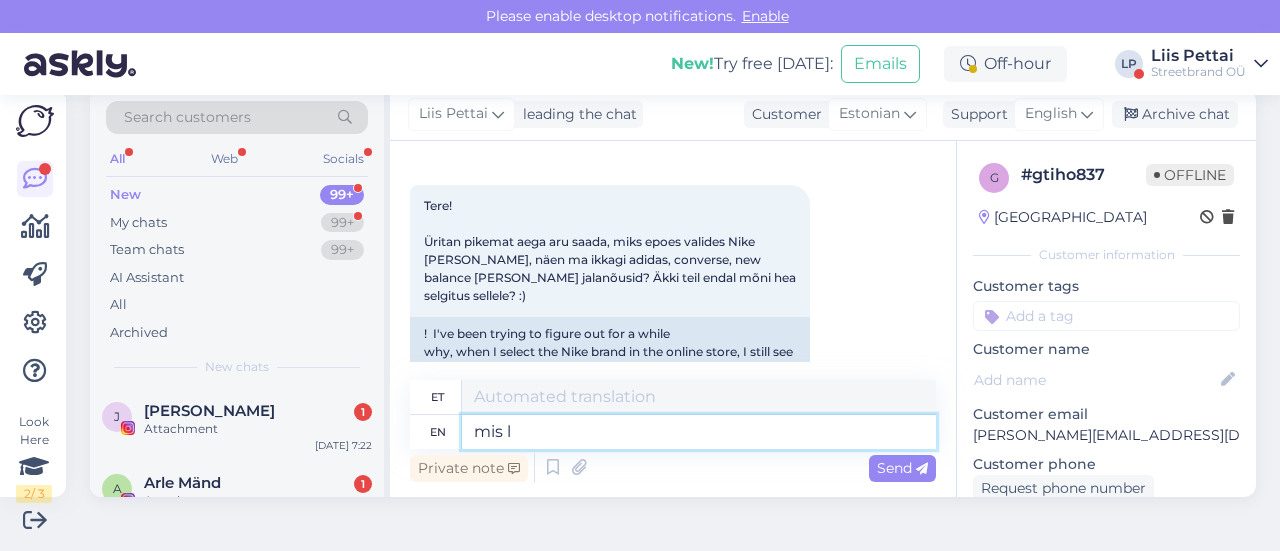 type on "mis le" 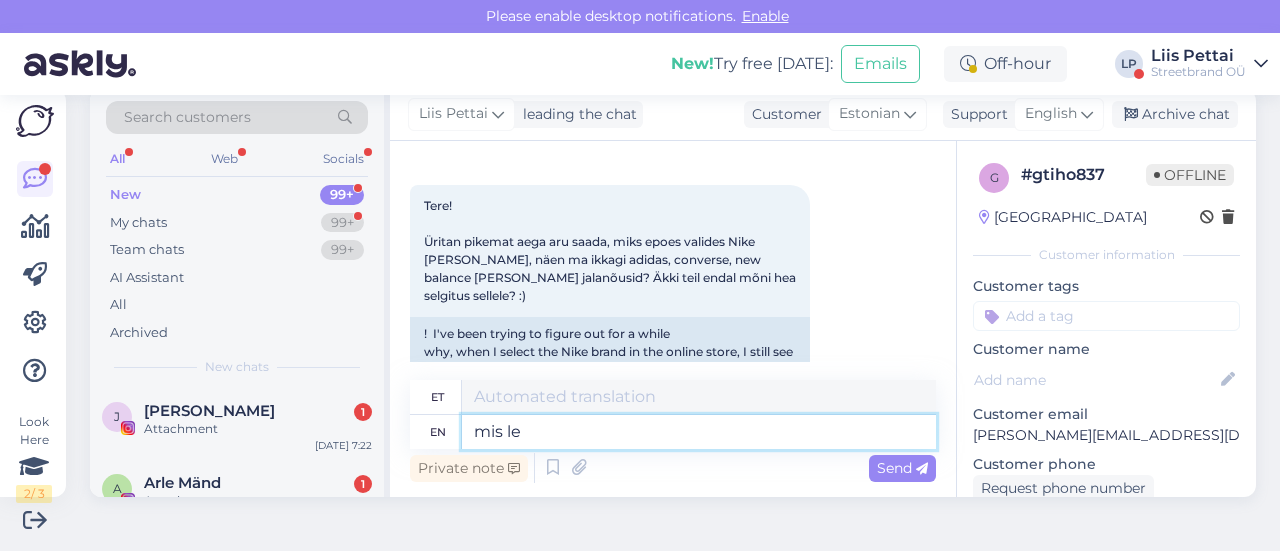 type on "vale" 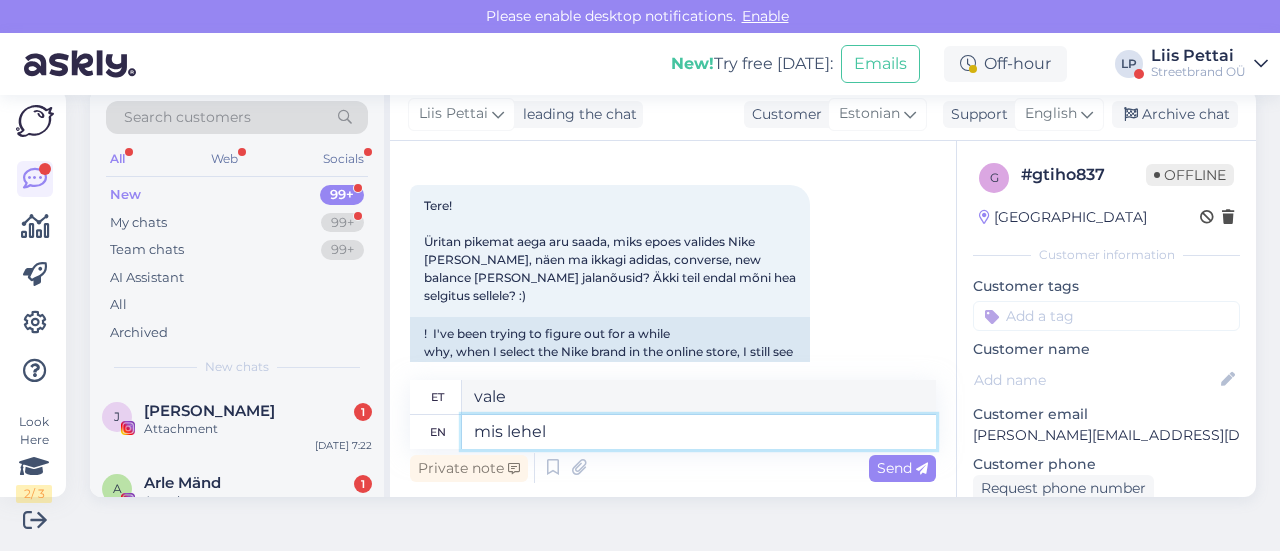 type on "mis lehel t" 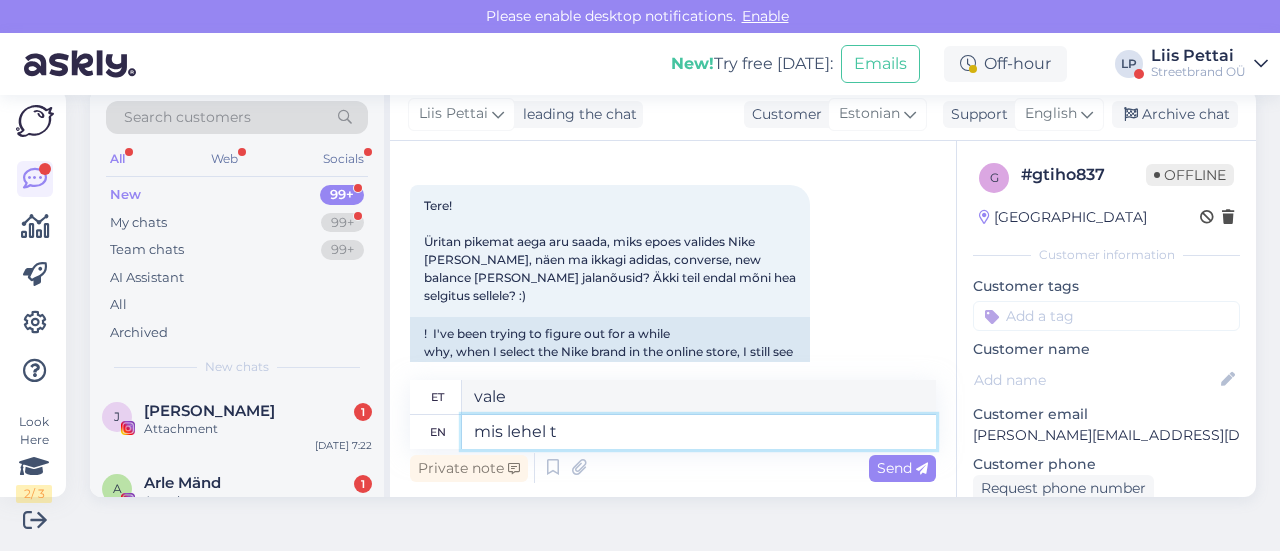 type on "mis lehel" 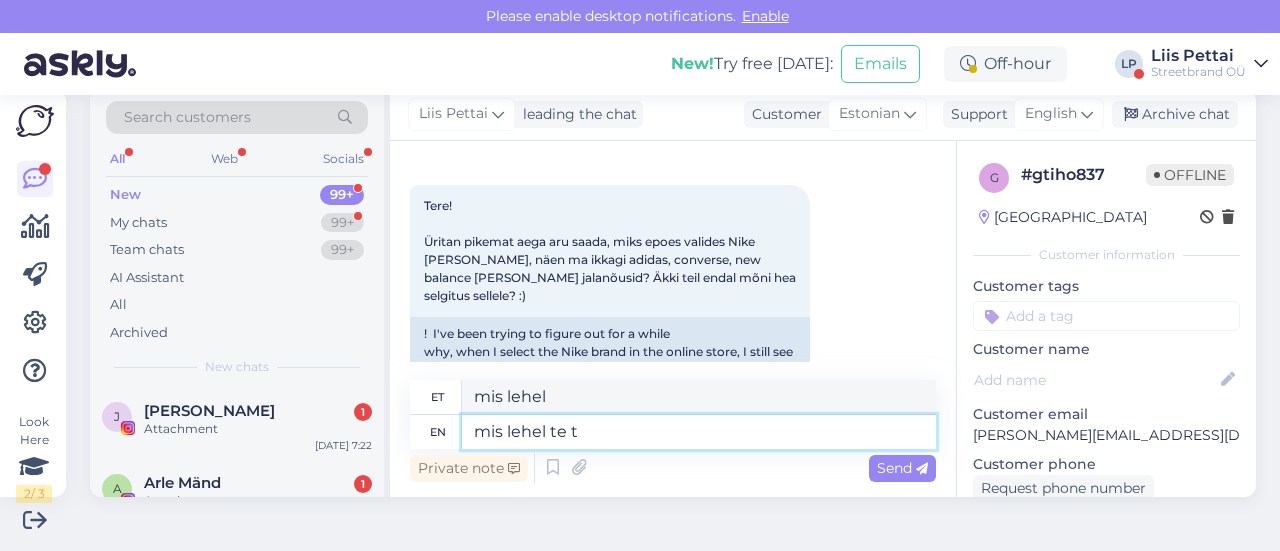 type on "mis lehel te tä" 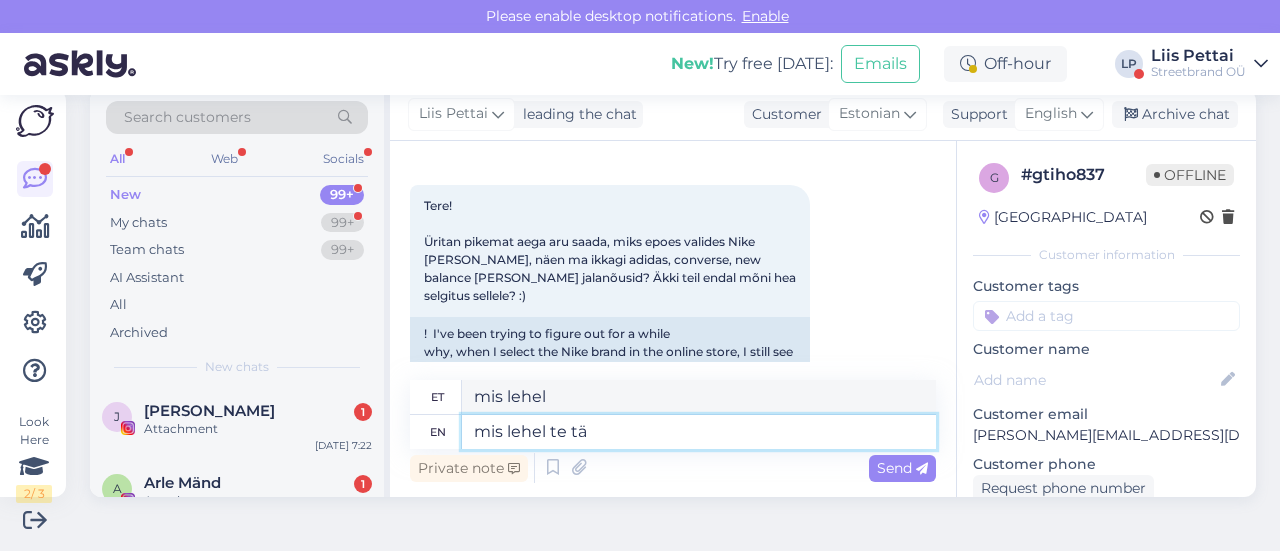type on "Mis lehel te?" 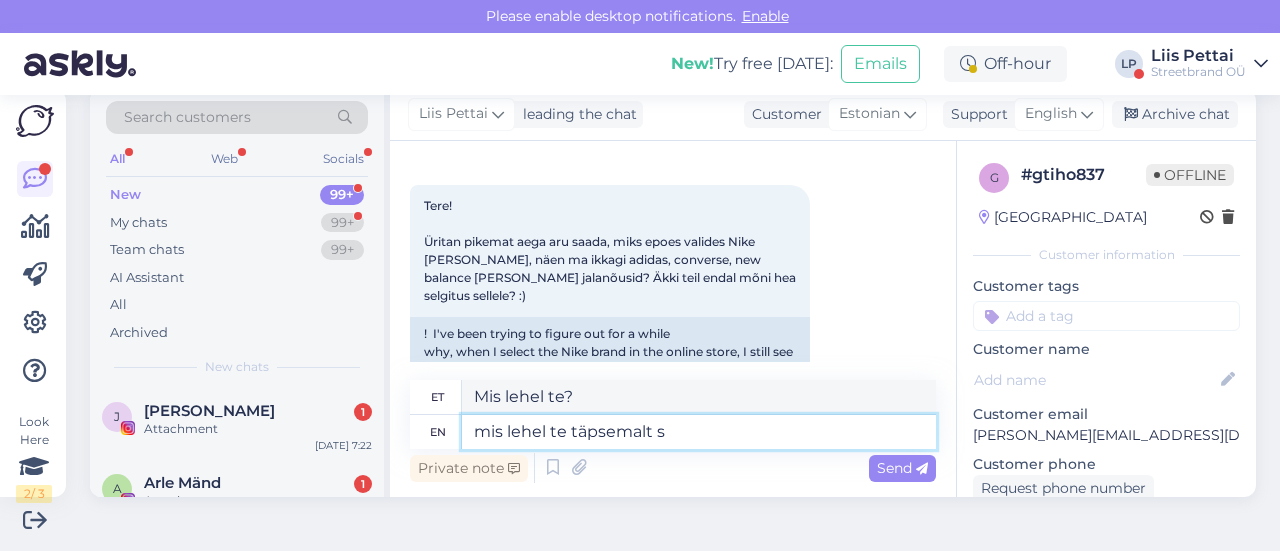 type on "mis lehel te täpsemalt si" 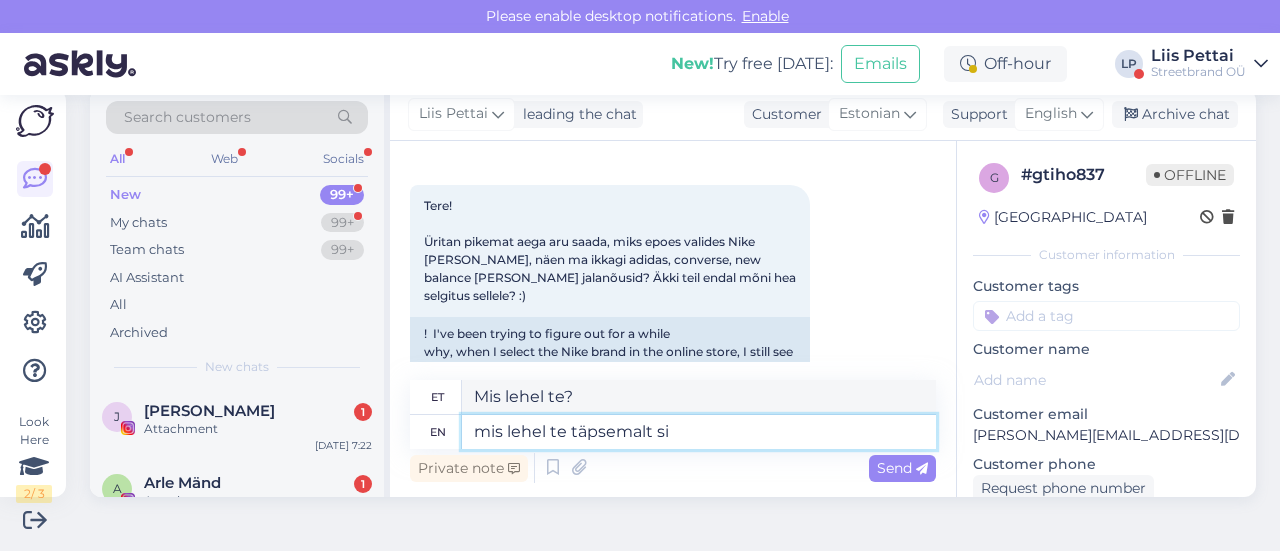 type on "Mis lehel täpsemalt?" 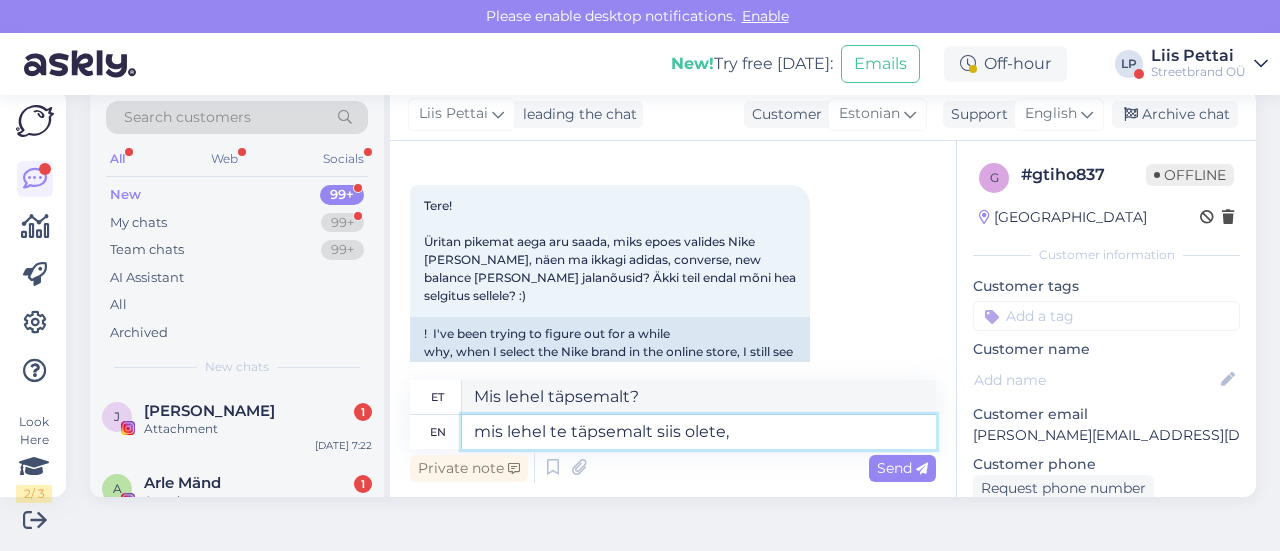 type on "mis lehel te täpsemalt siis olete," 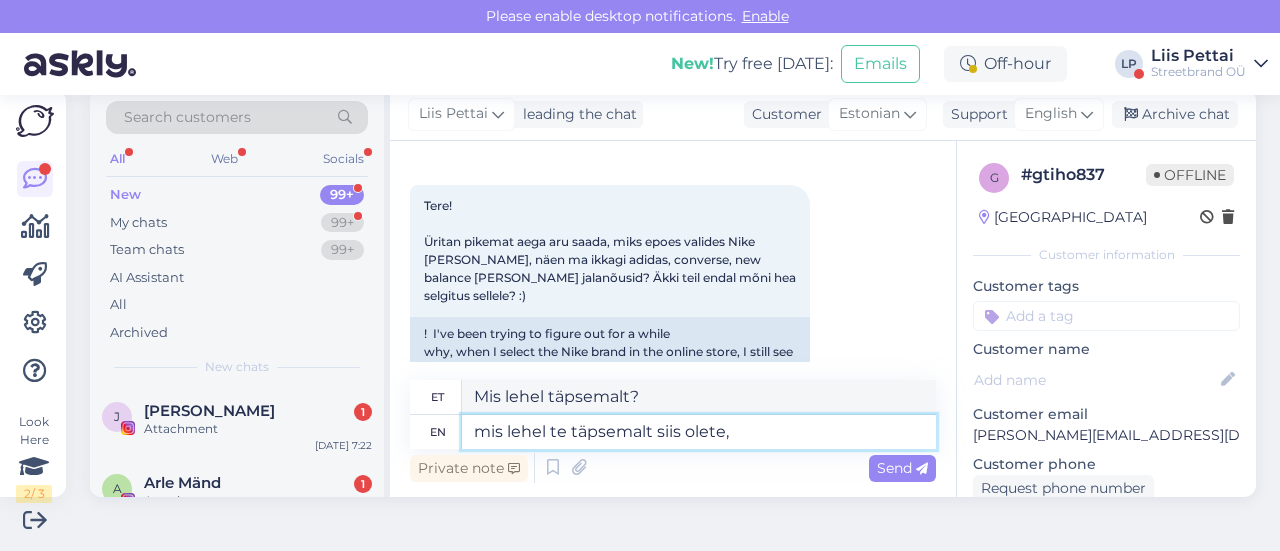 type on "mis lehel te täpsemalt siis olete," 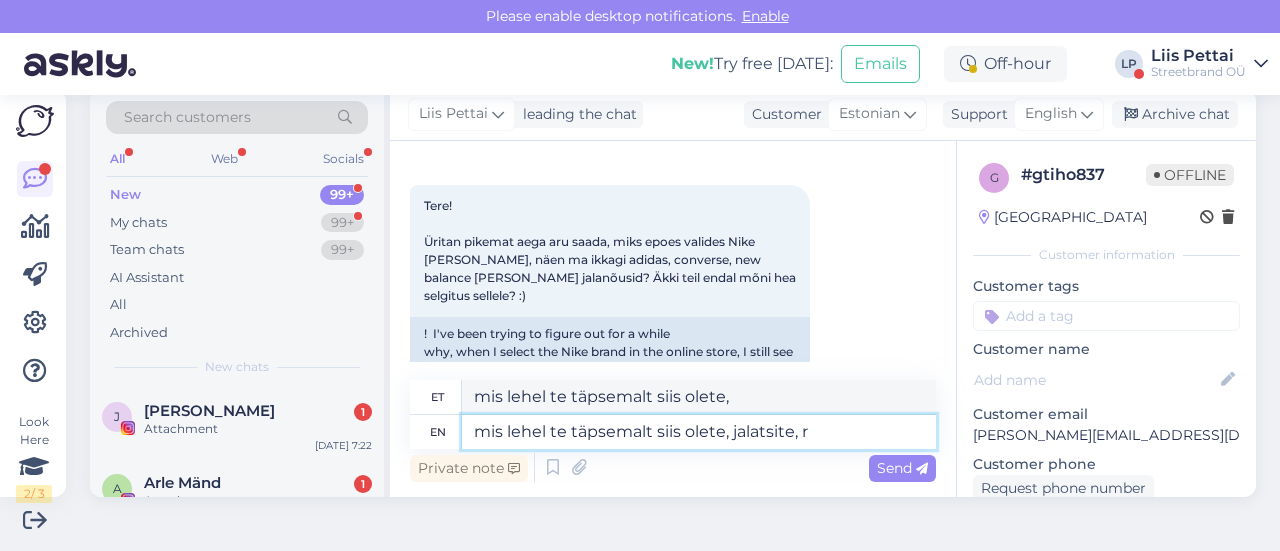 type on "mis lehel te täpsemalt siis olete, jalatsite, ri" 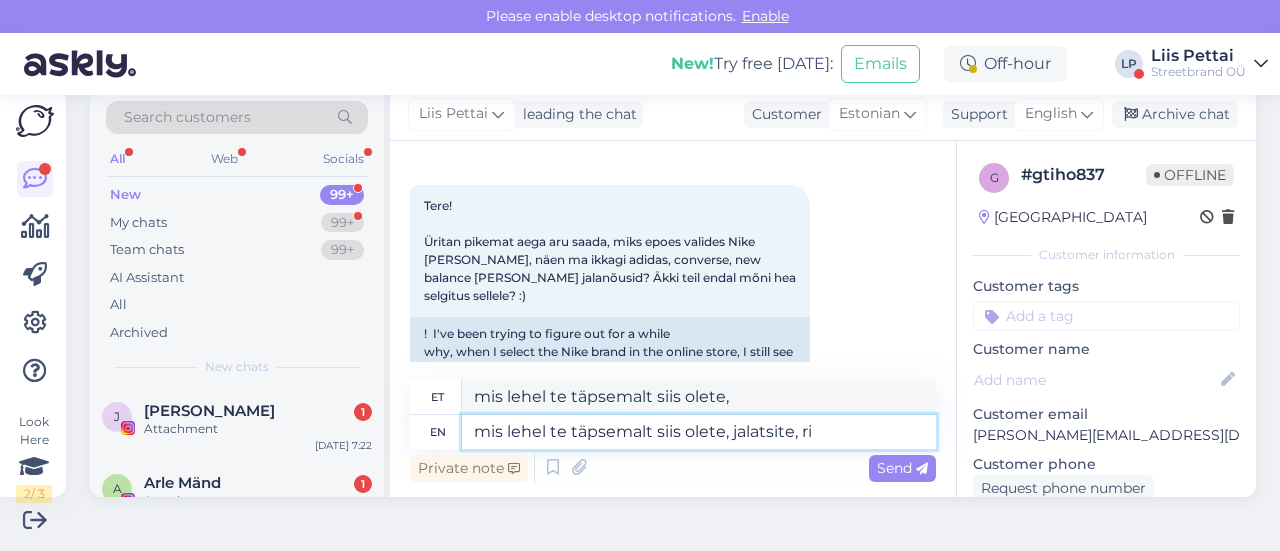 type on "Mis lehel te täpsemalt olete, jalatsite?" 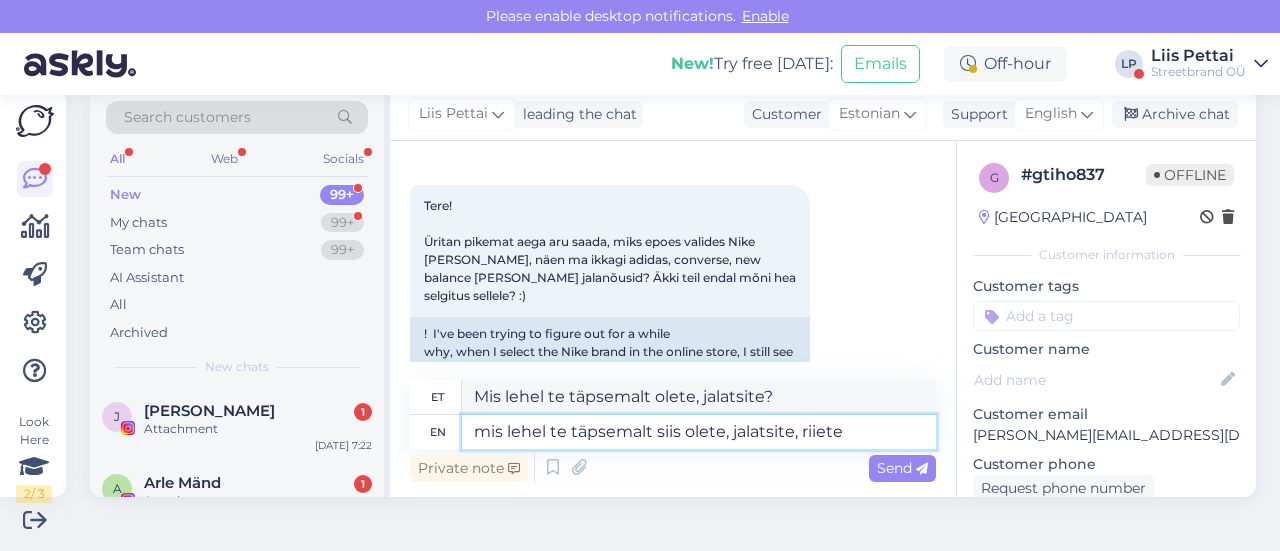 type on "mis lehel te täpsemalt siis olete, jalatsite, riiete?" 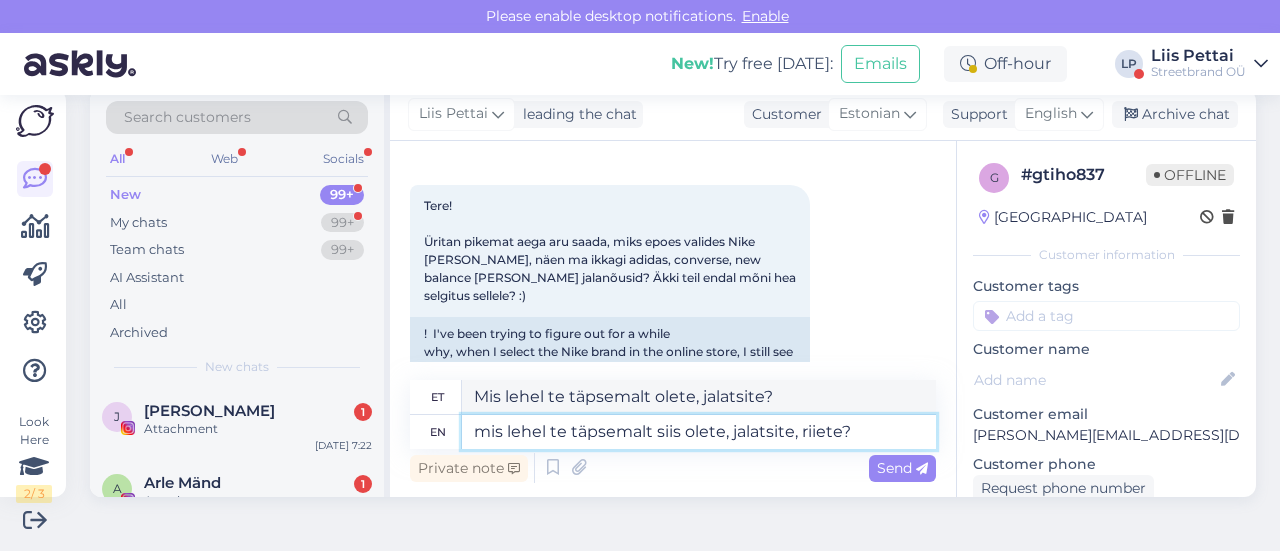 type on "Mis lehel te täpsemalt olete, kas jalatsite, riiete?" 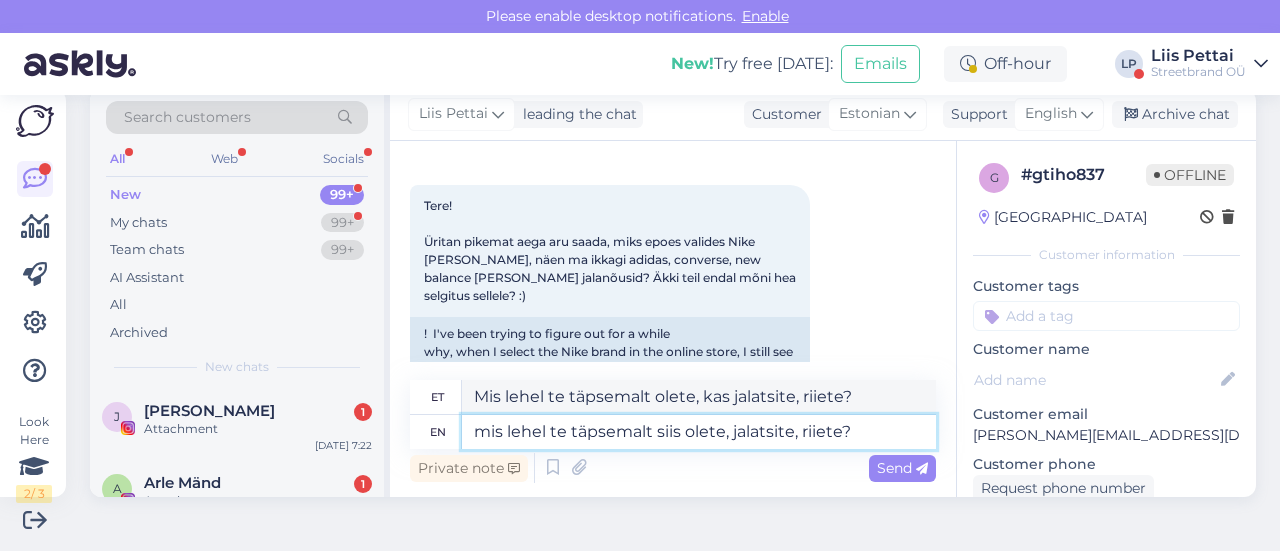 type 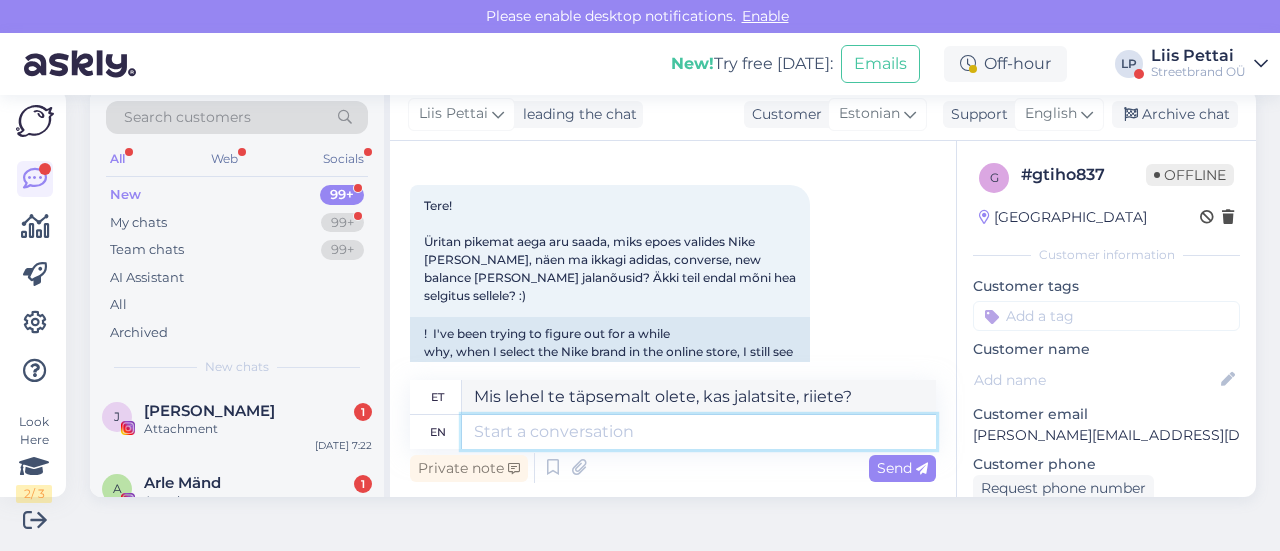 type 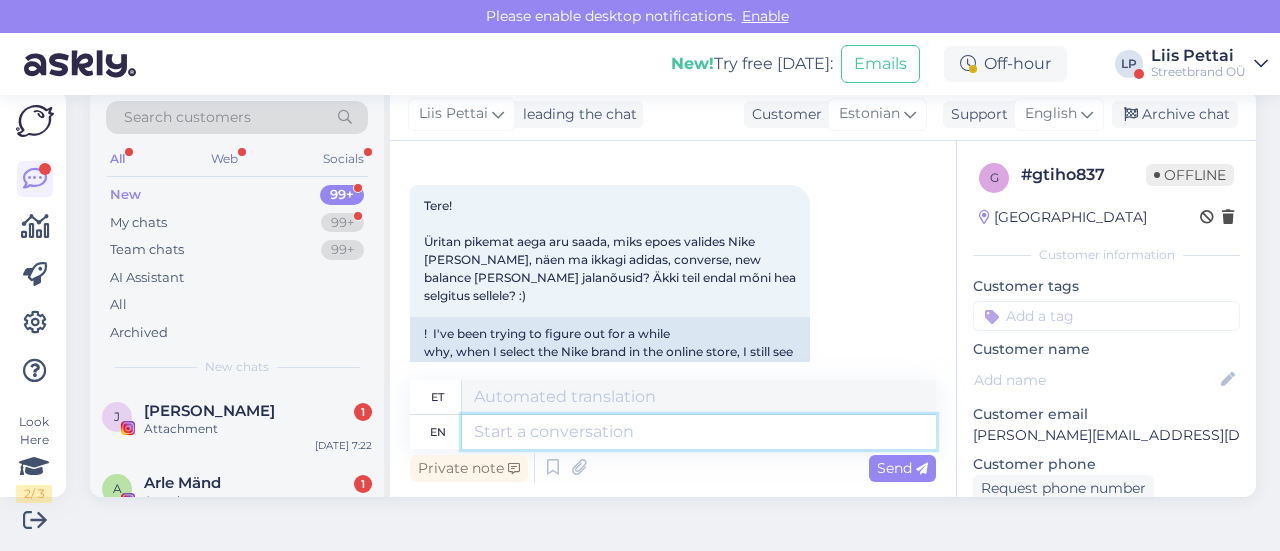 scroll, scrollTop: 536, scrollLeft: 0, axis: vertical 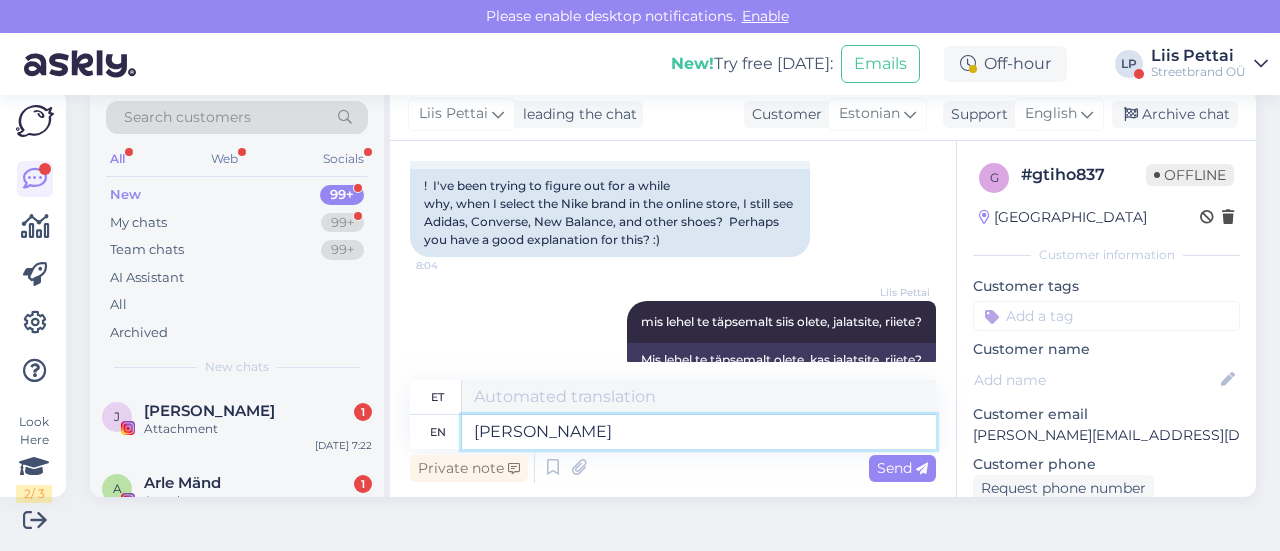 type on "hetkel" 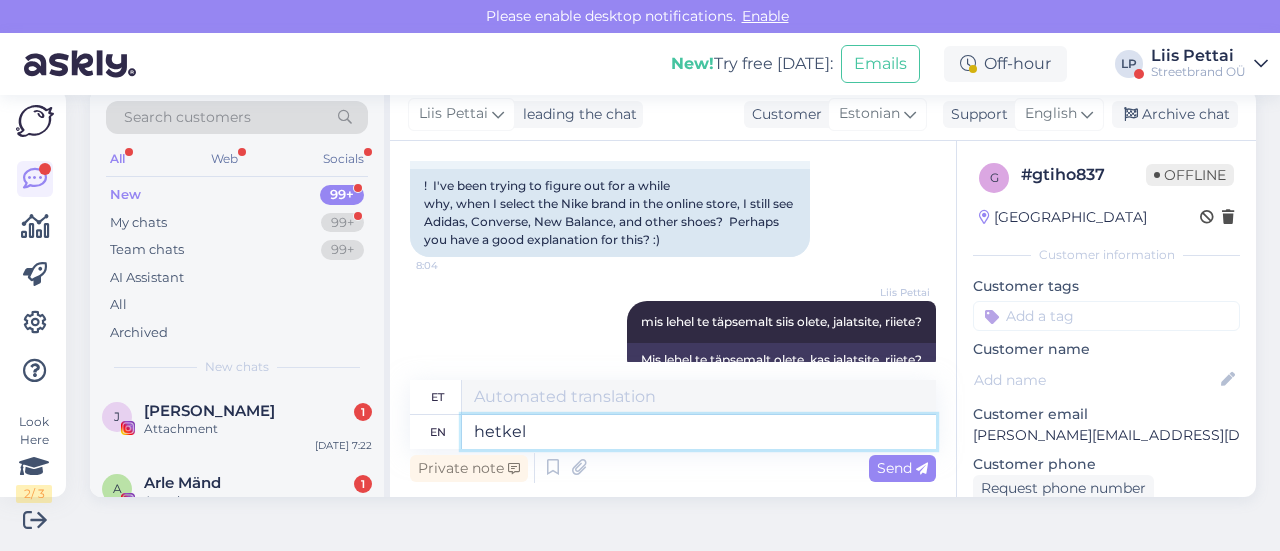 type on "hetkel" 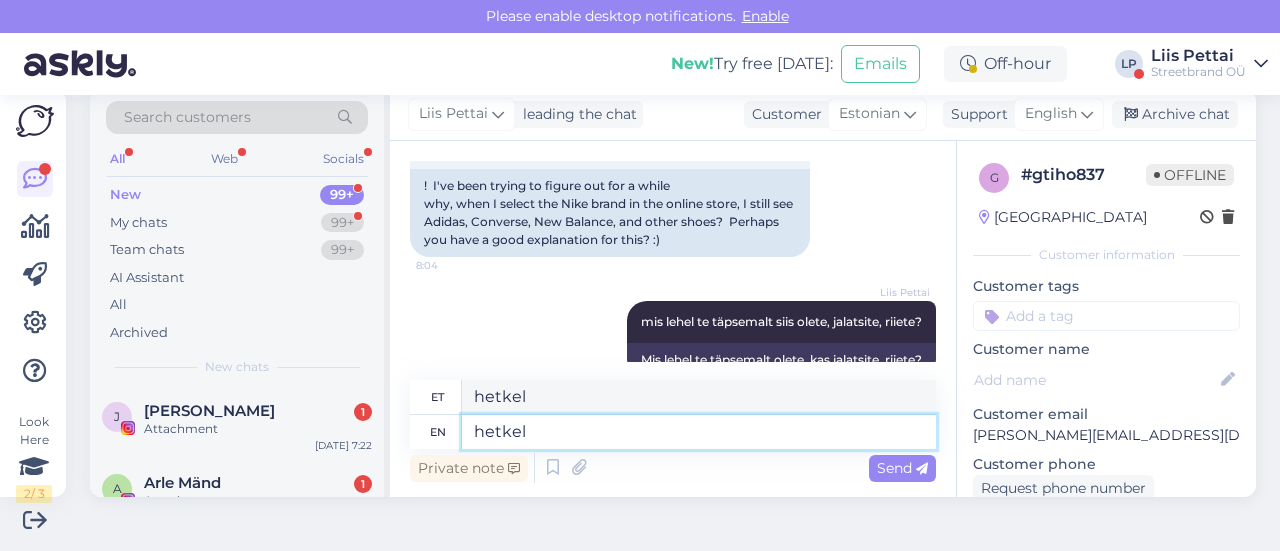 type on "hetkel" 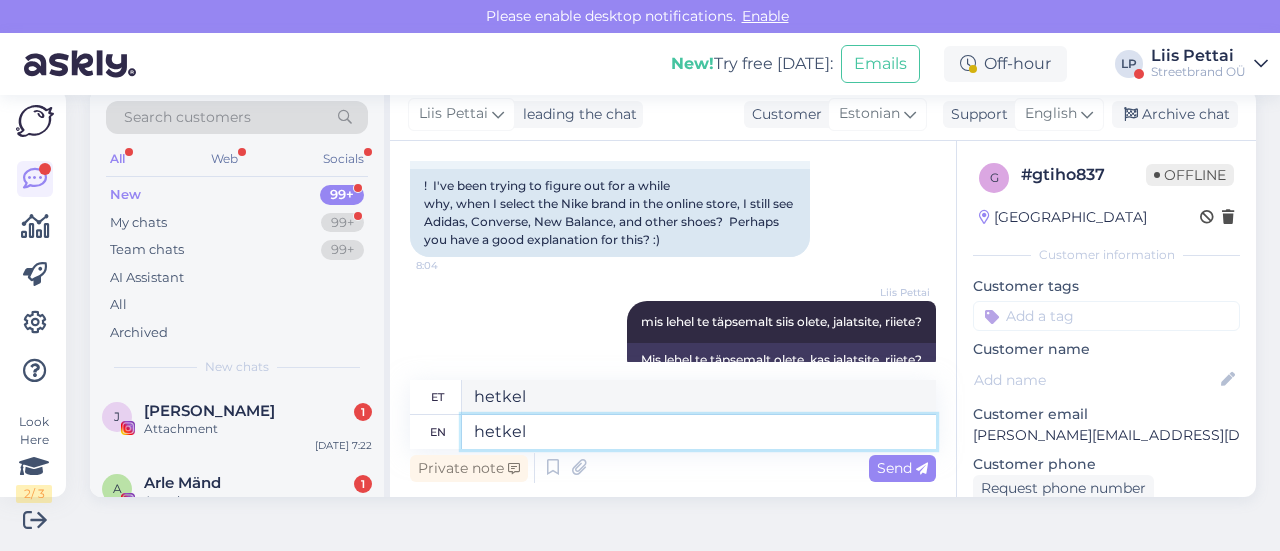 drag, startPoint x: 542, startPoint y: 431, endPoint x: 459, endPoint y: 427, distance: 83.09633 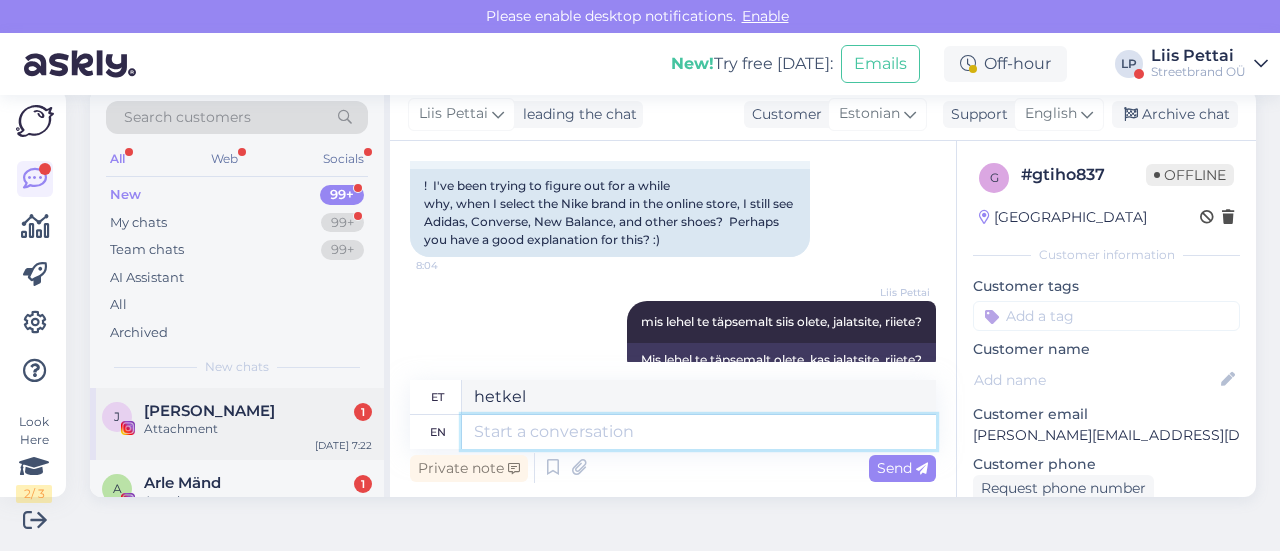 type 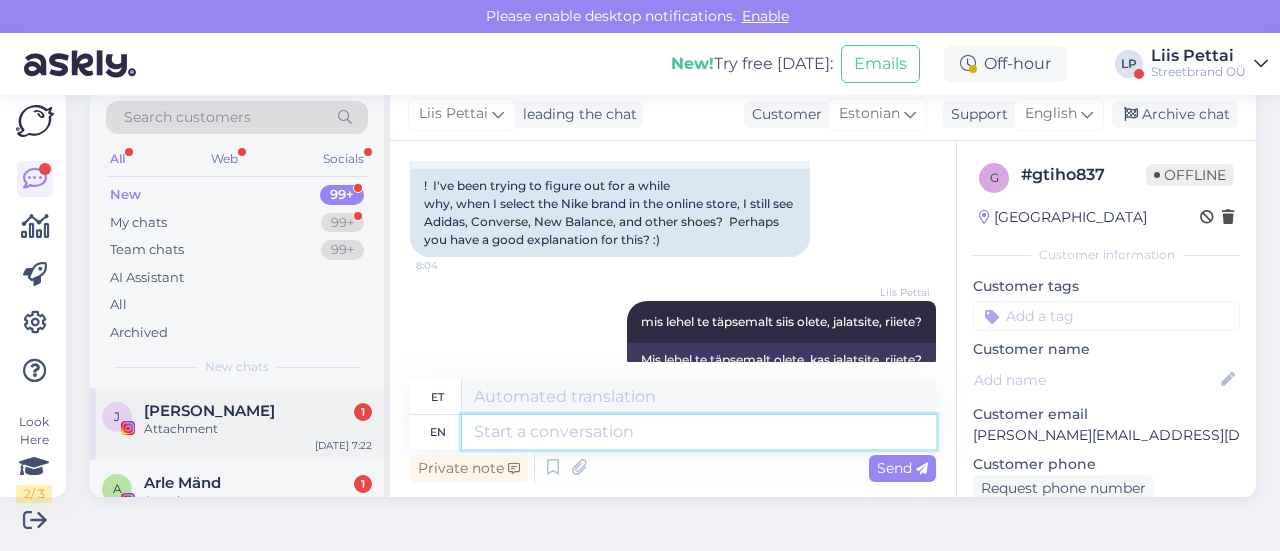type 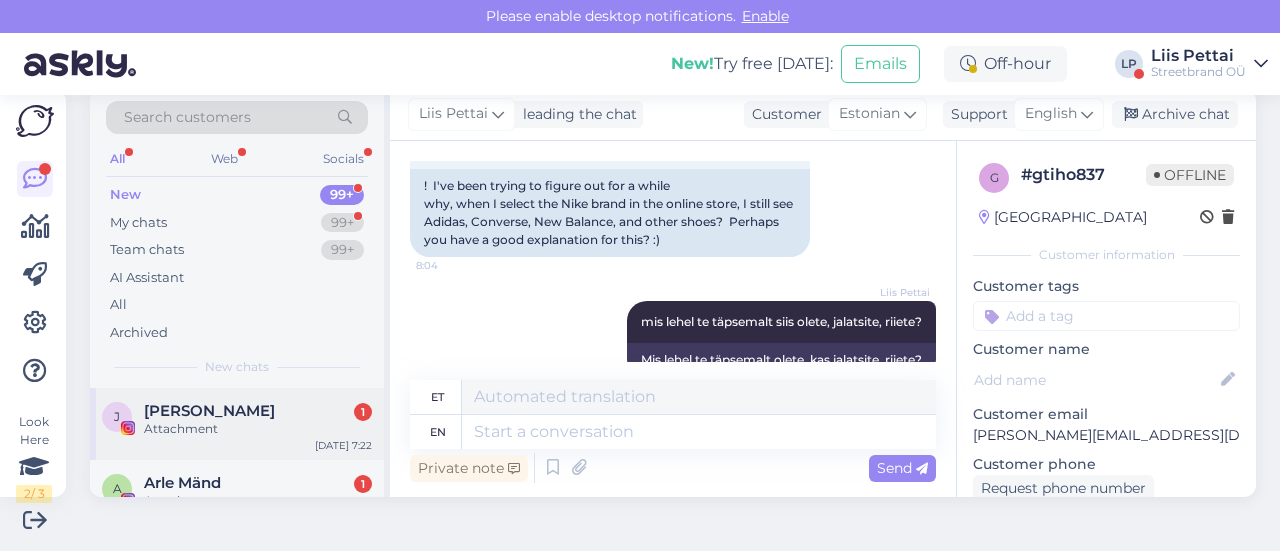 click on "J [PERSON_NAME] 1 Attachment [DATE] 7:22" at bounding box center (237, 424) 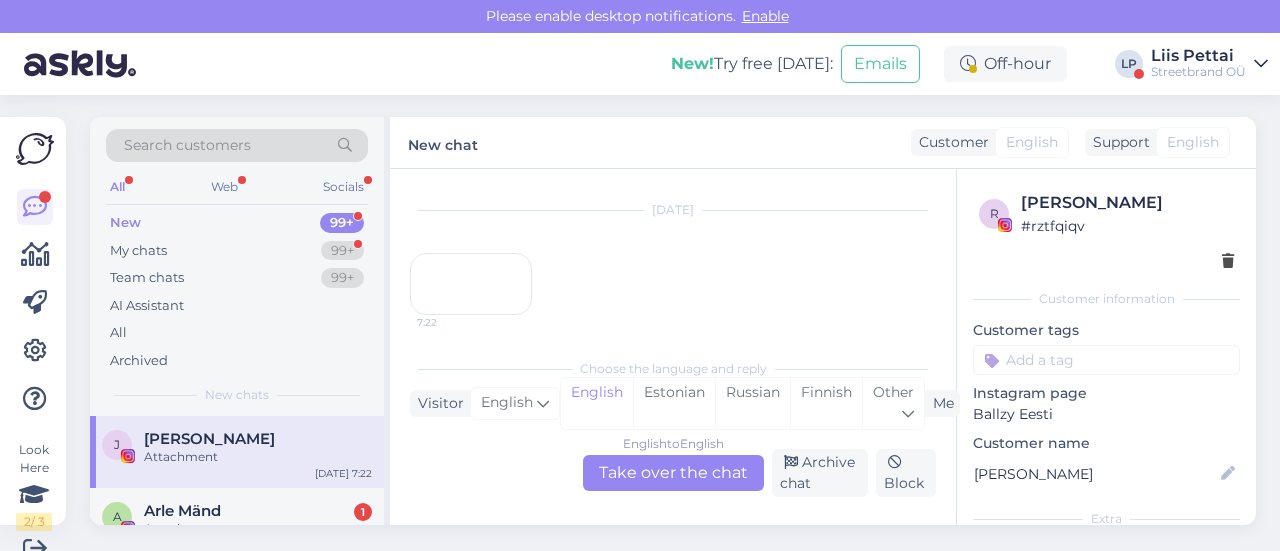scroll, scrollTop: 0, scrollLeft: 0, axis: both 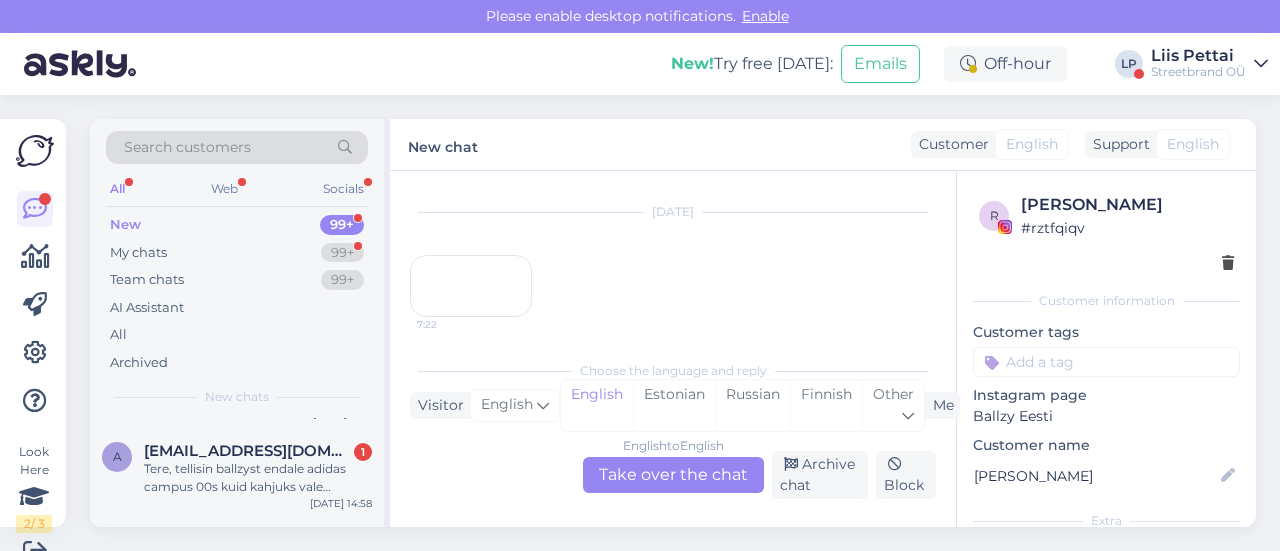 click on "[EMAIL_ADDRESS][DOMAIN_NAME]" at bounding box center (248, 451) 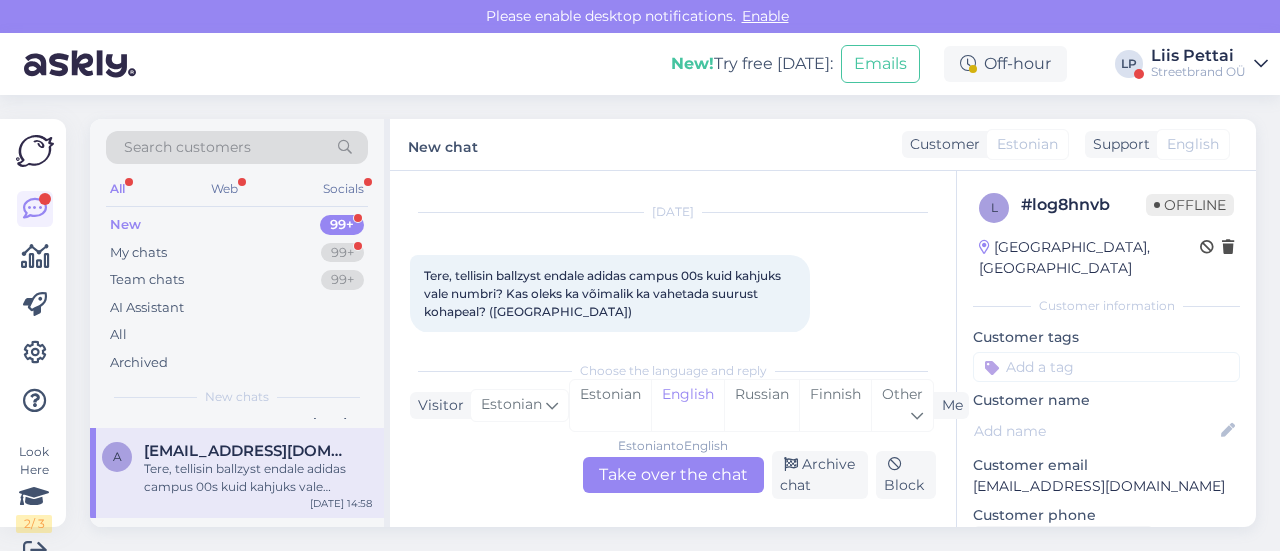 scroll, scrollTop: 42, scrollLeft: 0, axis: vertical 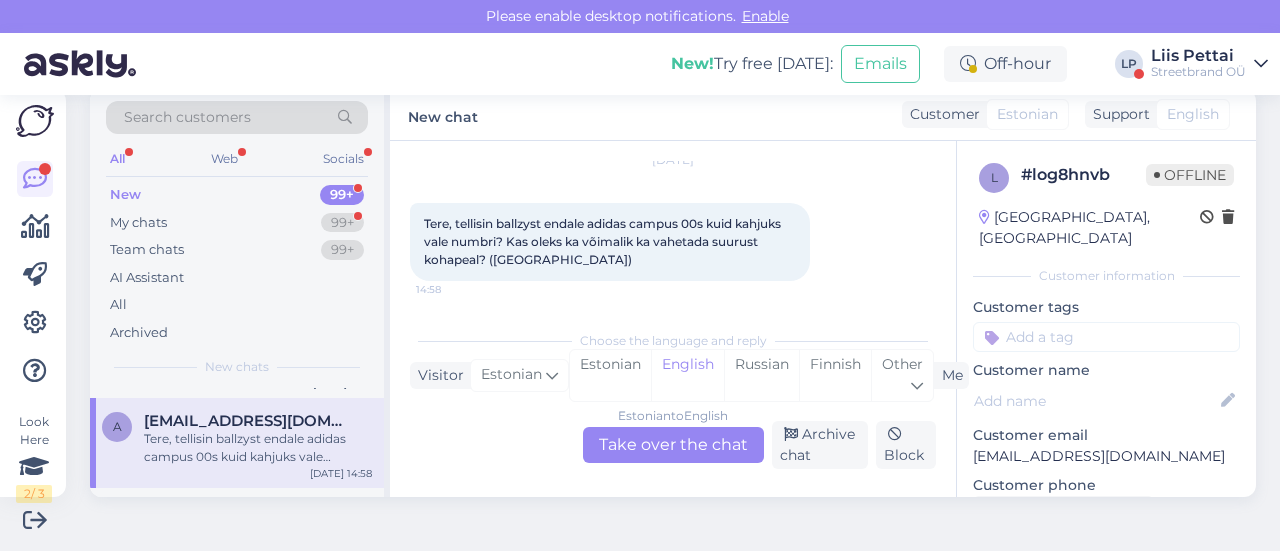 click on "Estonian  to  English Take over the chat" at bounding box center (673, 445) 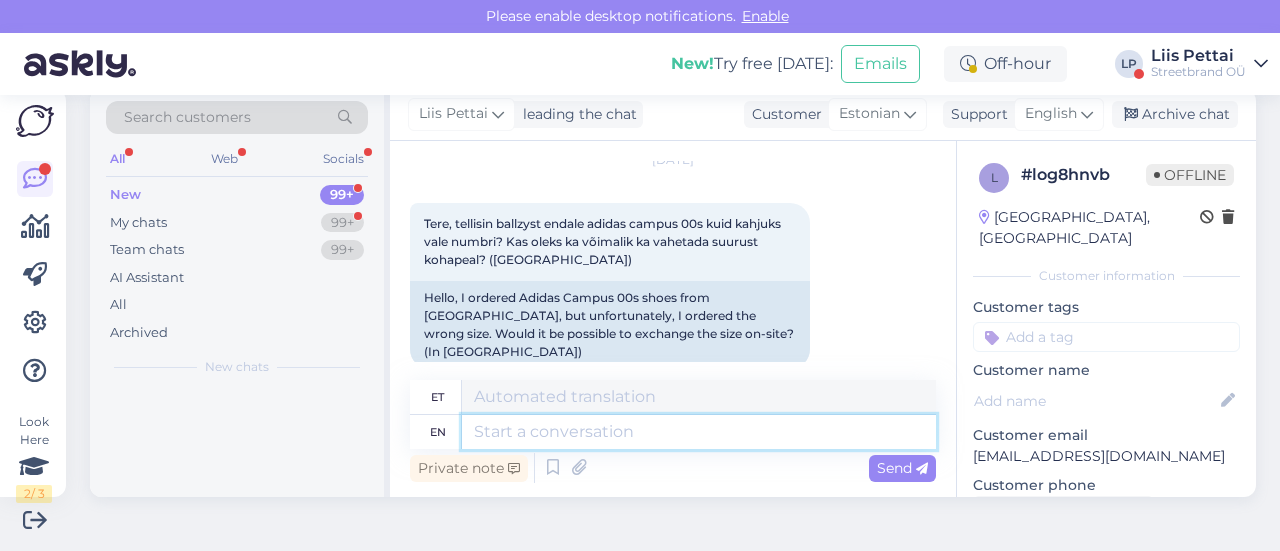 click at bounding box center (699, 432) 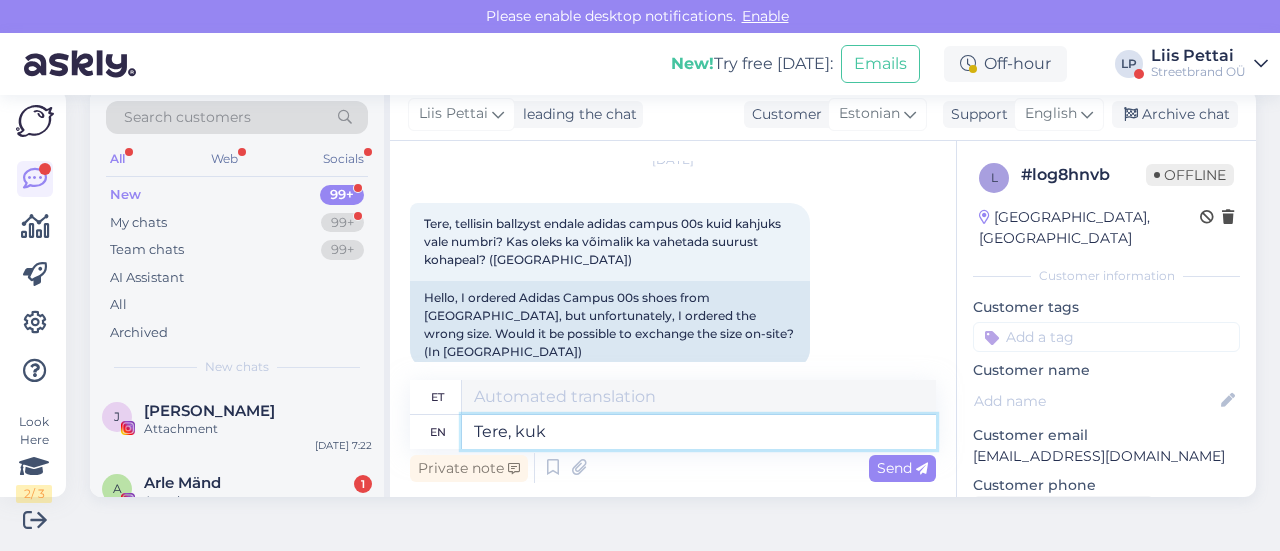 type on "Tere, kuk" 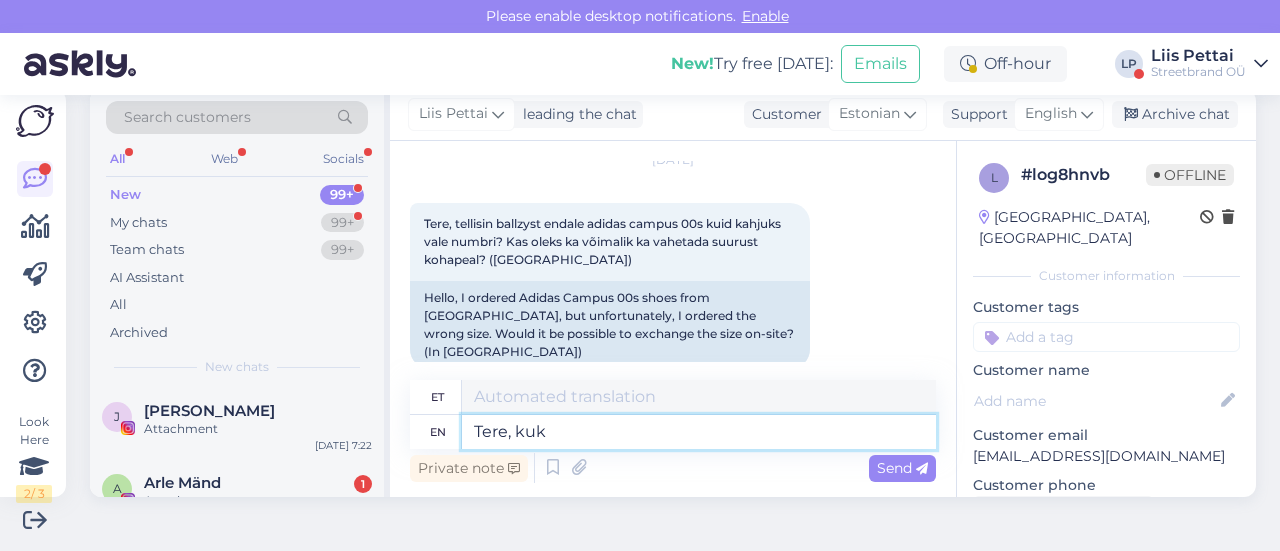 type on "Tere," 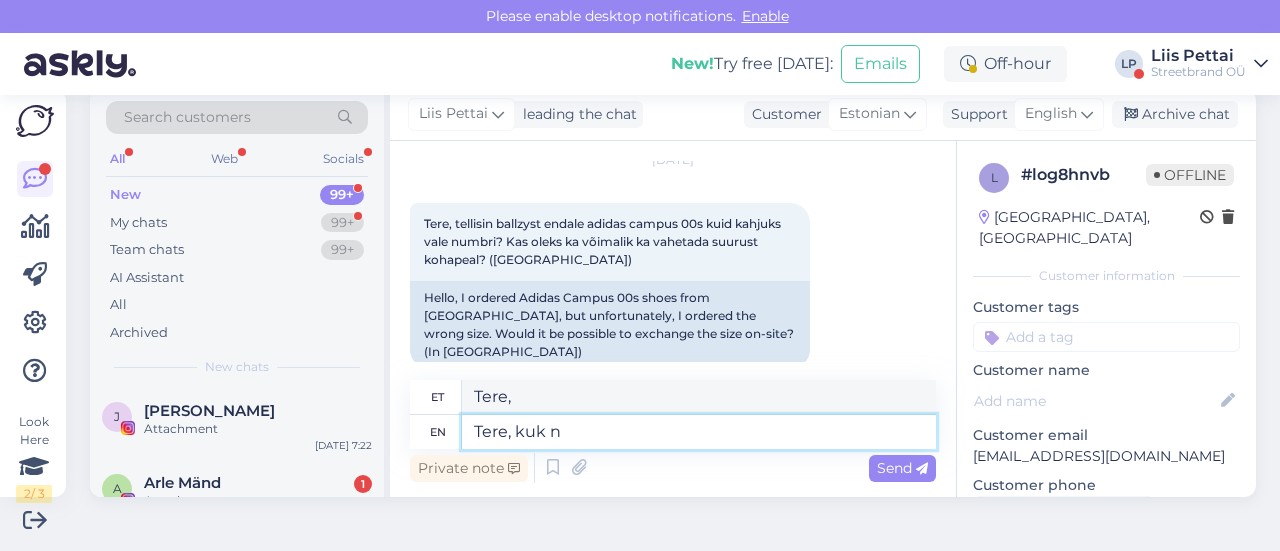 type on "Tere, kuk nä" 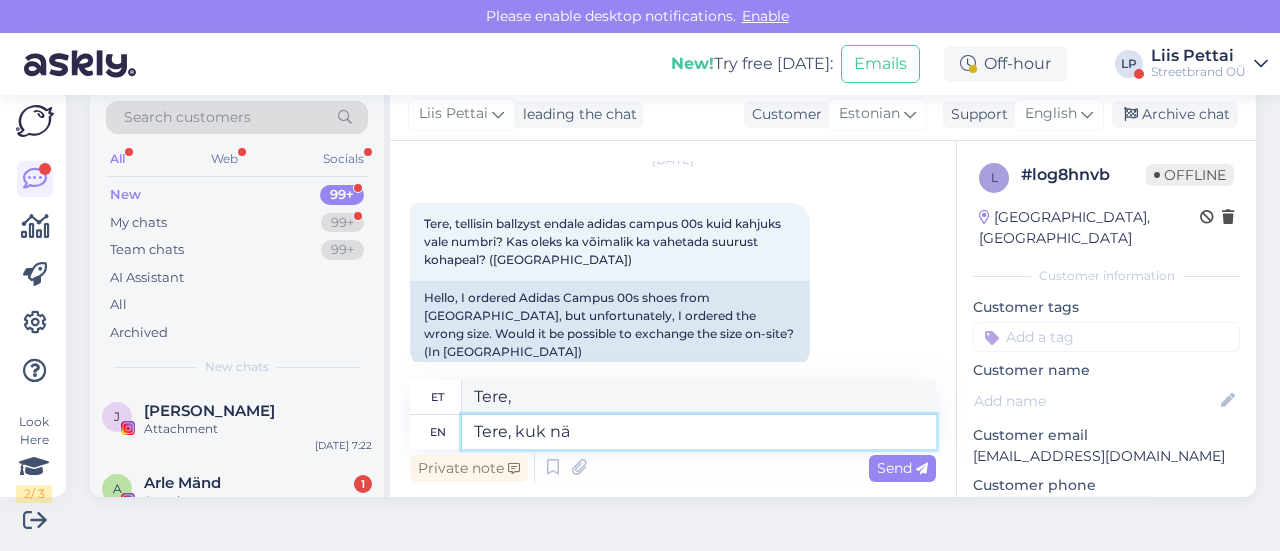 type on "Tere, kuk" 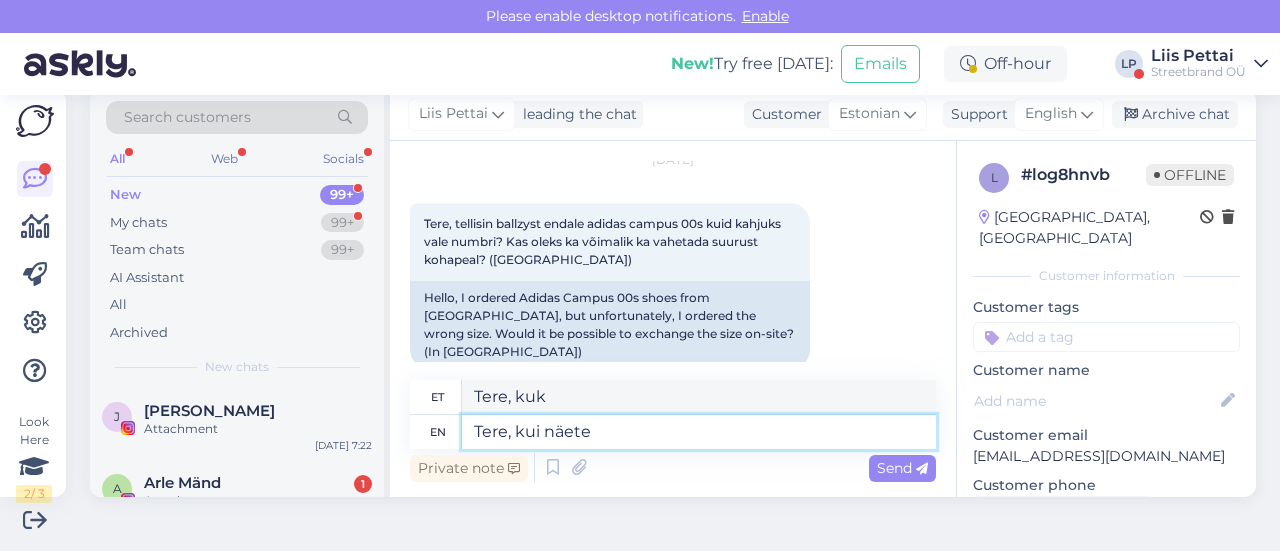type on "Tere, kui näete" 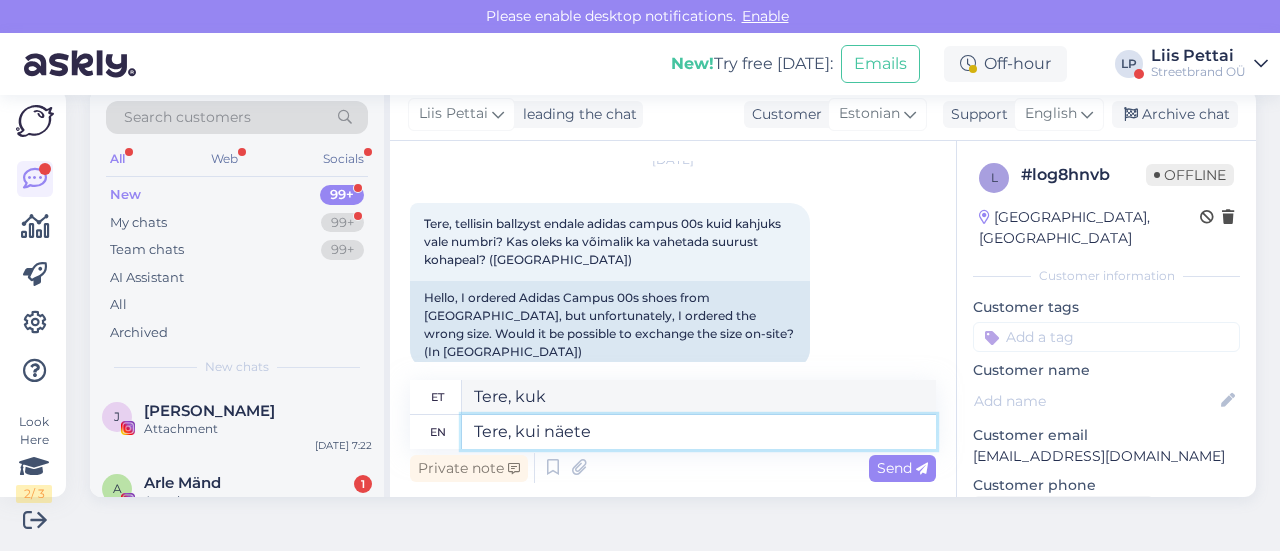type on "Tere, kui" 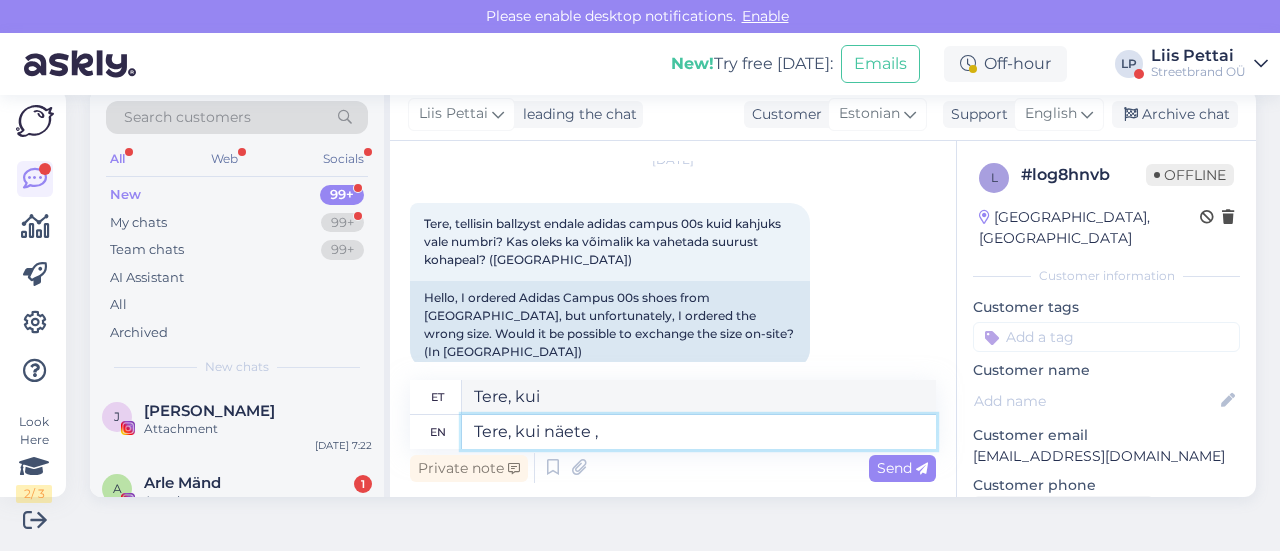 type on "Tere, kui näete ," 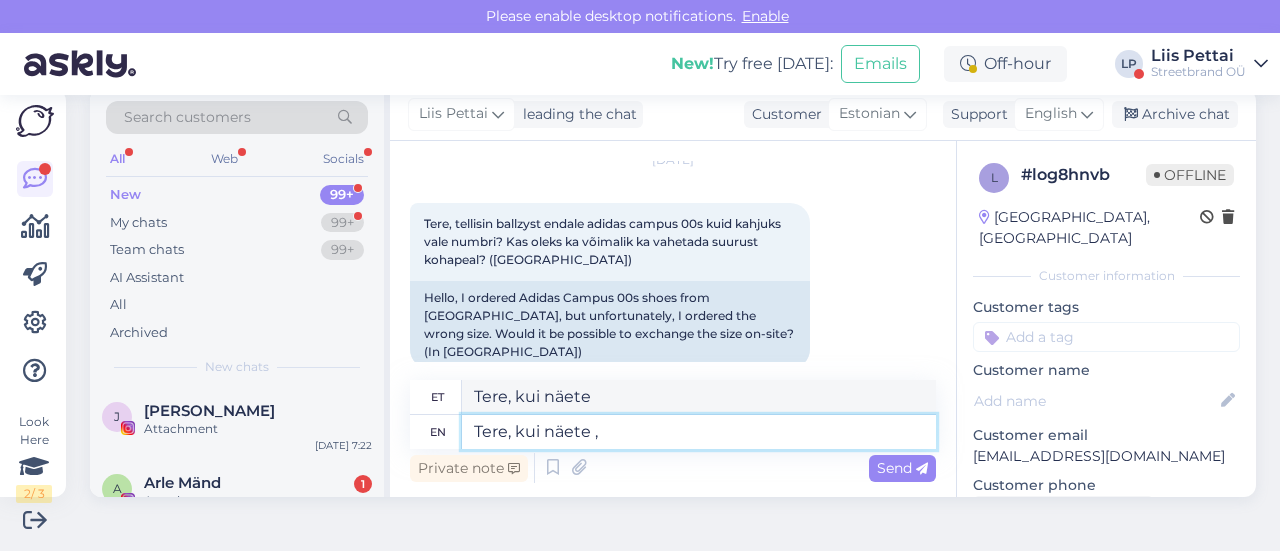 type on "Tere, kui näete," 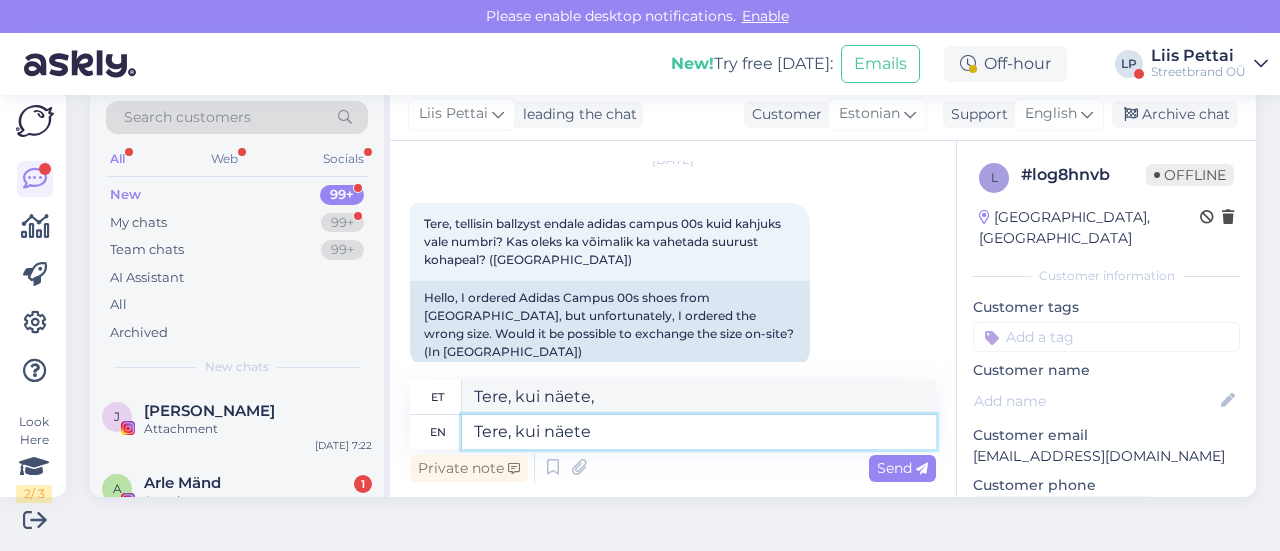 type on "Tere, kui näete s" 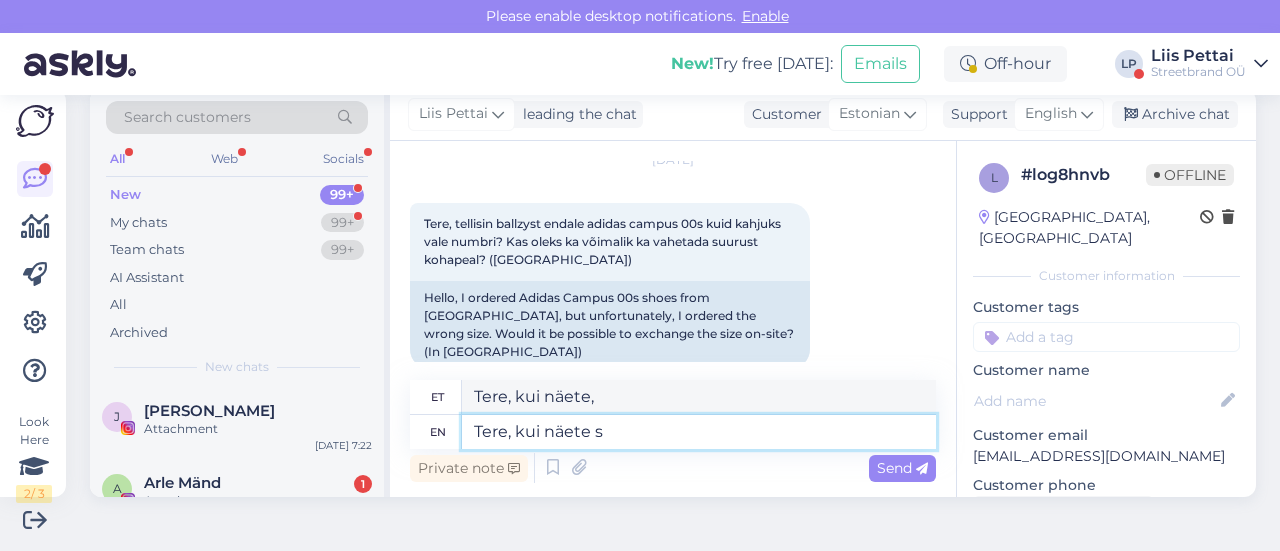type on "Tere, kui näete" 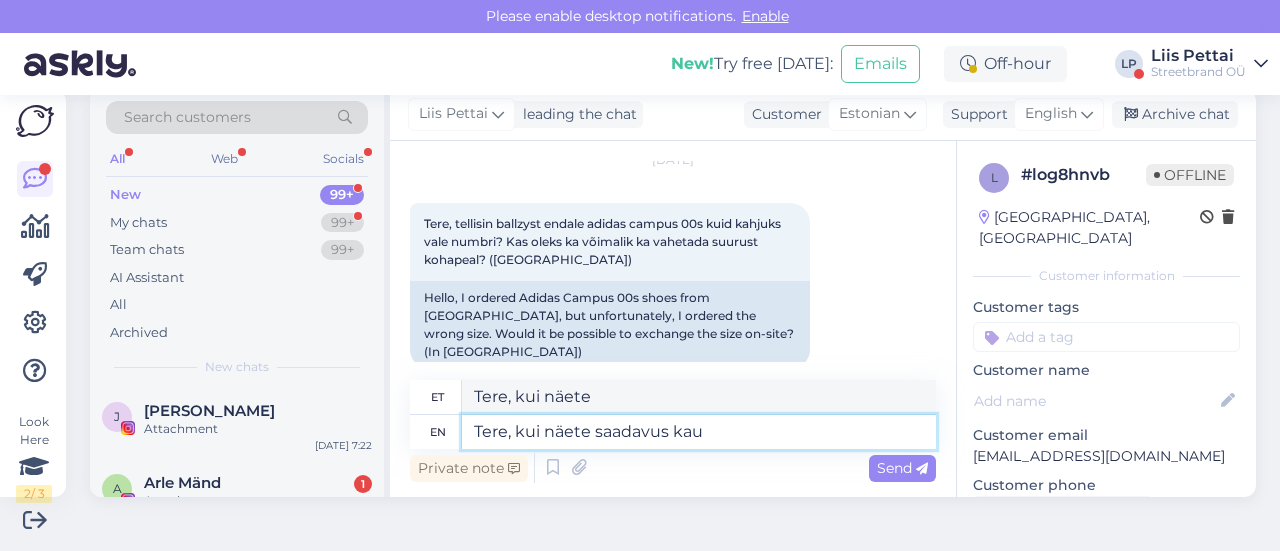 type on "Tere, kui näete saadavus [PERSON_NAME]" 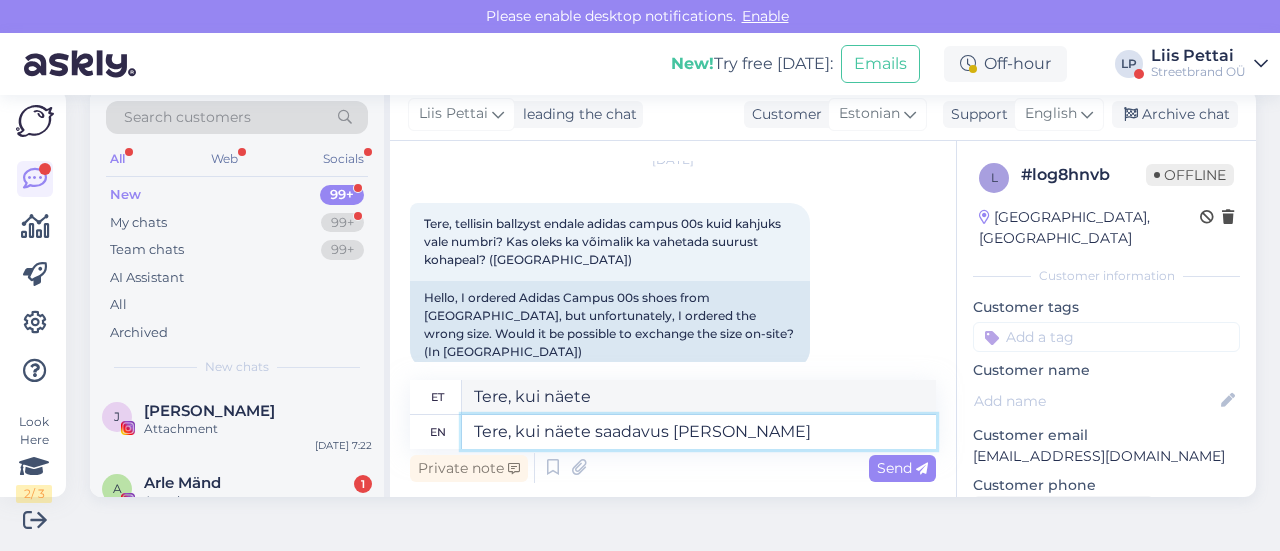 type on "Tere, kui näete saadavust." 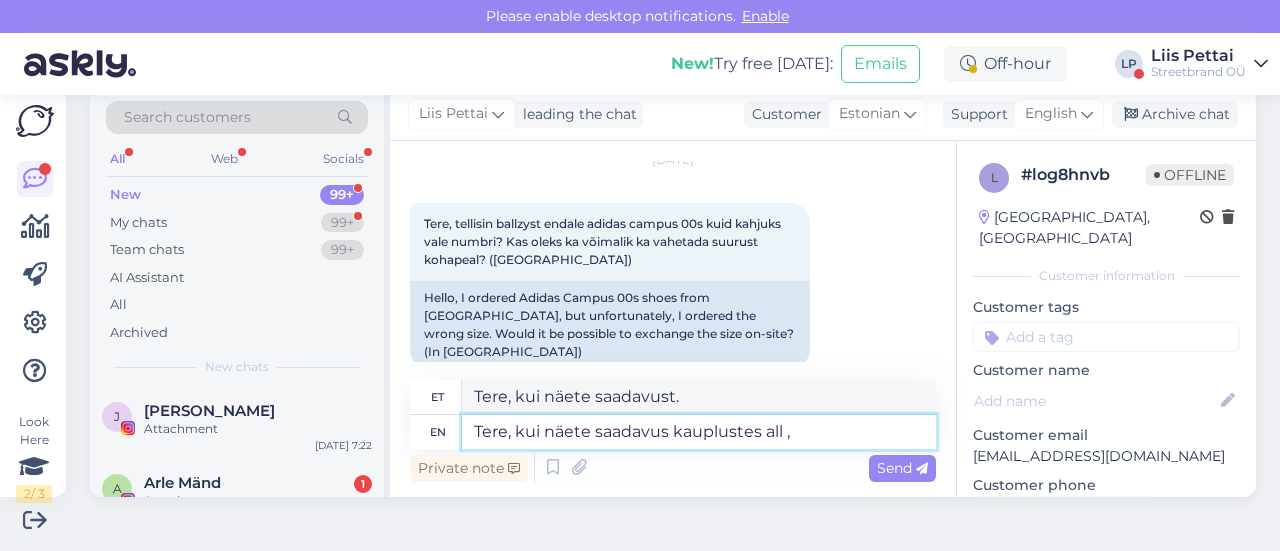 type on "Tere, kui näete saadavus kauplustes all ," 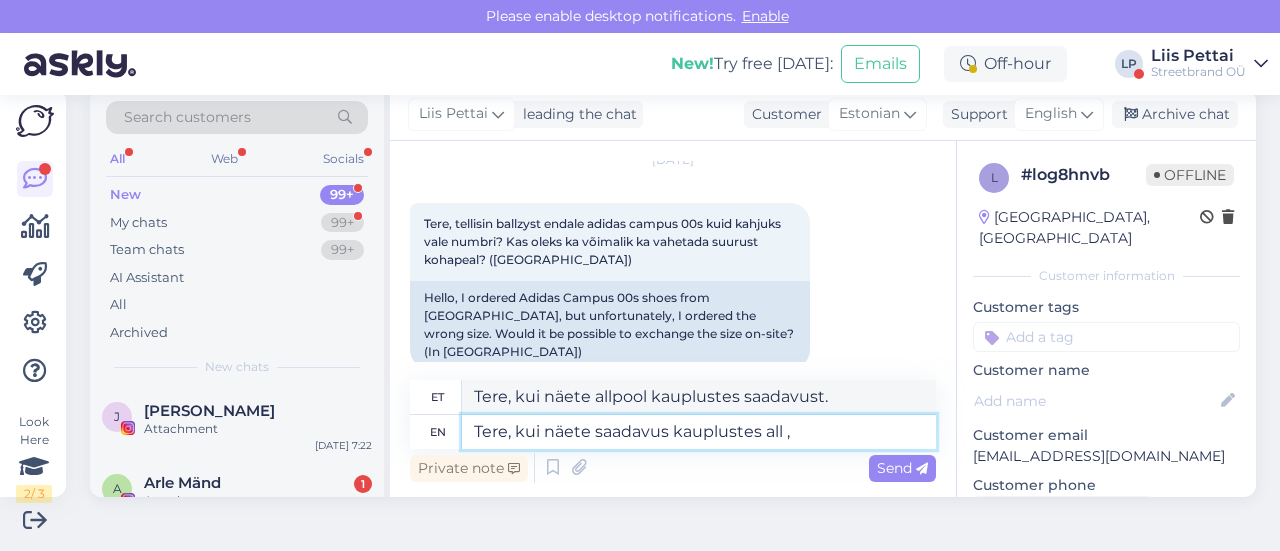 type on "Tere, kui näete saadavus kauplustes all , e" 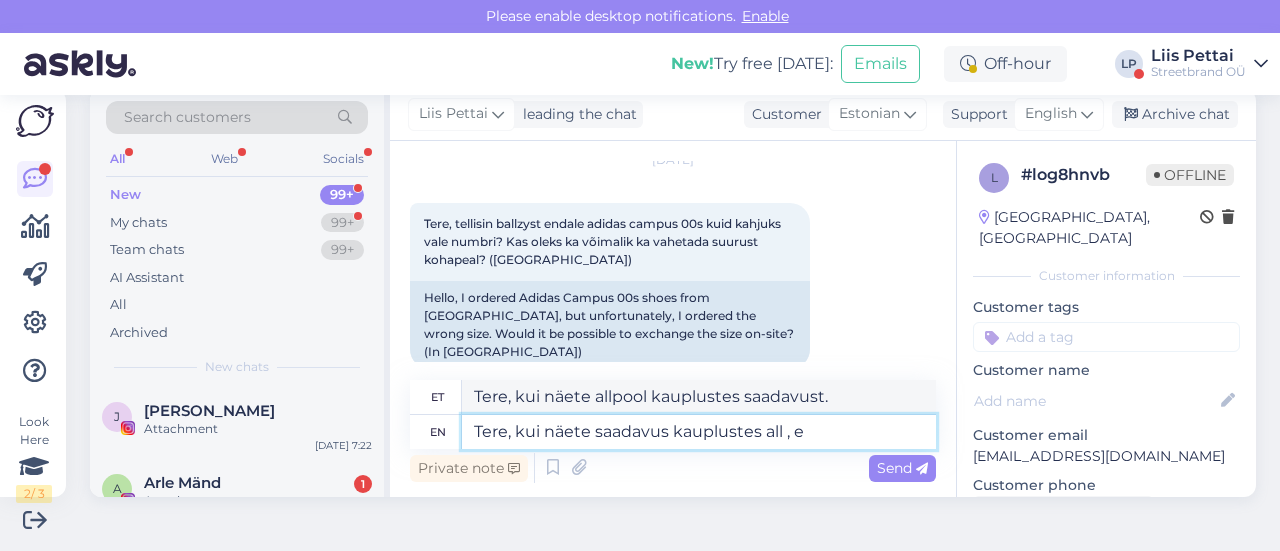type on "Tere, kui näete, et toode on kauplustes saadaval." 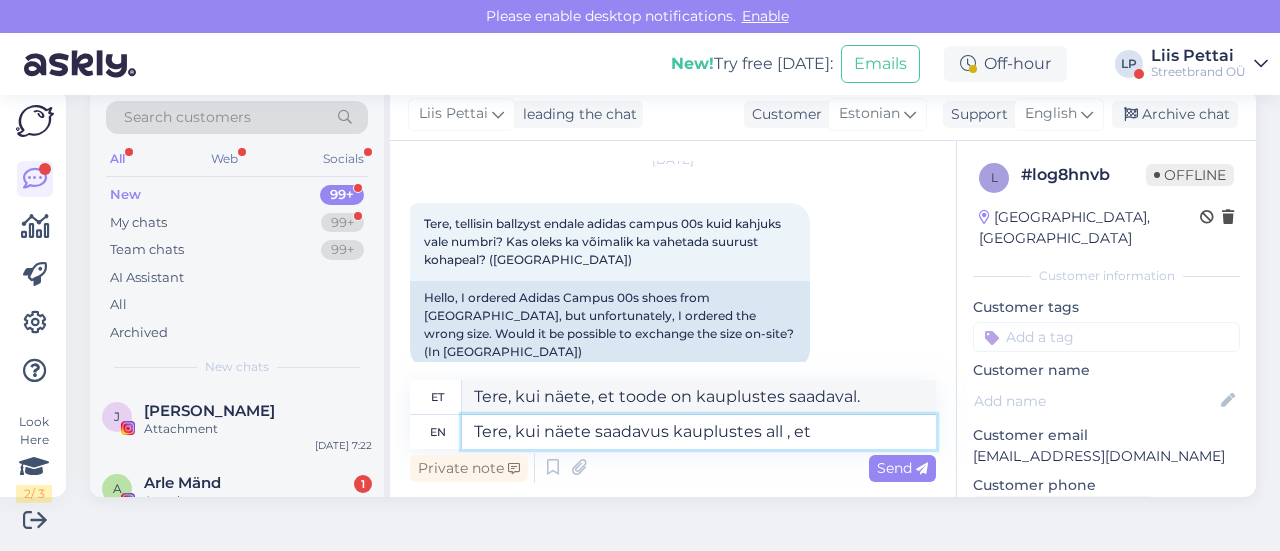 type on "Tere, kui näete saadavus kauplustes all , et" 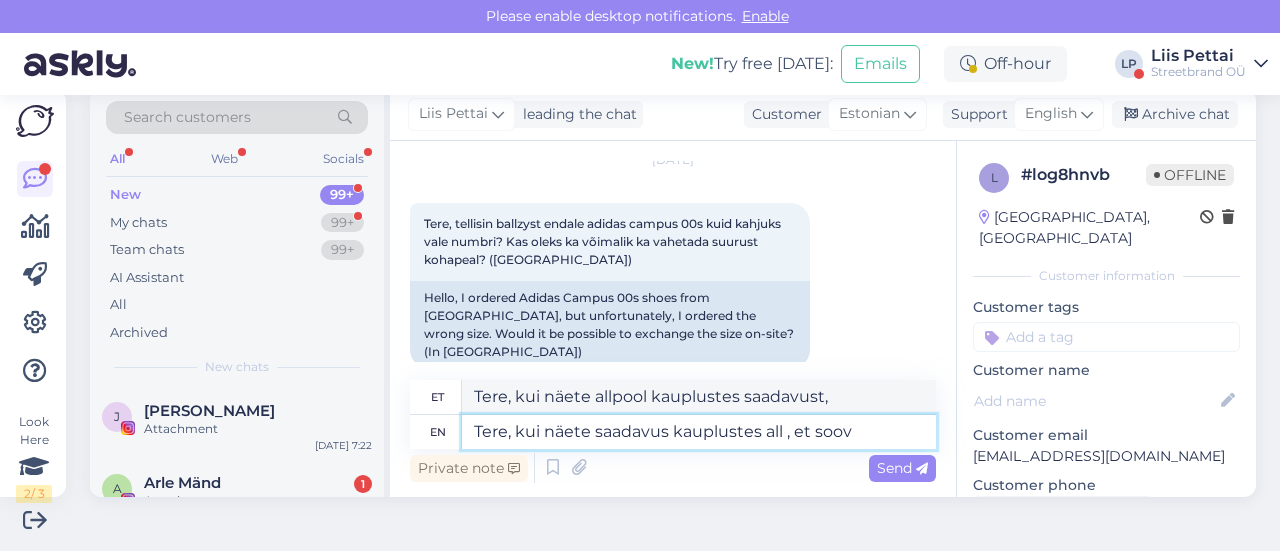 type on "Tere, kui näete saadavus kauplustes all , et soovi" 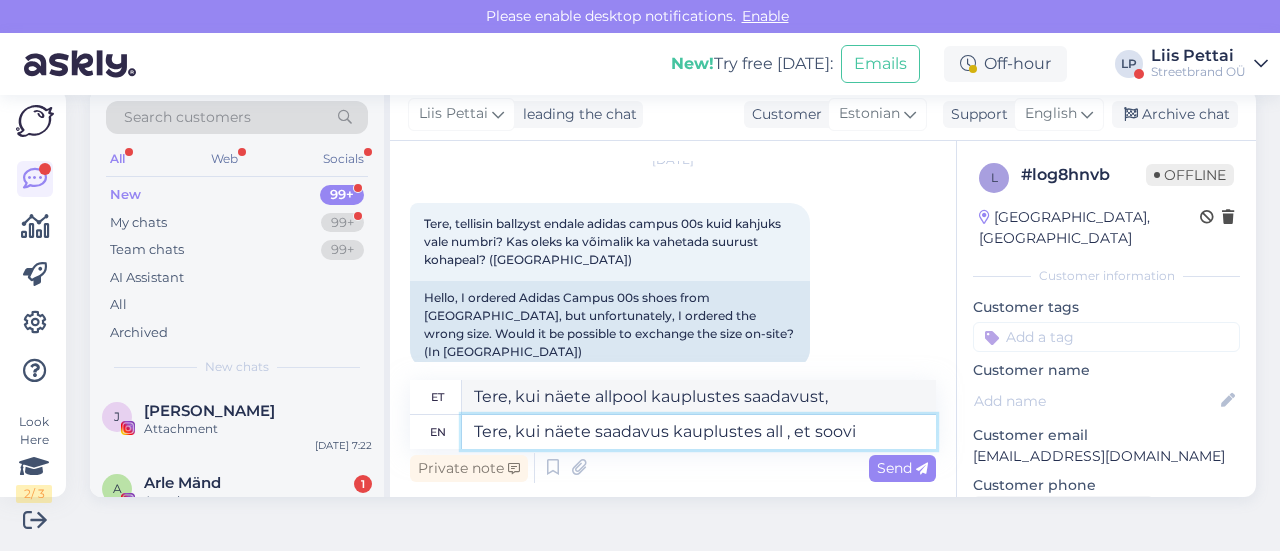 type on "Tere, kui näete allpool kauplustes saadavust, siis" 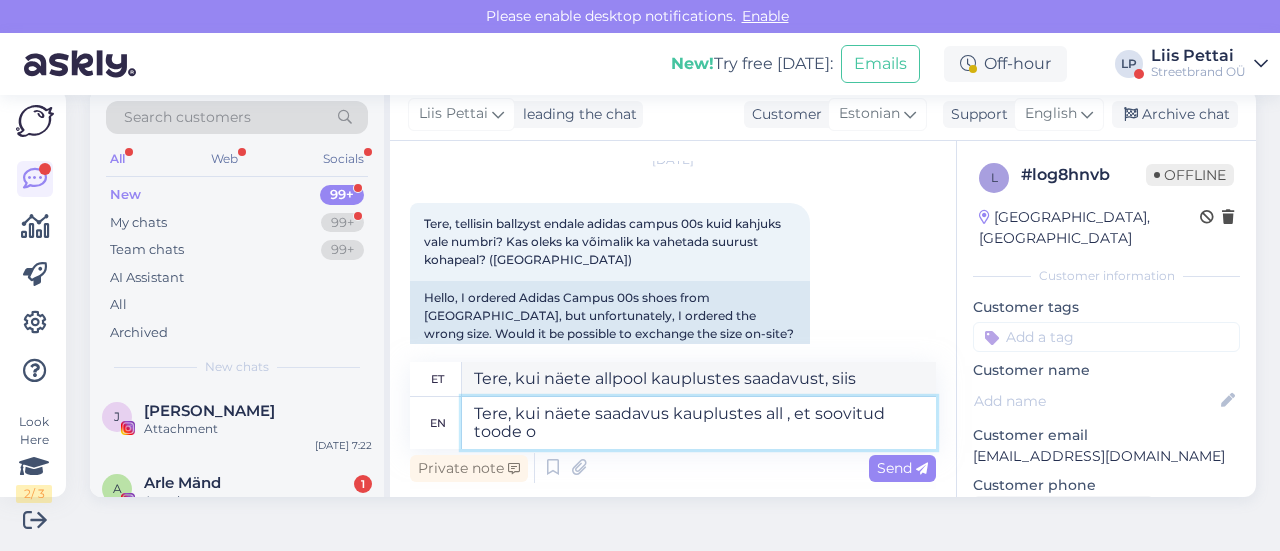 type on "Tere, kui näete saadavus kauplustes all , et soovitud toode on" 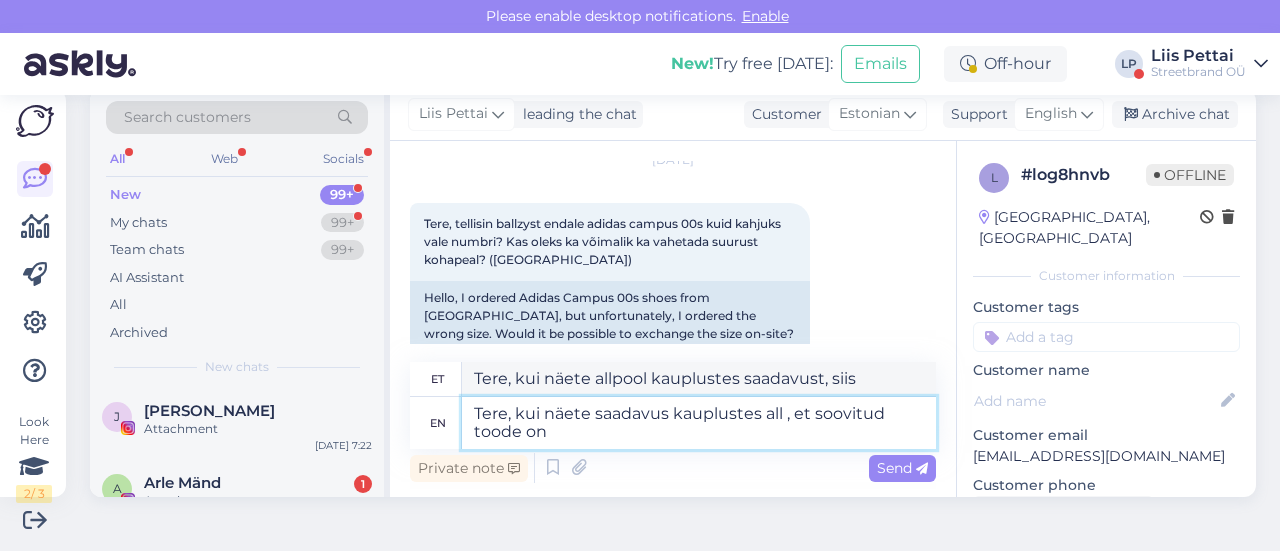 type on "Tere, kui näete allpool kauplustes saadavust, siis on soovitud" 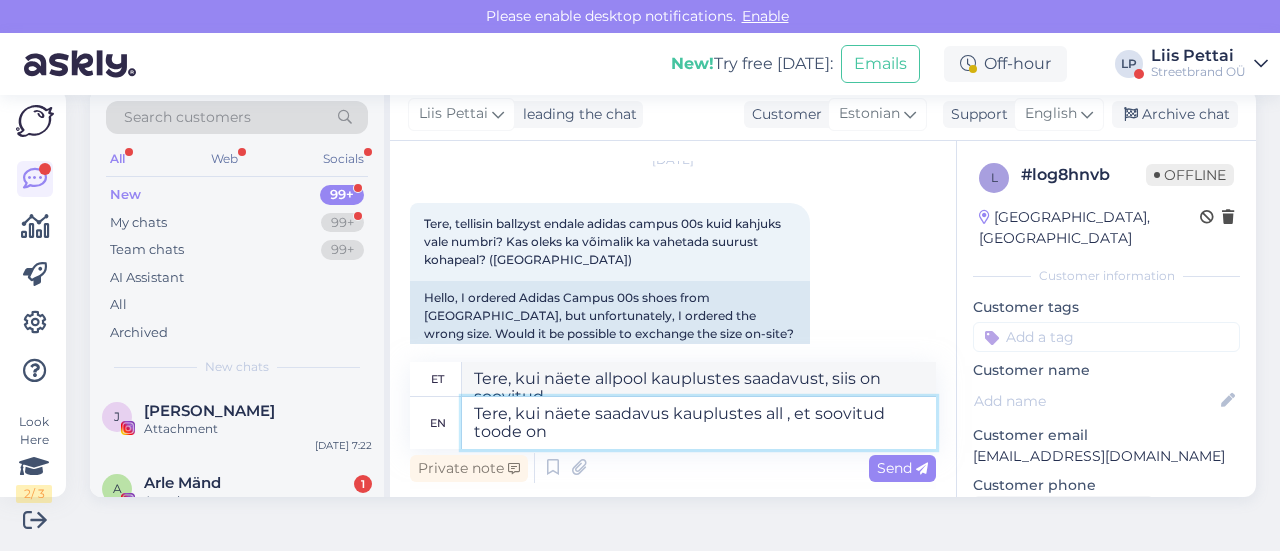 type on "Tere, kui näete saadavus kauplustes all , et soovitud toode on" 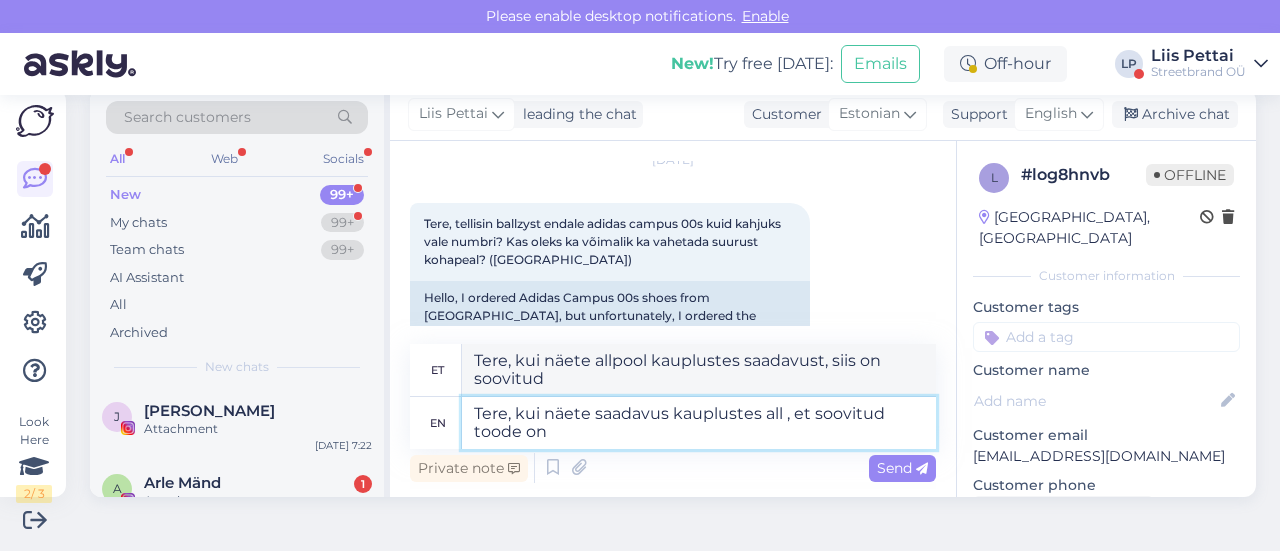 type on "Tere, kui näete allpool kauplustes saadavust, siis on soovitud toode olemas." 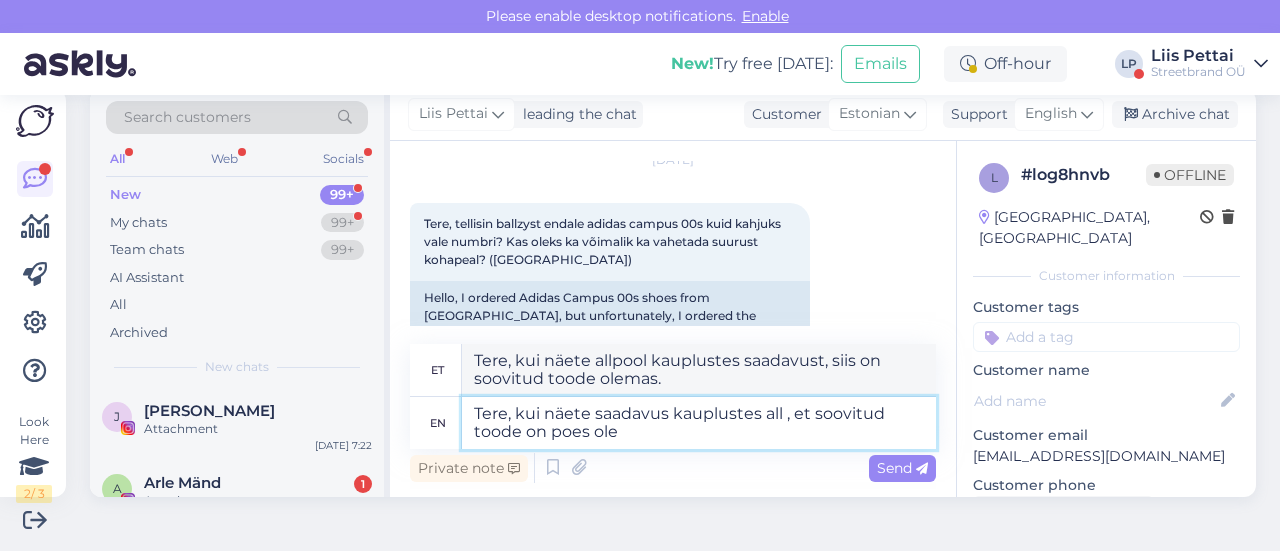 type on "Tere, kui näete saadavus kauplustes all , et soovitud toode on poes olem" 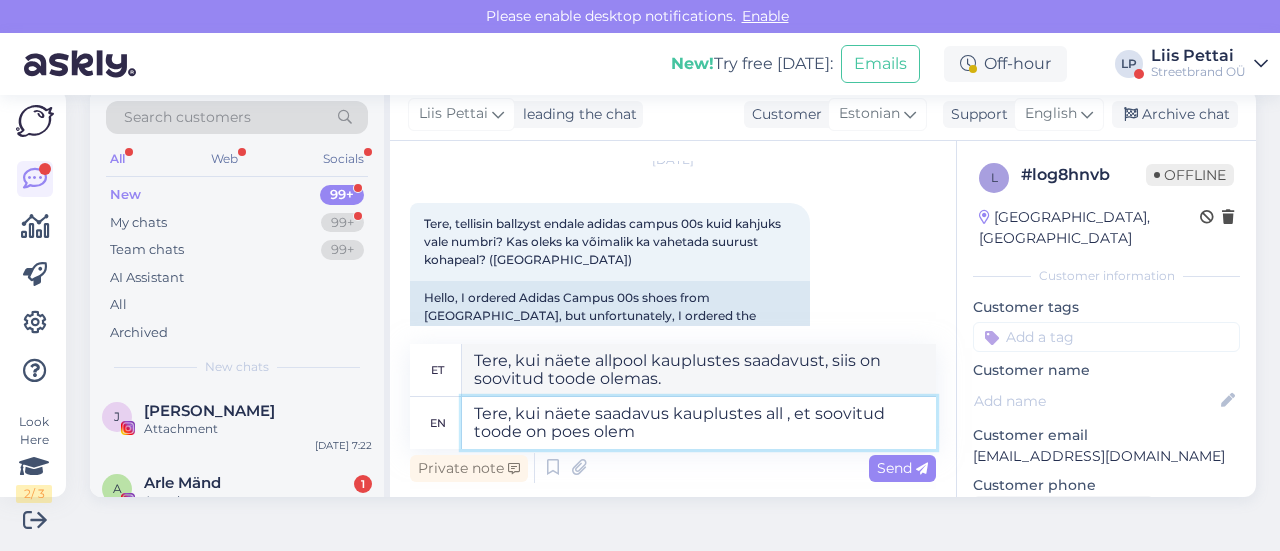 type on "Tere, kui näete allpool kaupluste saadavust, siis tähendab see, et soovitud toode on poes olemas." 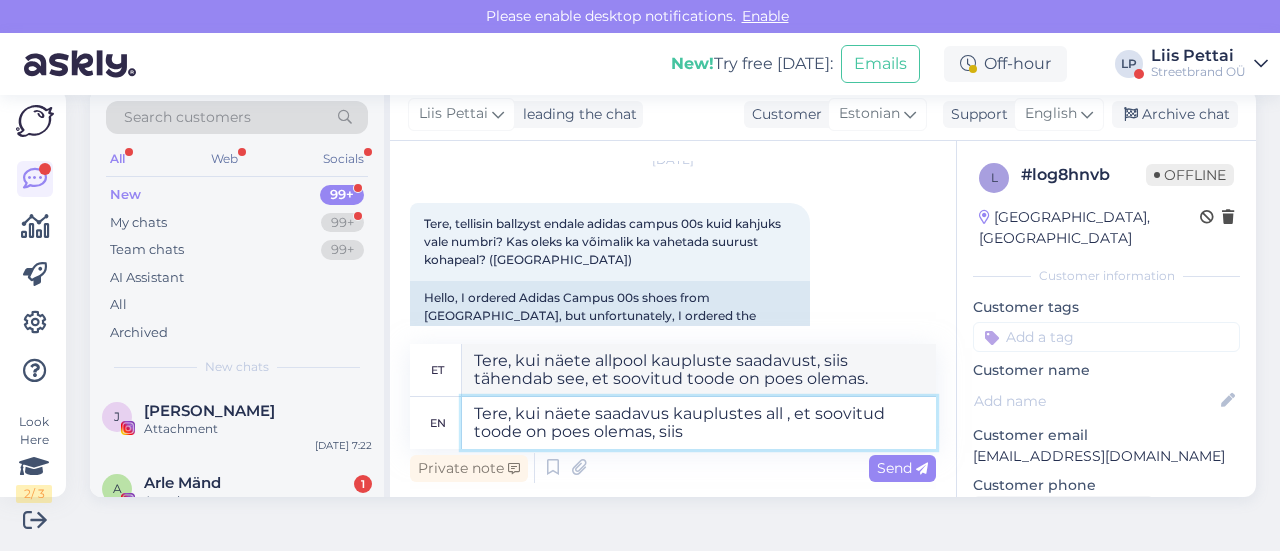 type on "Tere, kui näete saadavus kauplustes all , et soovitud toode on poes olemas, siis m" 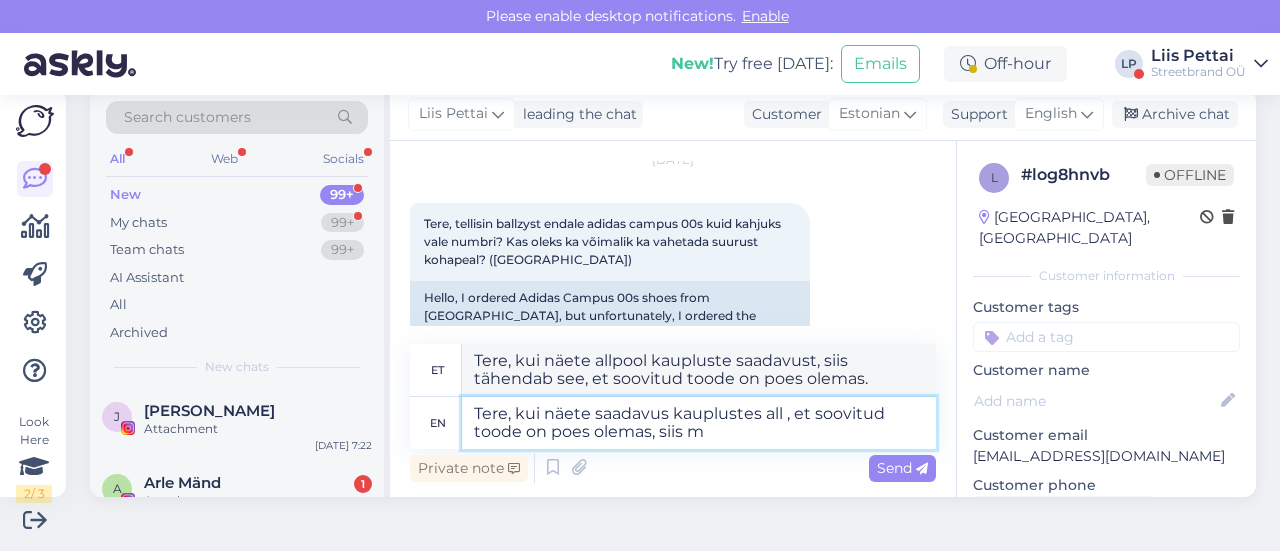 type on "Tere, kui näete allpool kaupluste saadavuse juures, et soovitud toode on poes olemas," 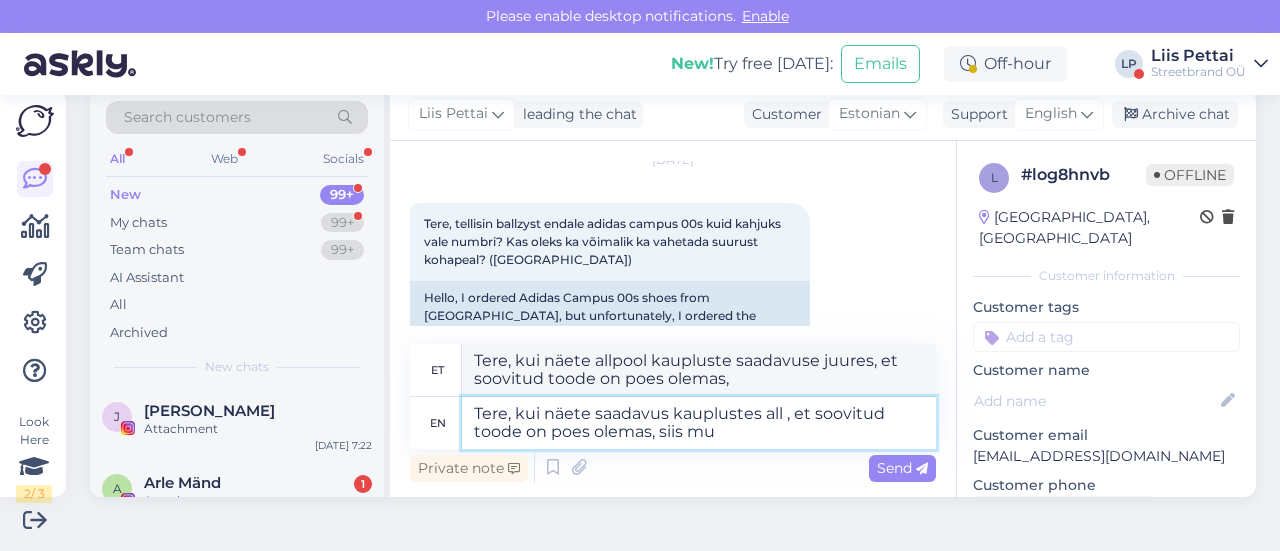type on "Tere, kui näete saadavus kauplustes all , et soovitud toode on poes olemas, siis mui" 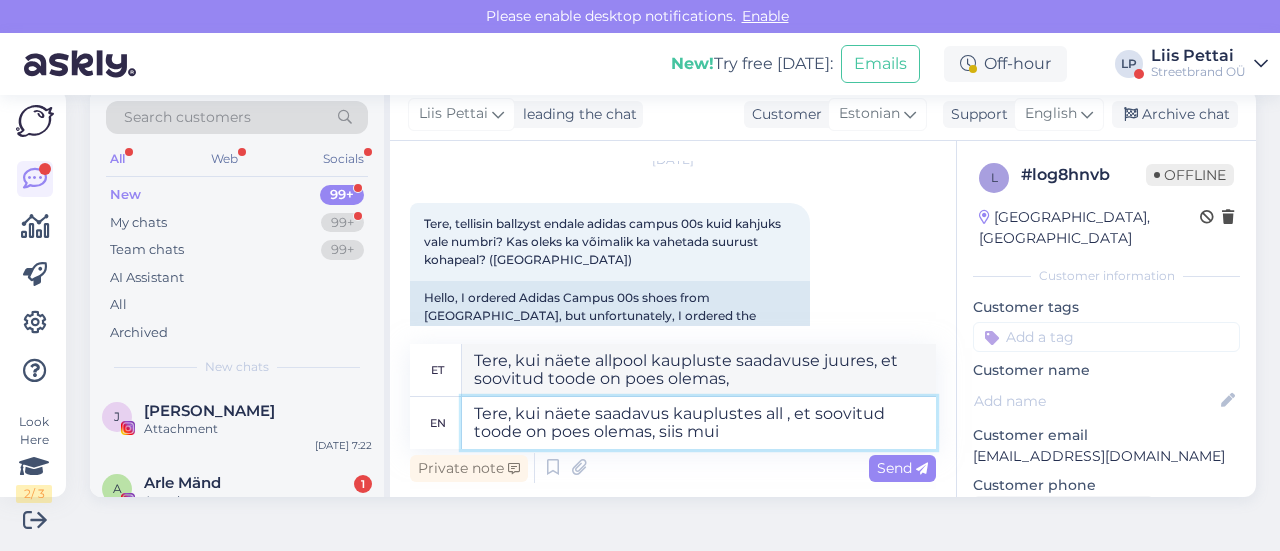 type on "Tere! Kui näete allpool kaupluste saadavuse juures, et soovitud toode on poes olemas, siis" 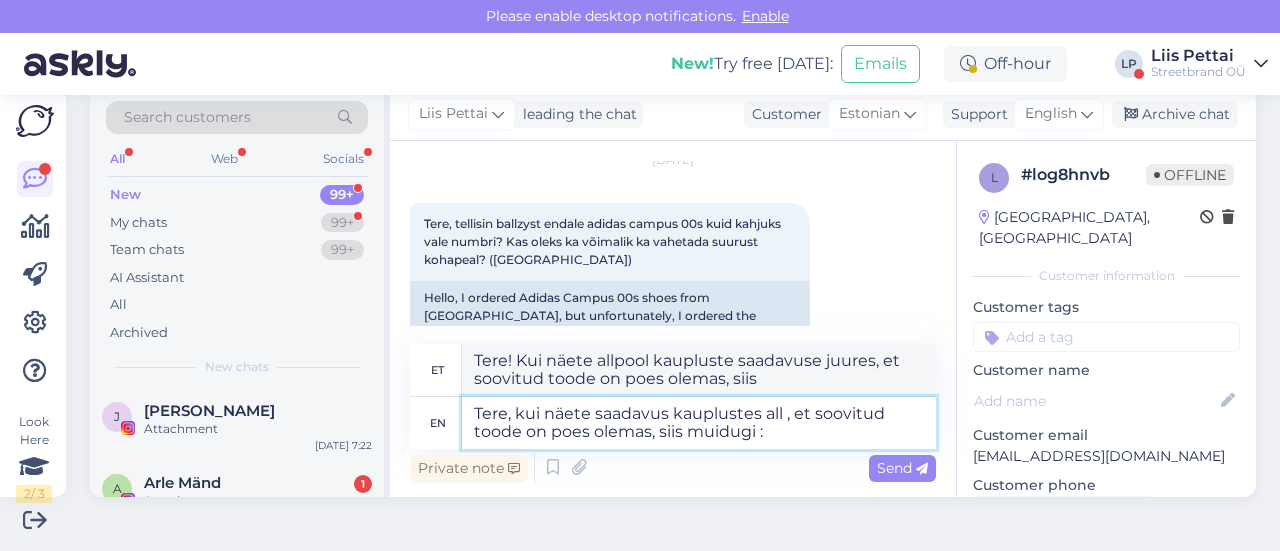 type on "Tere, kui näete saadavus kauplustes all , et soovitud toode on poes olemas, siis muidugi :)" 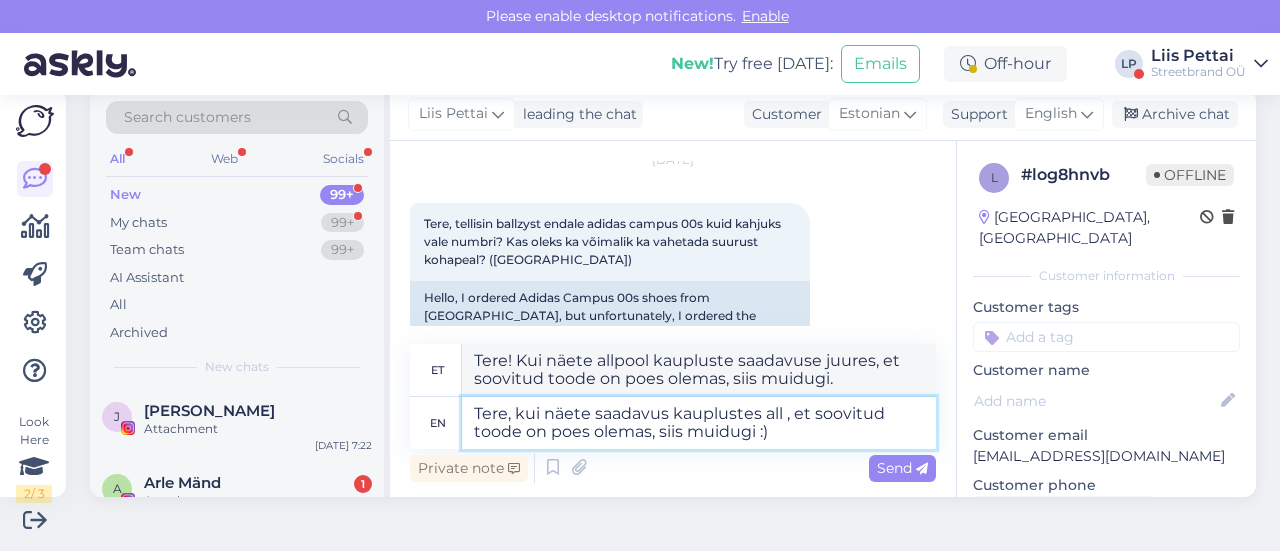 type on "Tere! Kui näete allpool kaupluste juures, et soovitud toode on poes olemas, siis loomulikult :)" 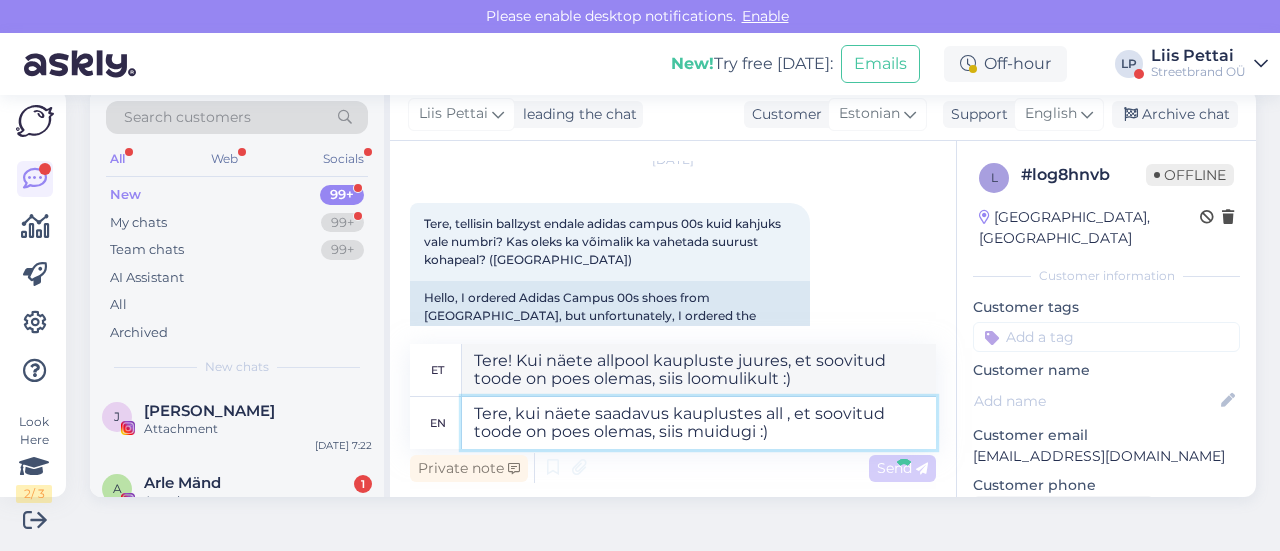 type 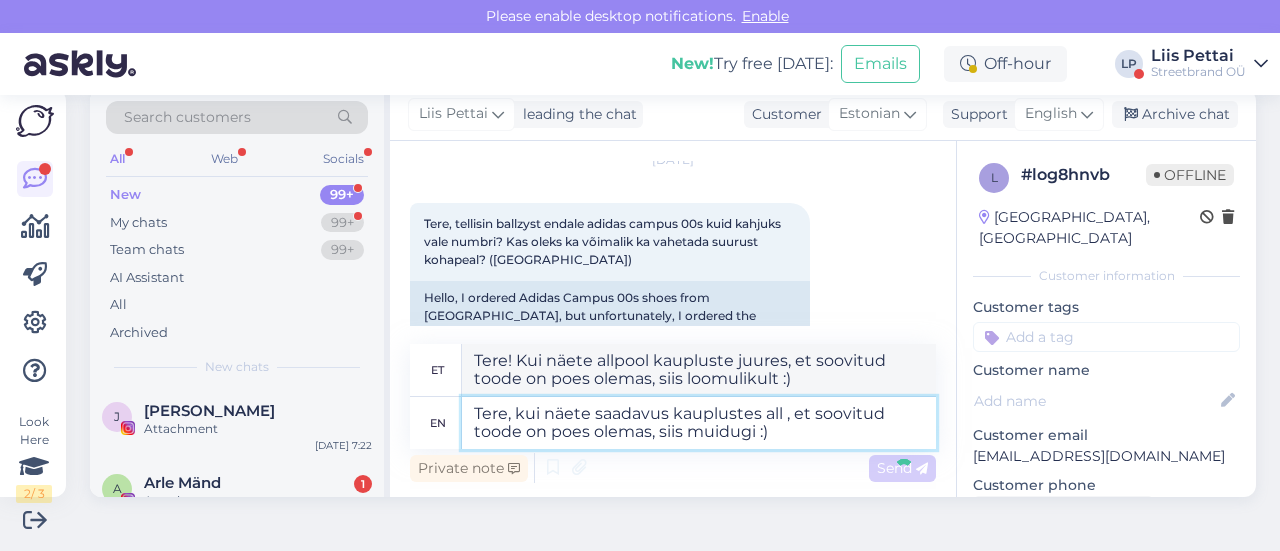 type 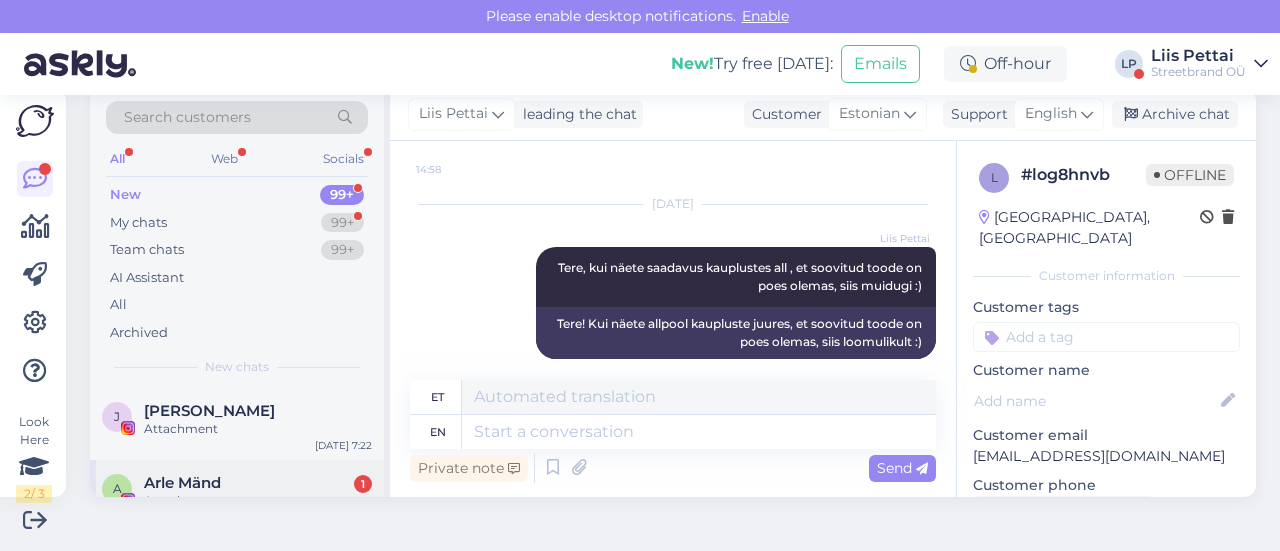click on "[PERSON_NAME] 1" at bounding box center [258, 483] 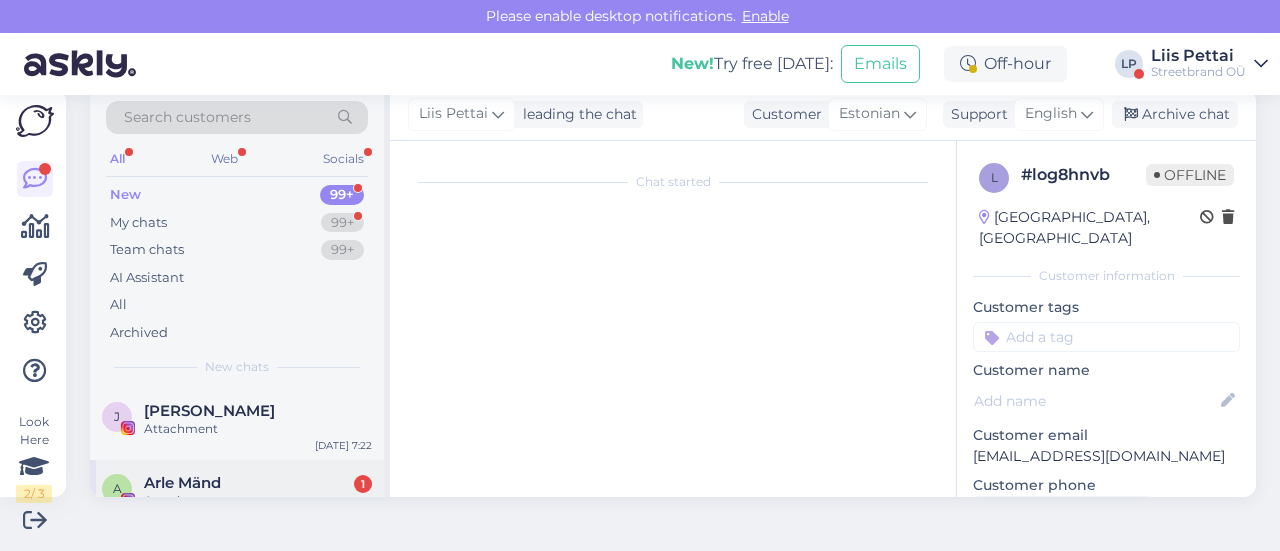 scroll, scrollTop: 189, scrollLeft: 0, axis: vertical 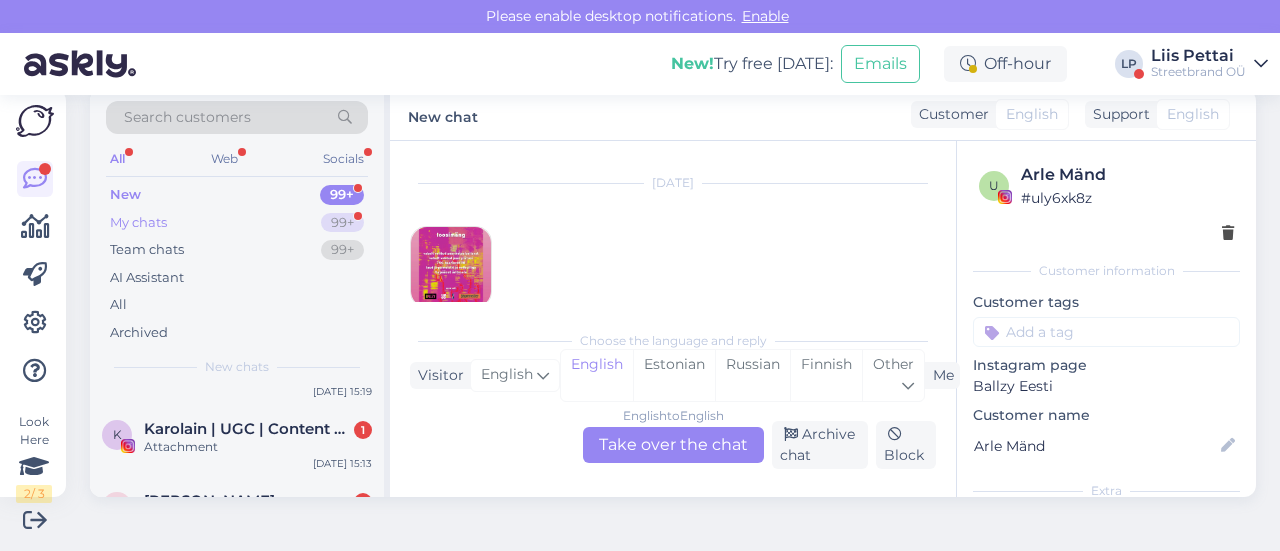 click on "My chats 99+" at bounding box center [237, 223] 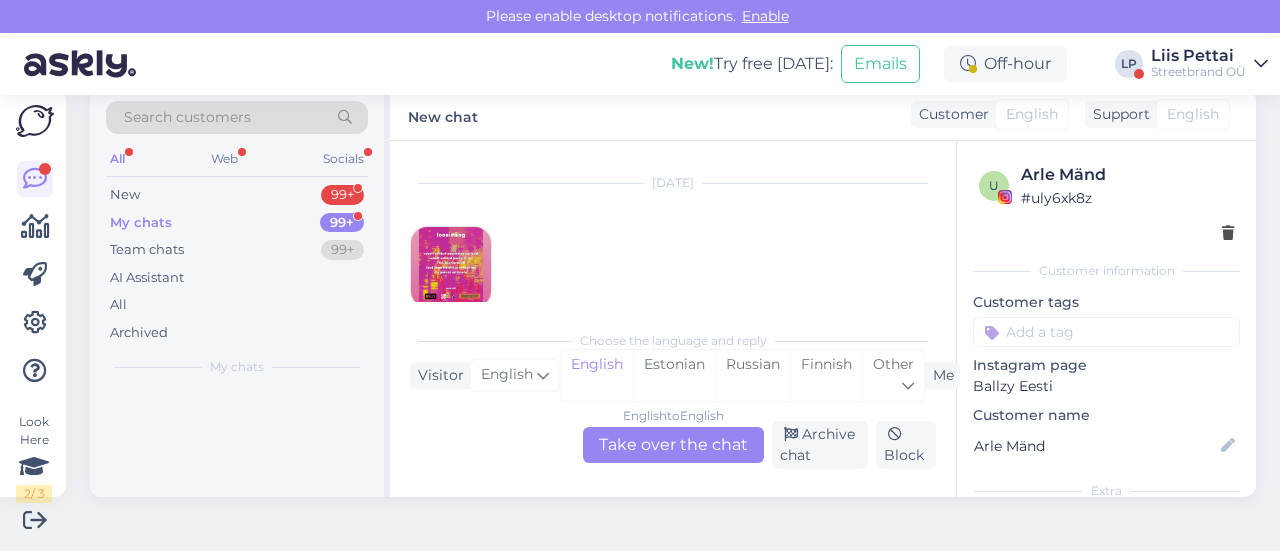 scroll, scrollTop: 0, scrollLeft: 0, axis: both 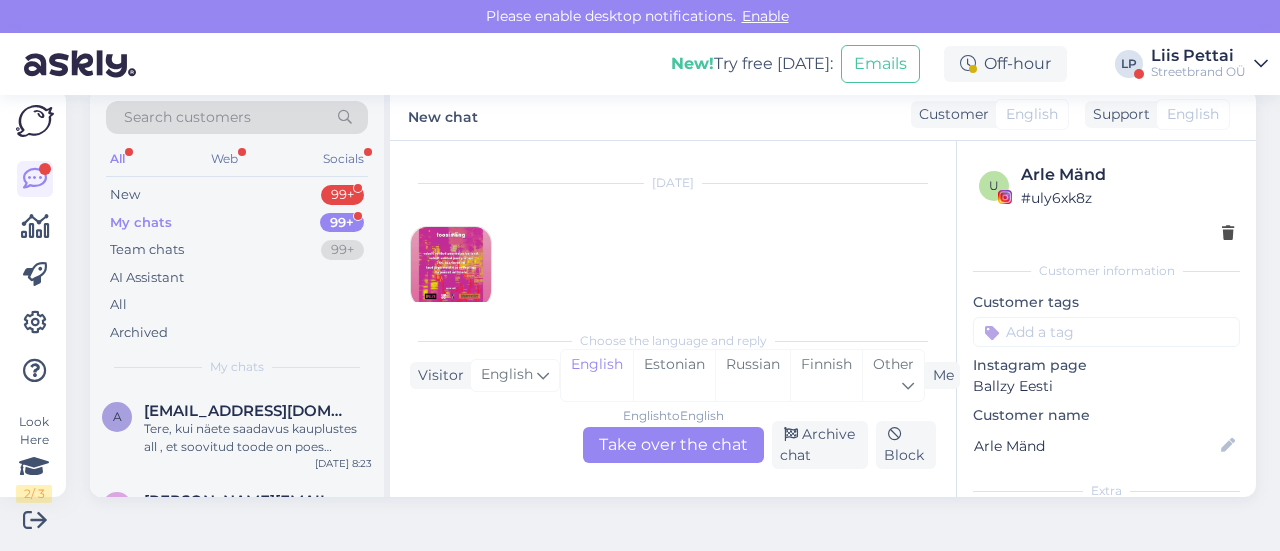 click on "Tere, kui näete saadavus kauplustes all , et soovitud toode on poes olemas, siis muidugi :)" at bounding box center [258, 438] 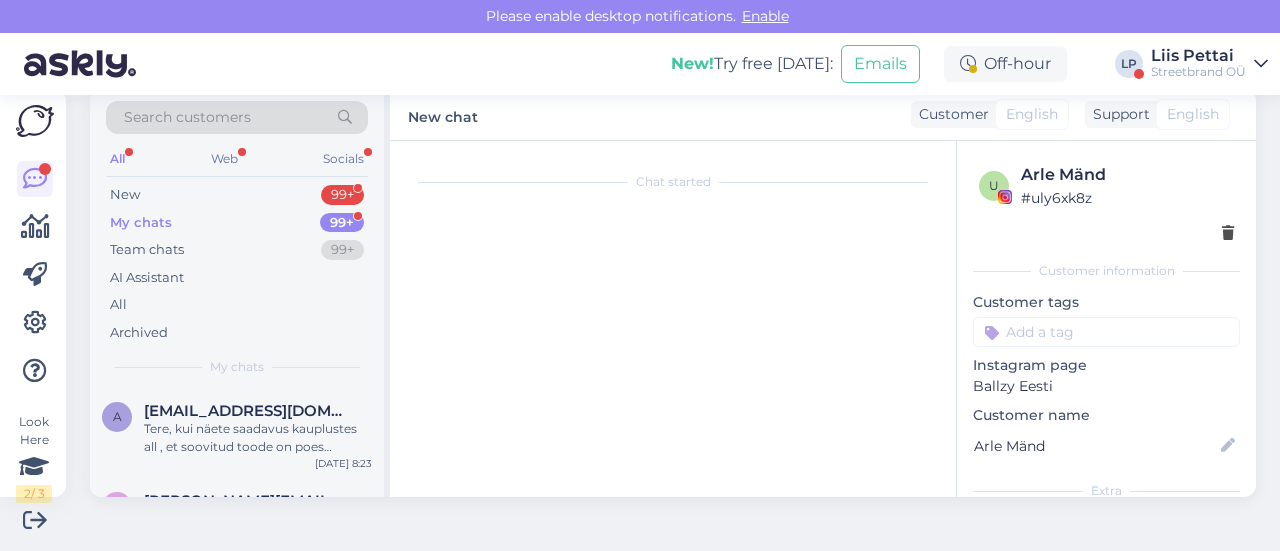 scroll, scrollTop: 272, scrollLeft: 0, axis: vertical 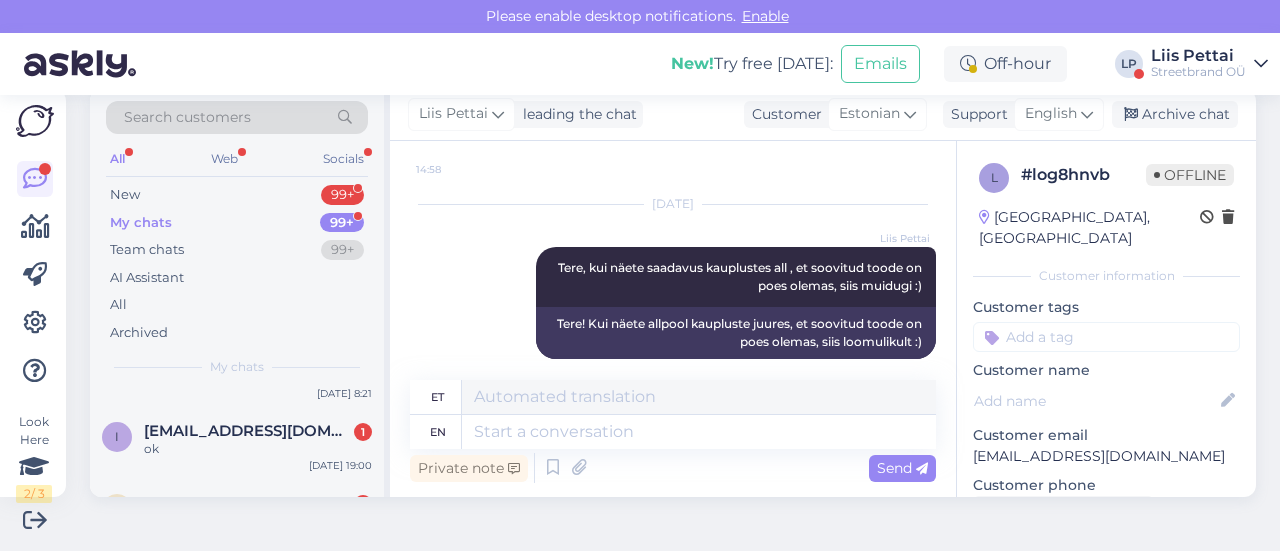 click on "[EMAIL_ADDRESS][DOMAIN_NAME]" at bounding box center [248, 431] 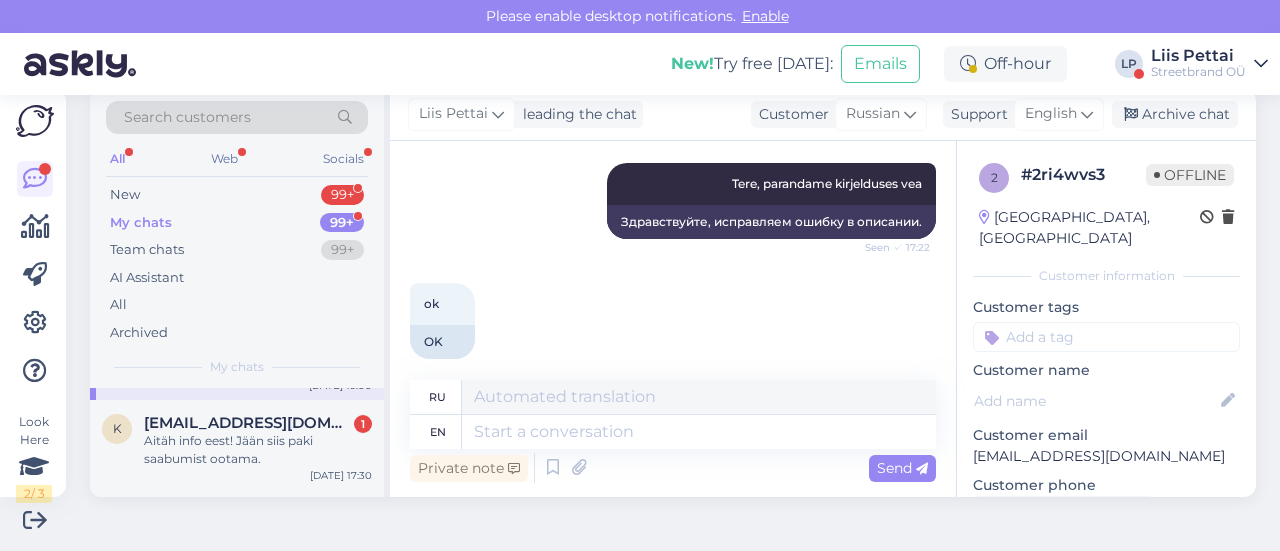scroll, scrollTop: 280, scrollLeft: 0, axis: vertical 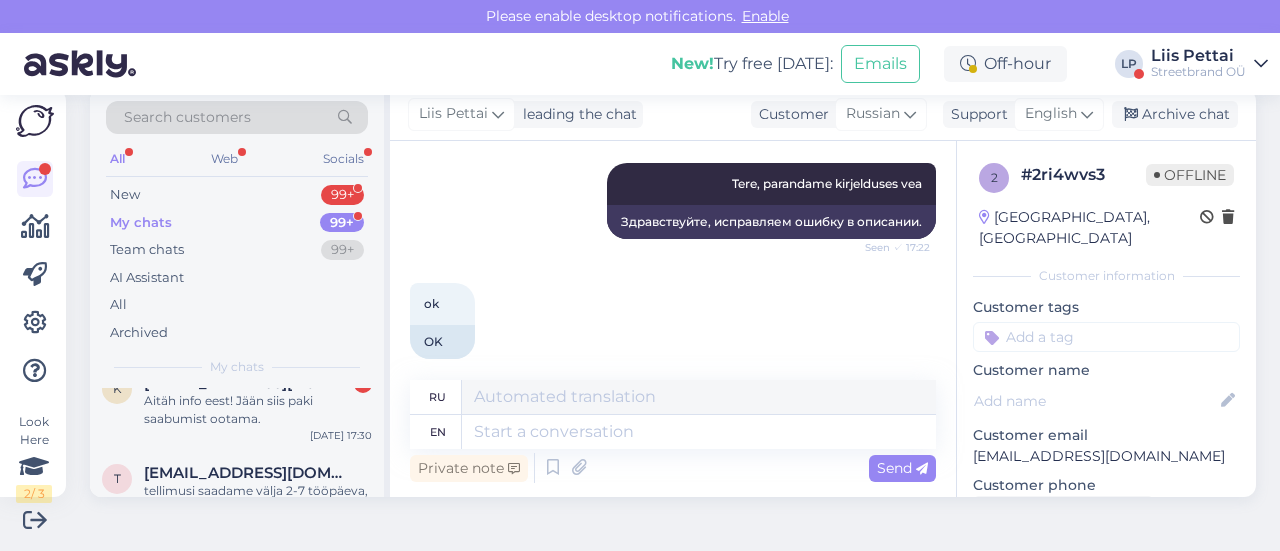 click on "Aitäh info eest! Jään siis paki saabumist ootama." at bounding box center (258, 410) 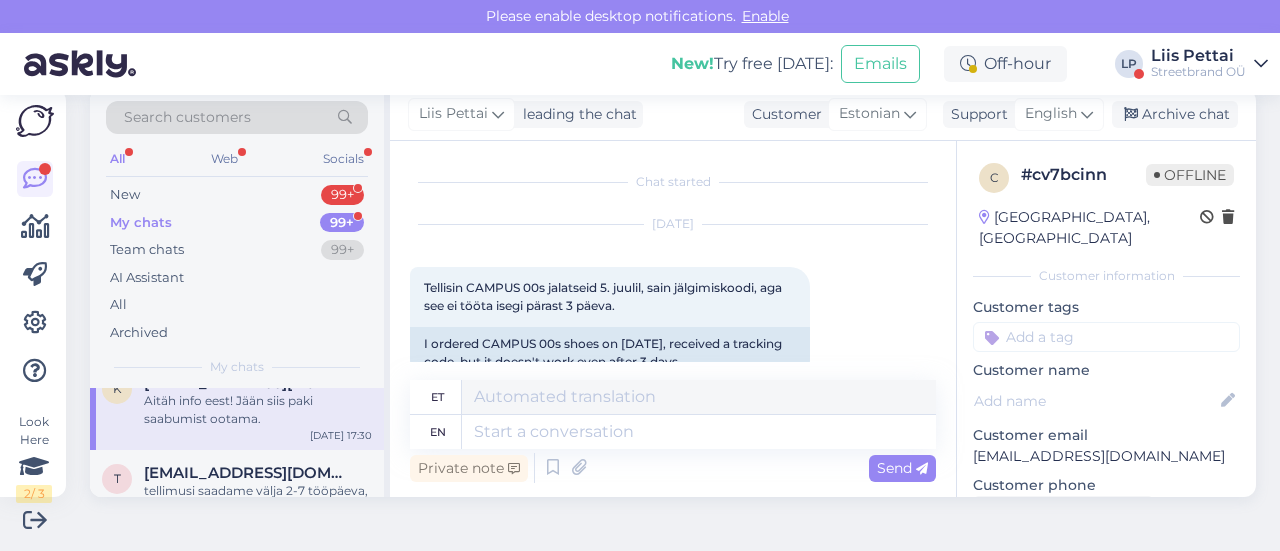 scroll, scrollTop: 614, scrollLeft: 0, axis: vertical 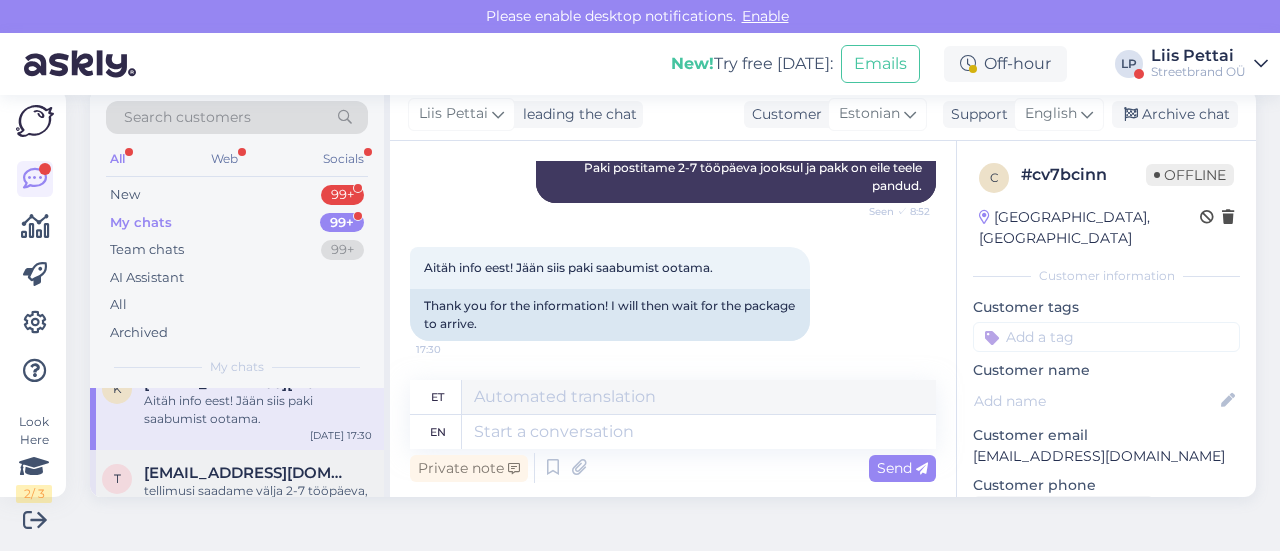 click on "[EMAIL_ADDRESS][DOMAIN_NAME]" at bounding box center (248, 473) 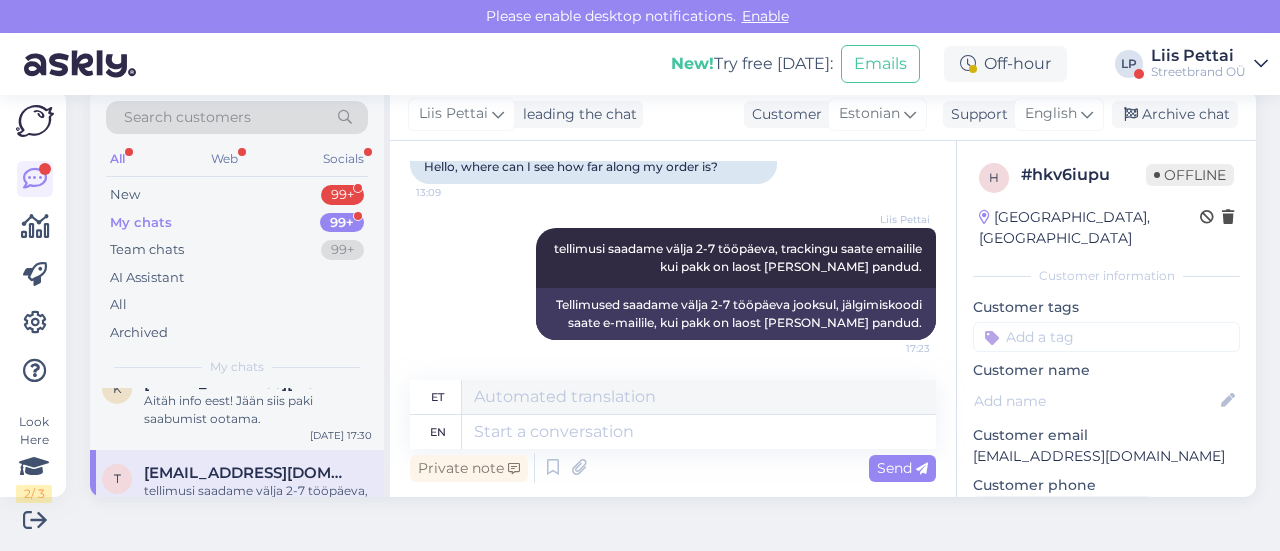 scroll, scrollTop: 158, scrollLeft: 0, axis: vertical 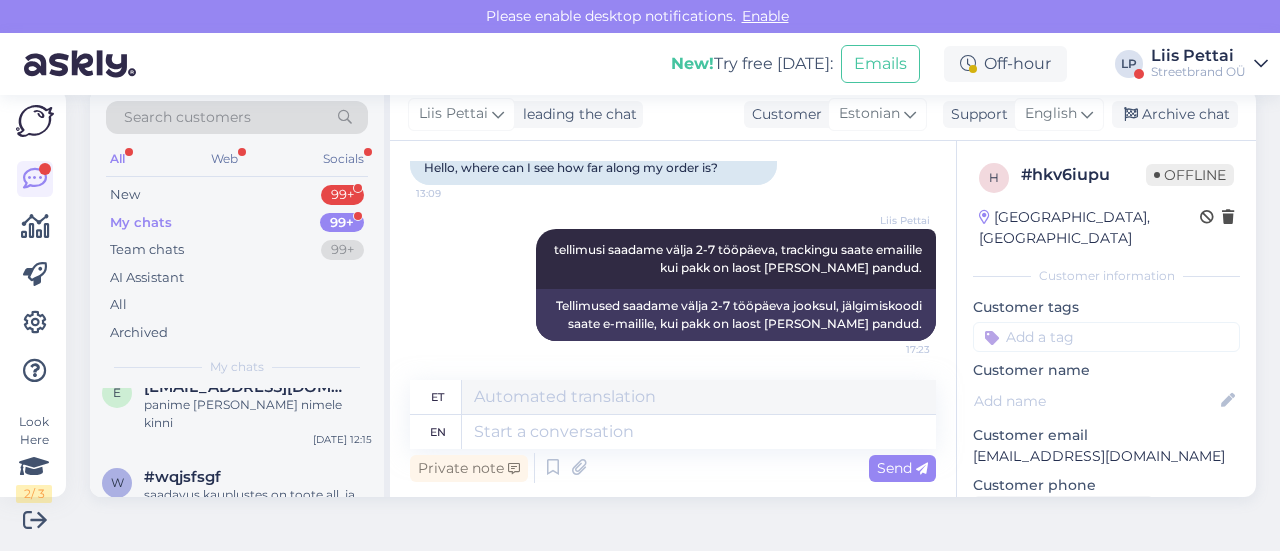click on "Streetbrand OÜ" at bounding box center [1198, 72] 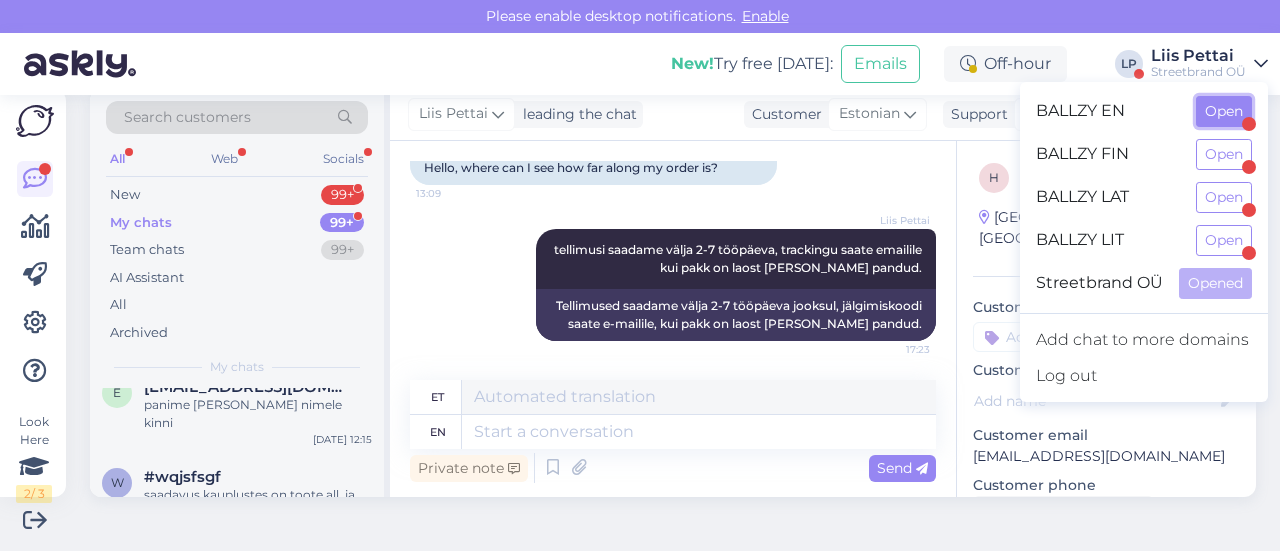 click on "Open" at bounding box center [1224, 111] 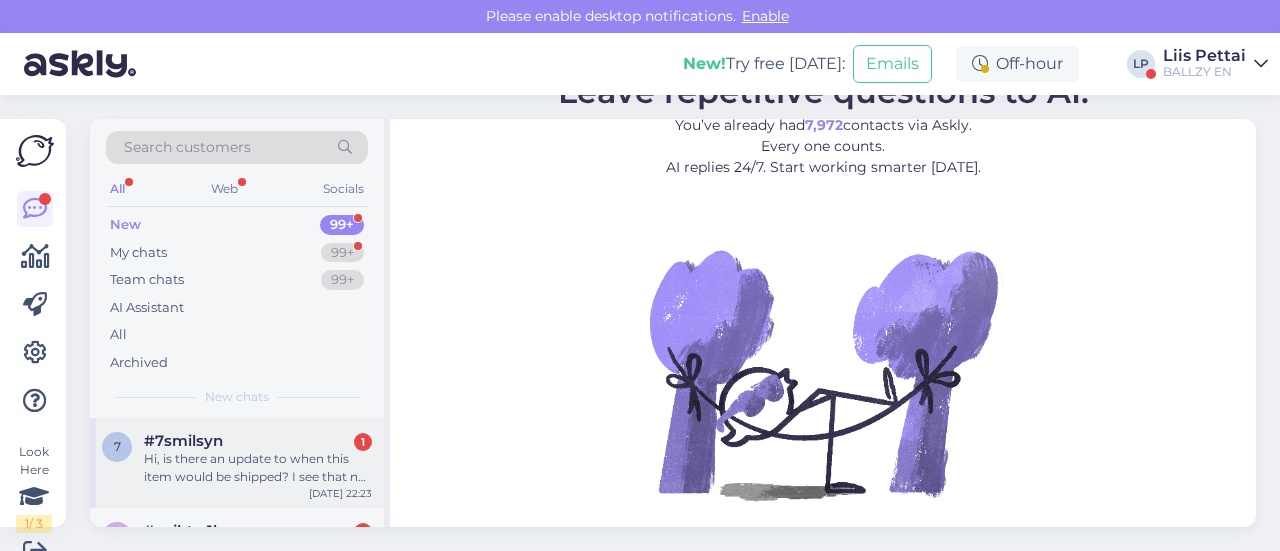 click on "Hi, is there an update to when this item would be shipped? I see that no tracking information is available..." at bounding box center (258, 468) 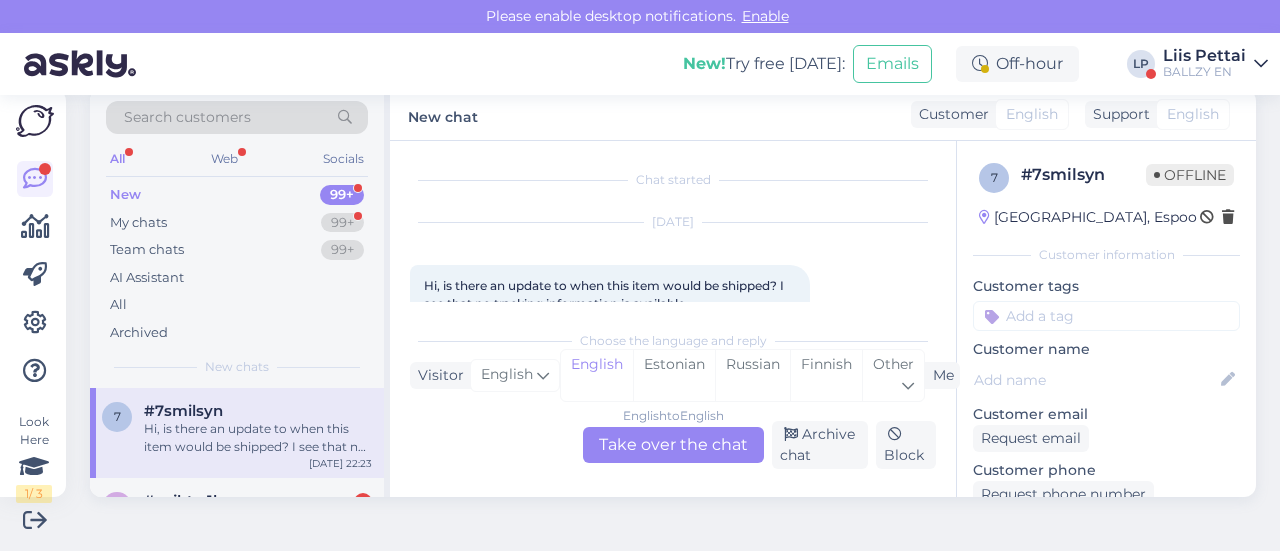 scroll, scrollTop: 46, scrollLeft: 0, axis: vertical 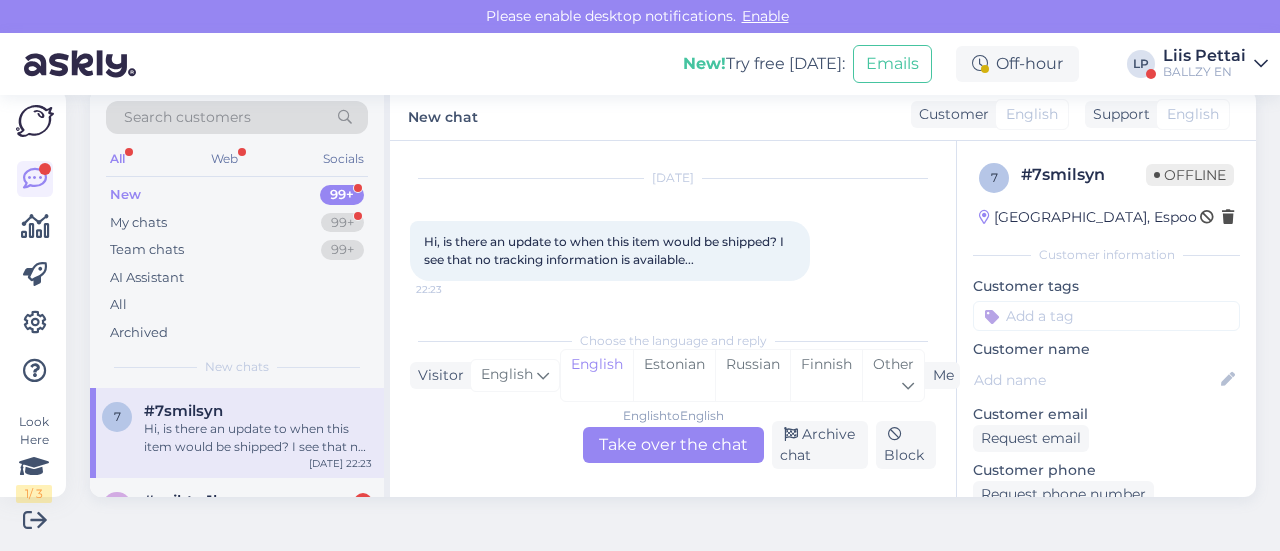 click on "English  to  English Take over the chat" at bounding box center [673, 445] 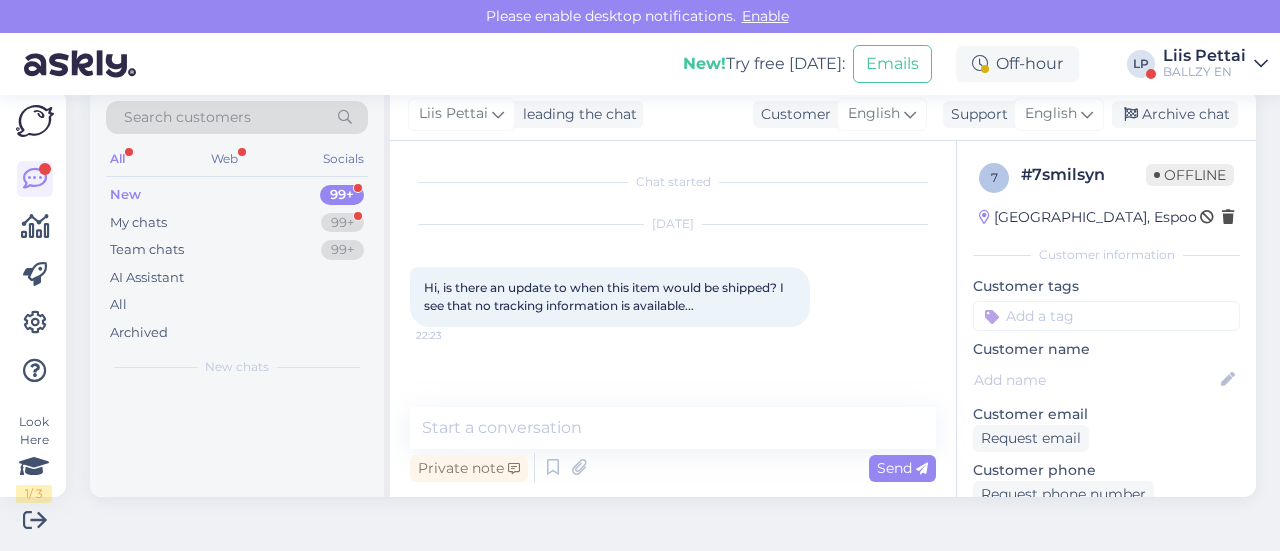 scroll, scrollTop: 0, scrollLeft: 0, axis: both 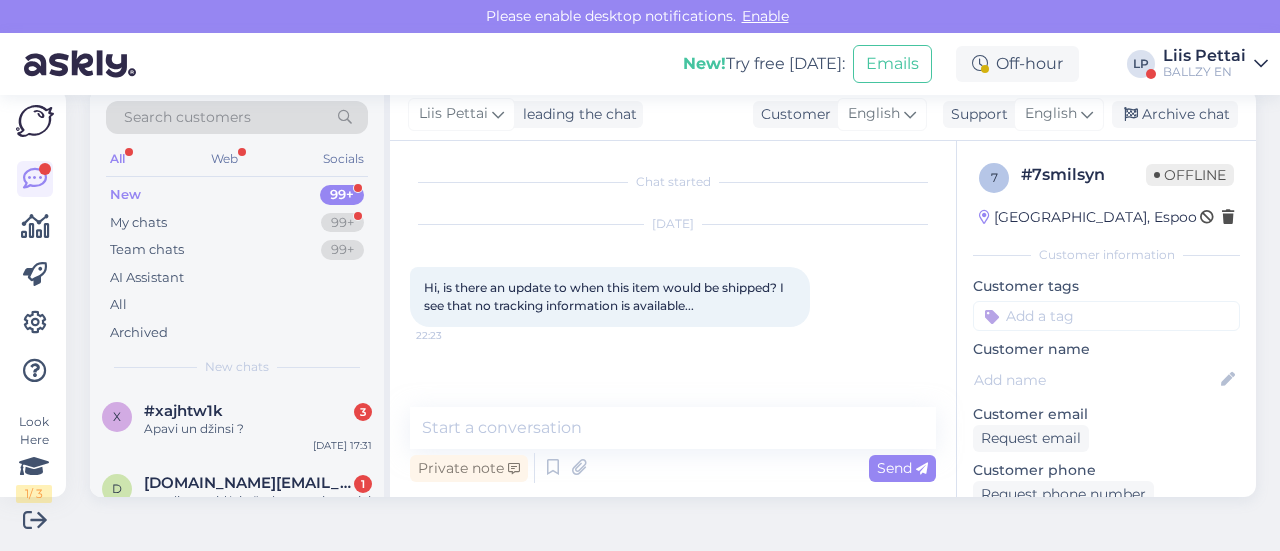 click on "Private note Send" at bounding box center [673, 468] 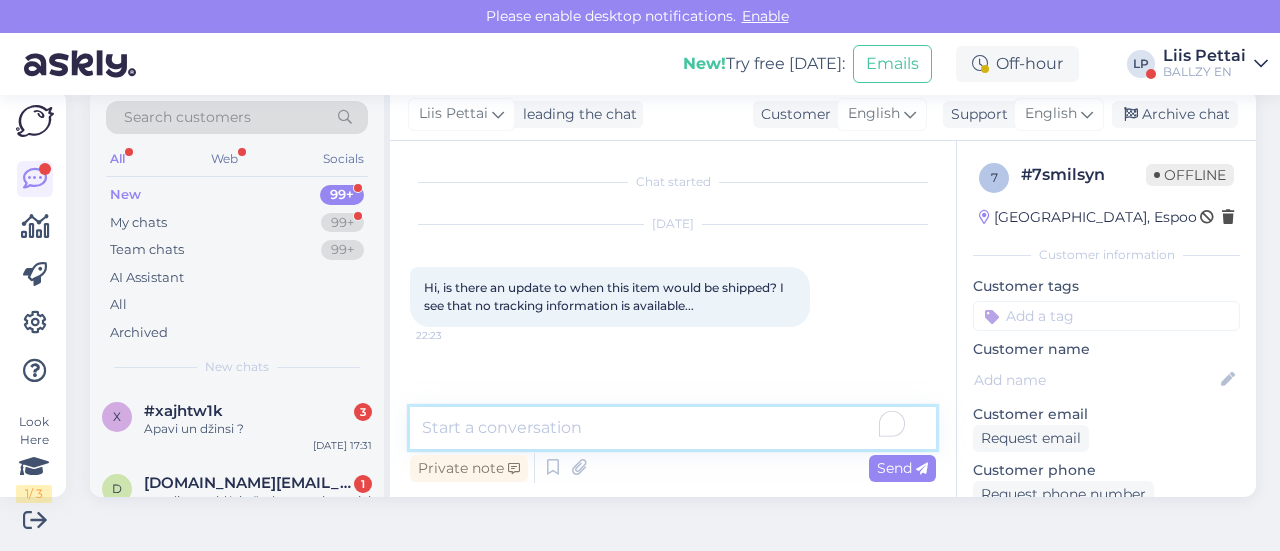 click at bounding box center (673, 428) 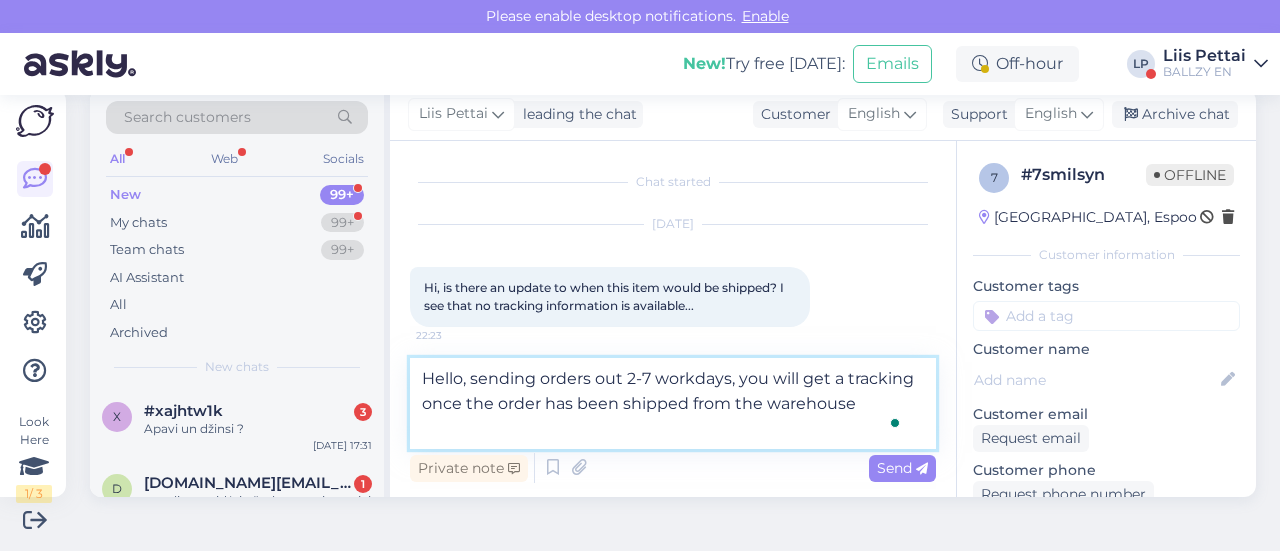 type on "Hello, sending orders out 2-7 workdays, you will get a tracking once the order has been shipped from the warehouse." 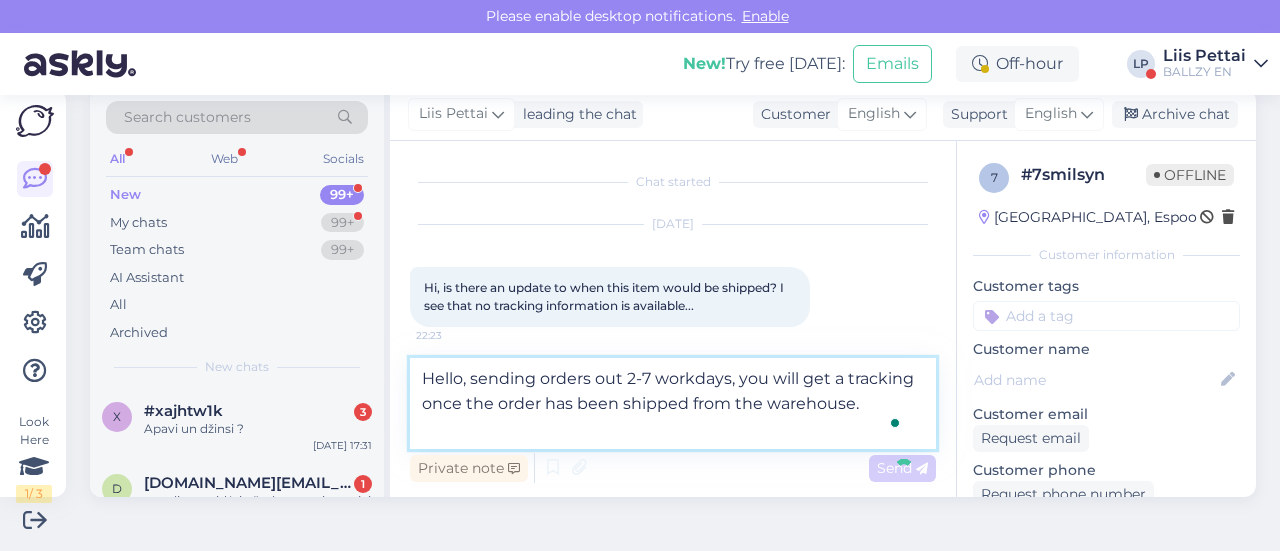 type 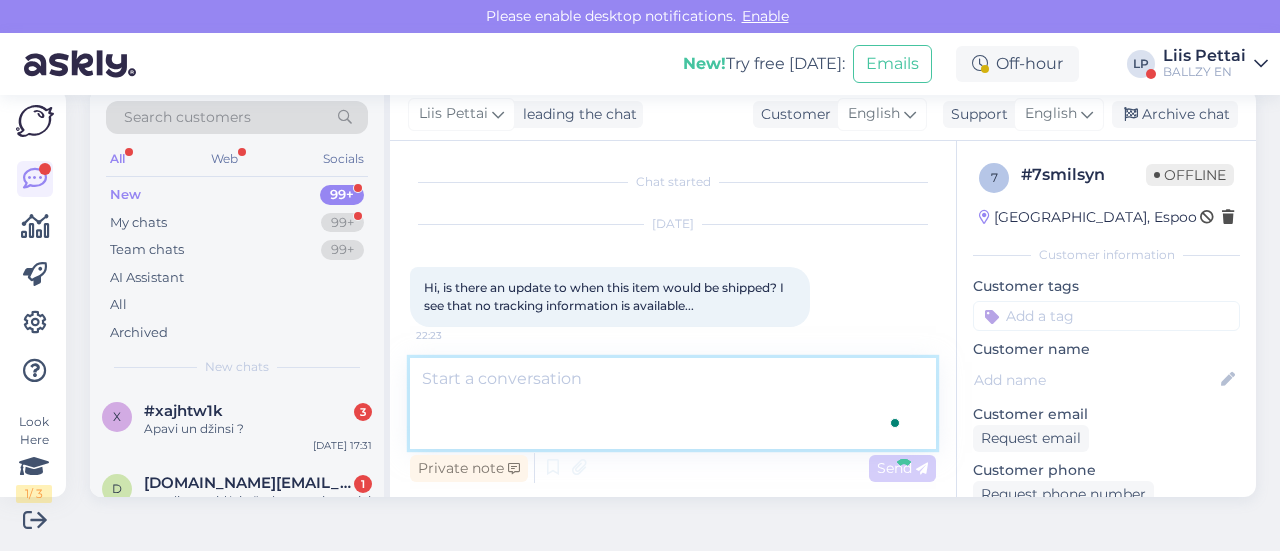 scroll, scrollTop: 123, scrollLeft: 0, axis: vertical 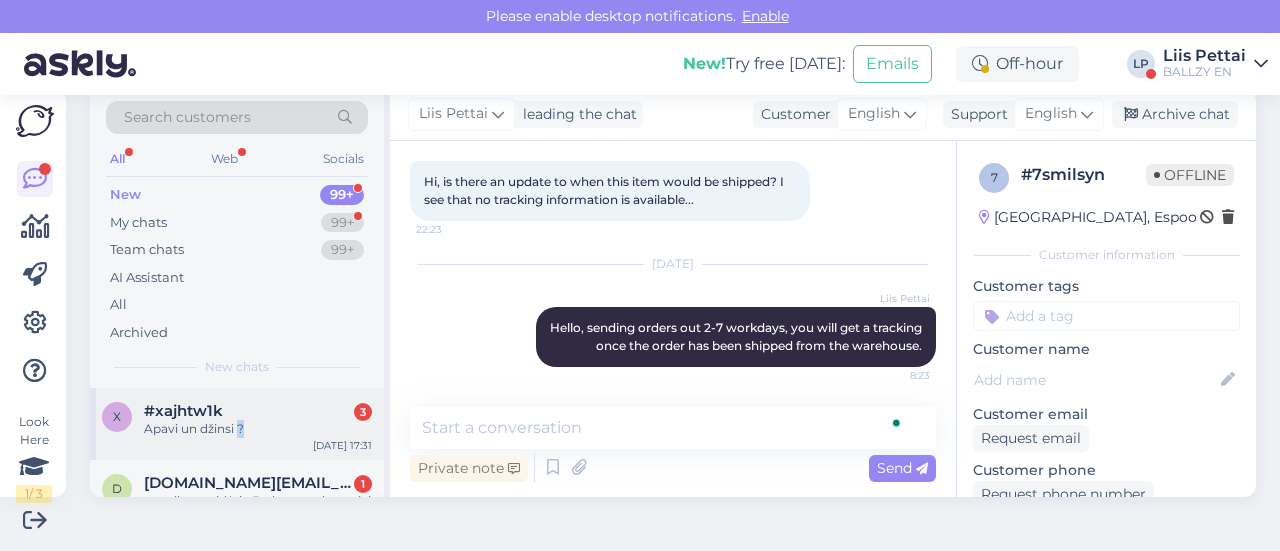 click on "Apavi un džinsi ?" at bounding box center (258, 429) 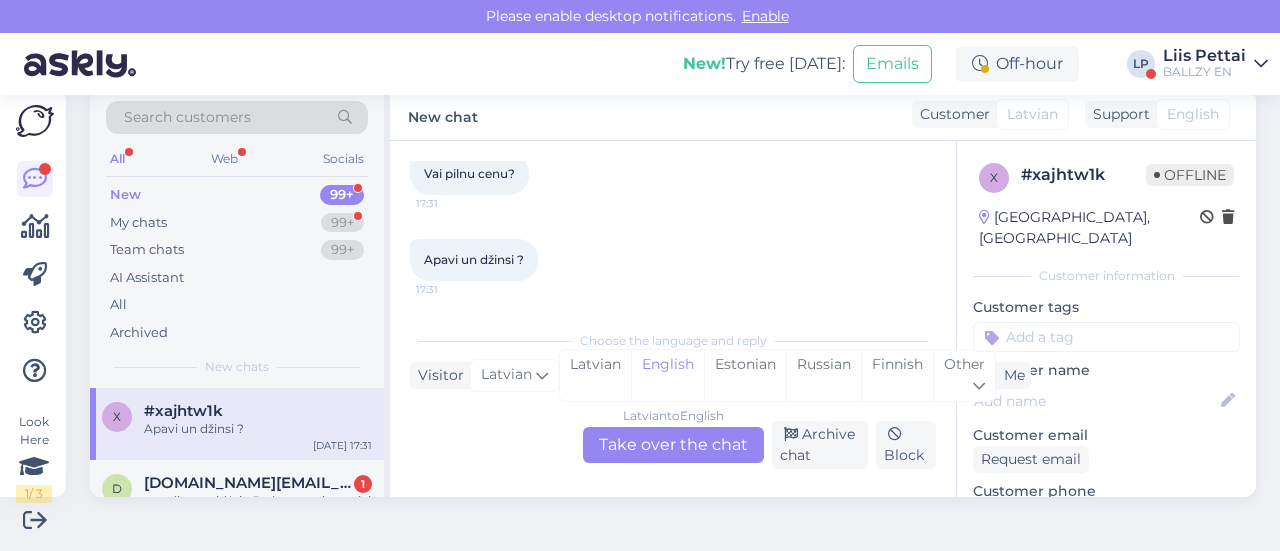 click on "Latvian  to  English Take over the chat" at bounding box center [673, 445] 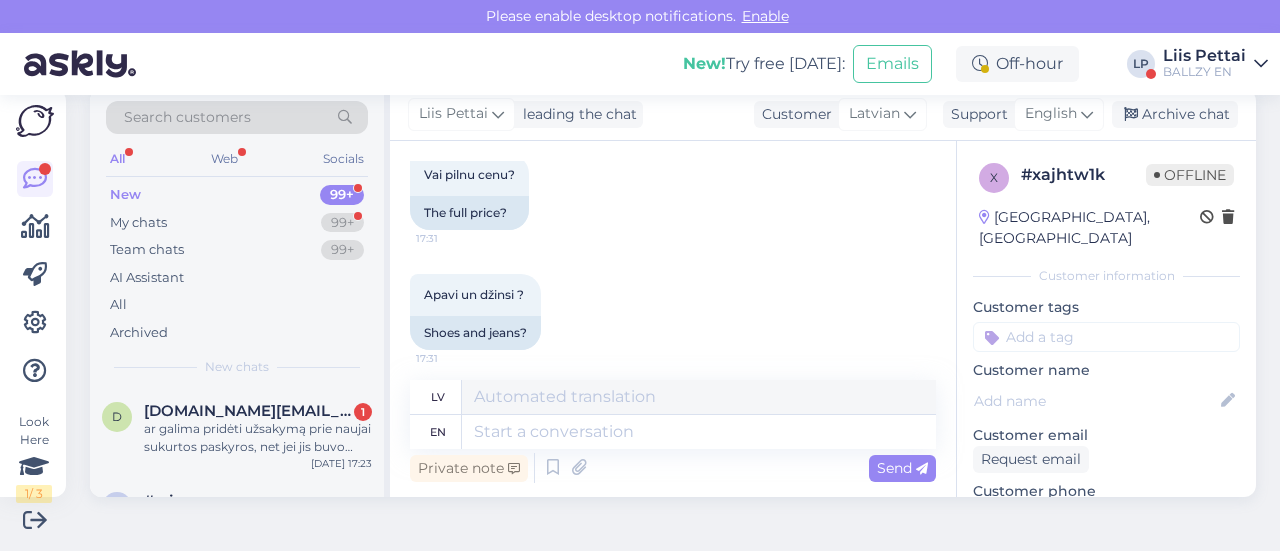 scroll, scrollTop: 314, scrollLeft: 0, axis: vertical 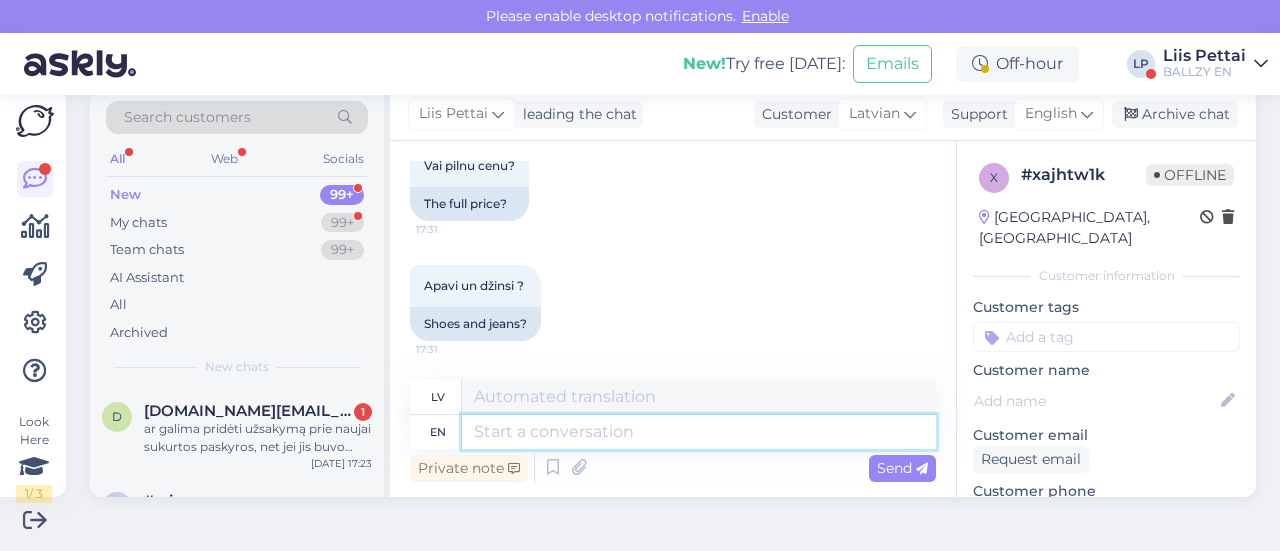 click at bounding box center (699, 432) 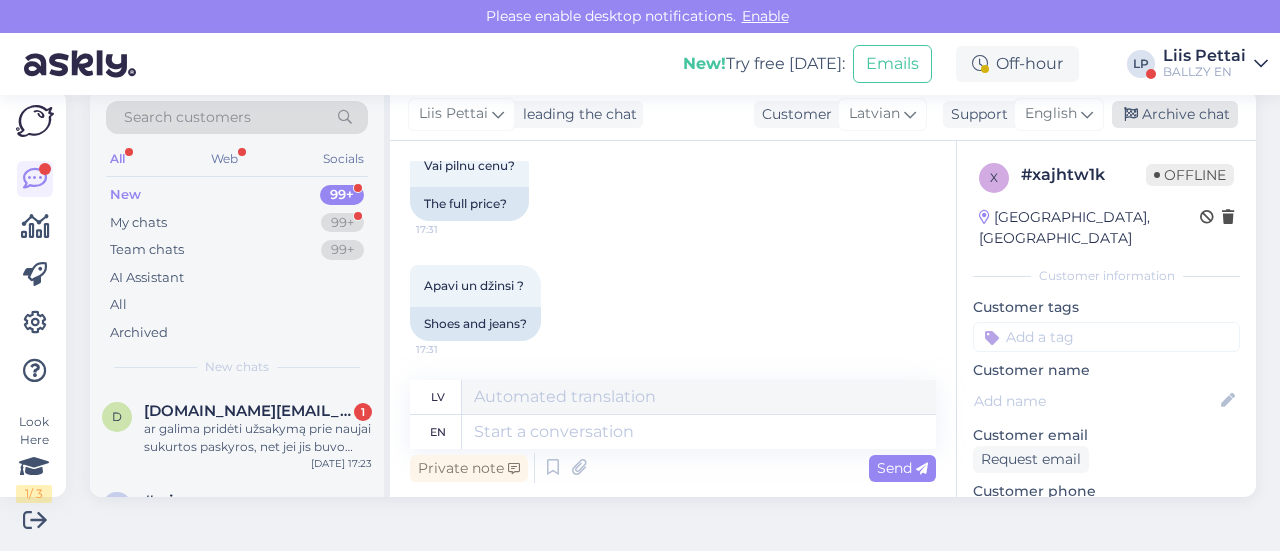 click on "Archive chat" at bounding box center [1175, 114] 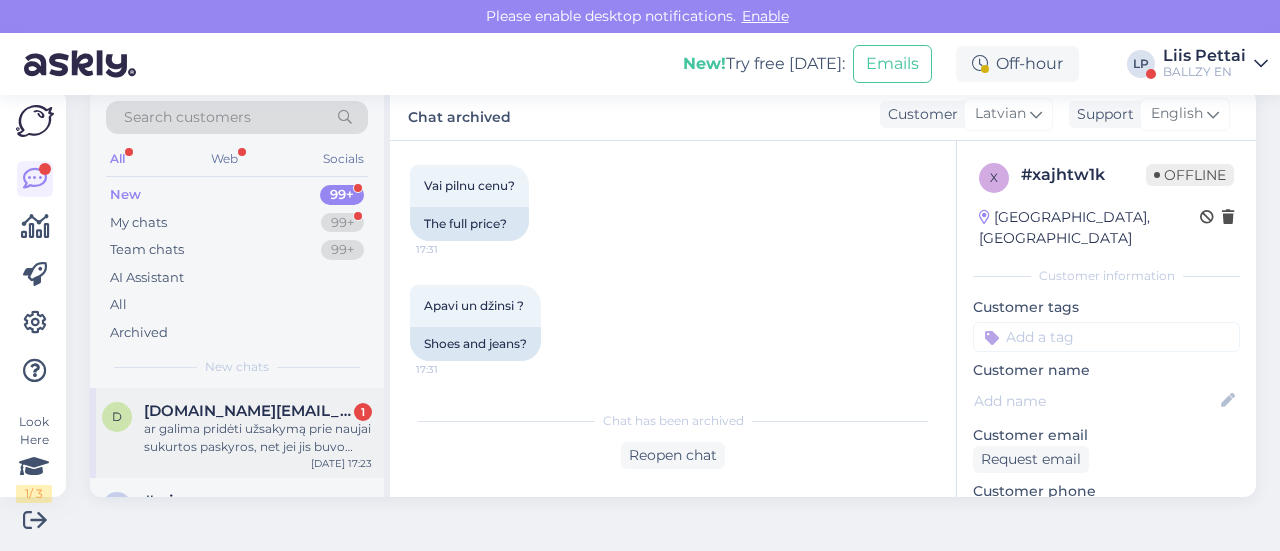 click on "ar galima pridėti užsakymą prie naujai sukurtos paskyros, net jei jis buvo perkamas per svečio paskyrą?" at bounding box center [258, 438] 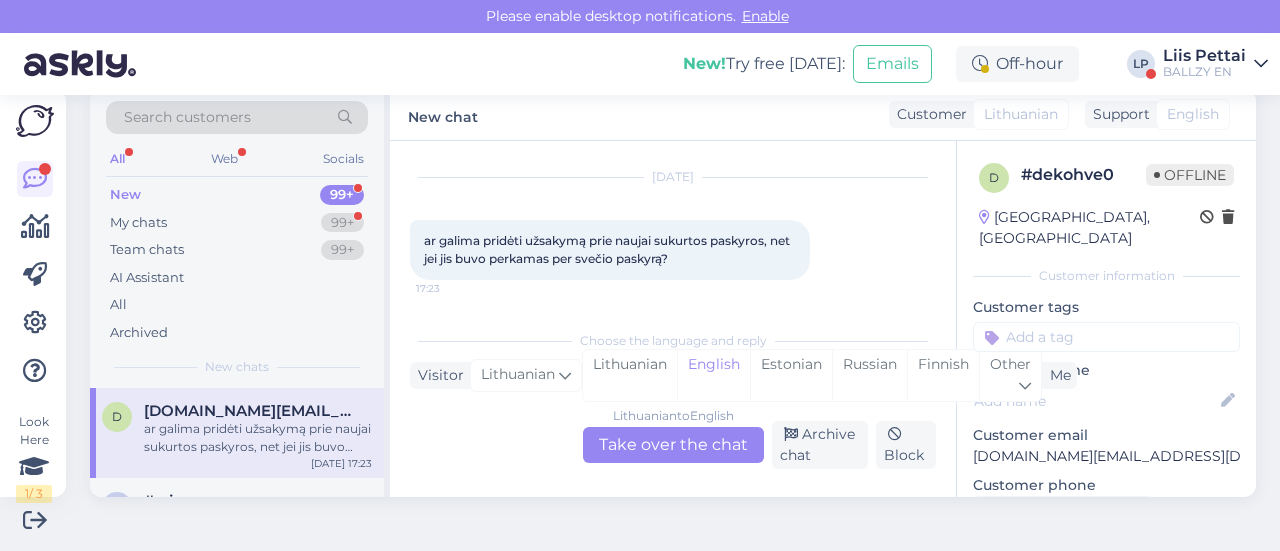 scroll, scrollTop: 42, scrollLeft: 0, axis: vertical 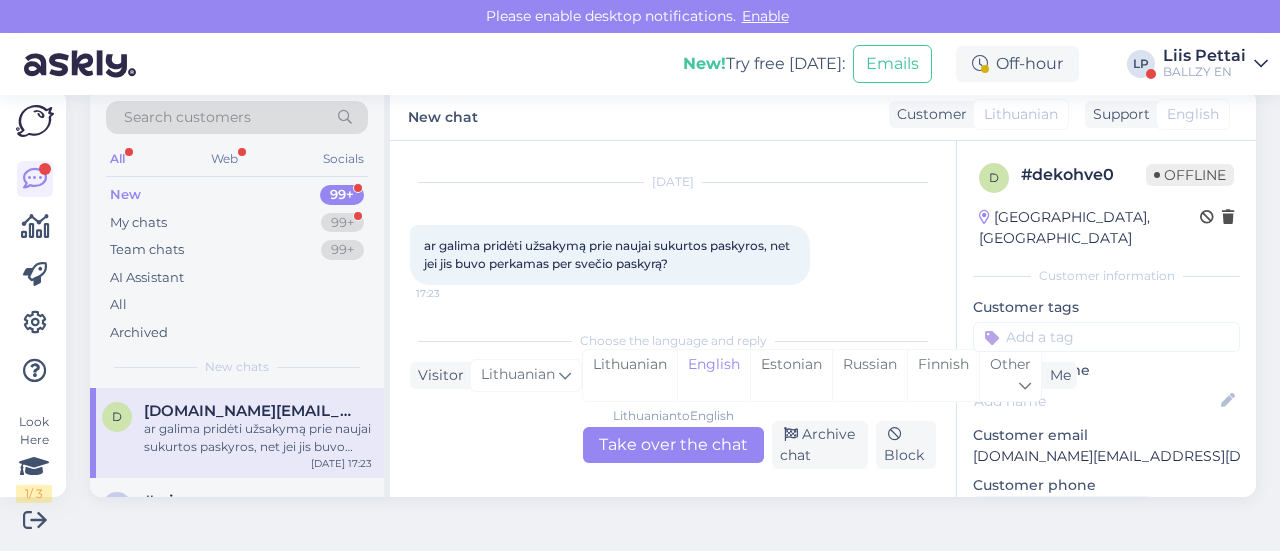 click on "Lithuanian  to  English Take over the chat" at bounding box center (673, 445) 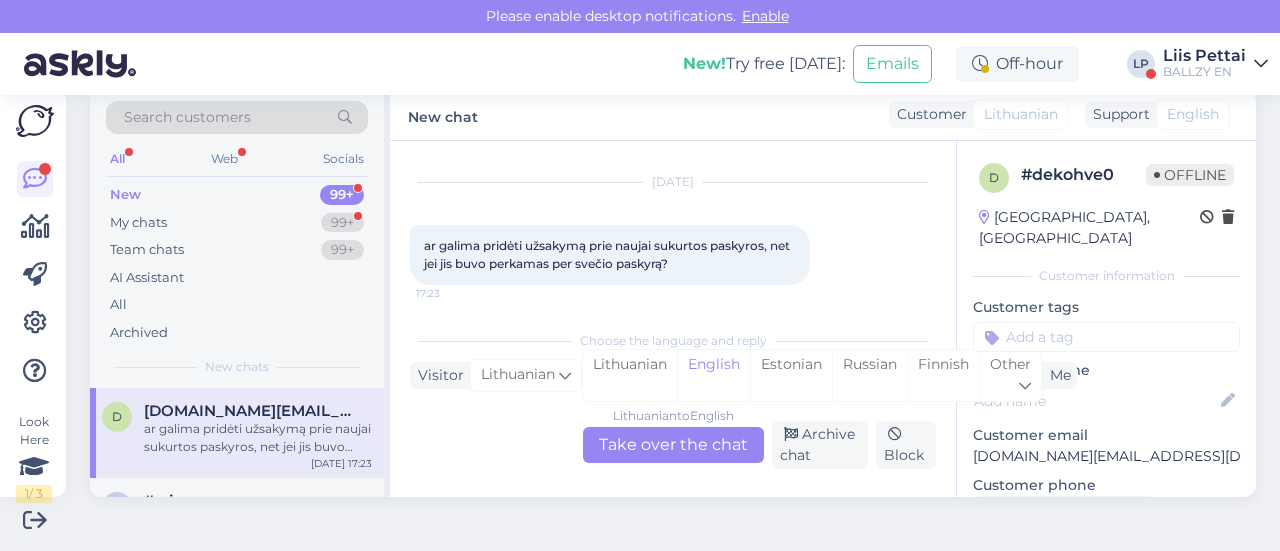 scroll, scrollTop: 38, scrollLeft: 0, axis: vertical 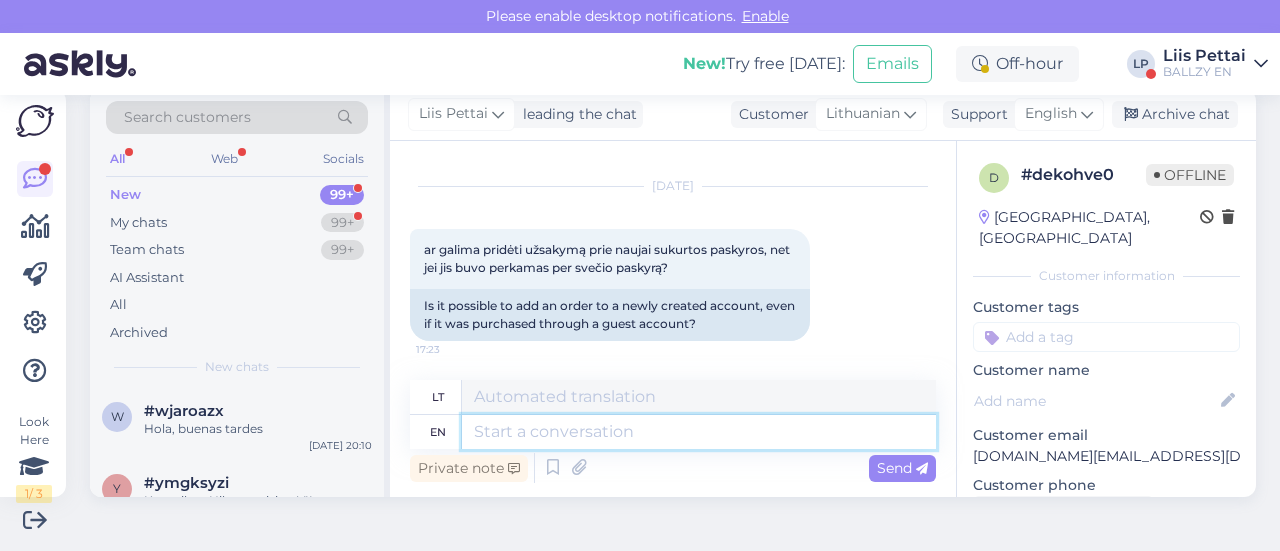 click at bounding box center (699, 432) 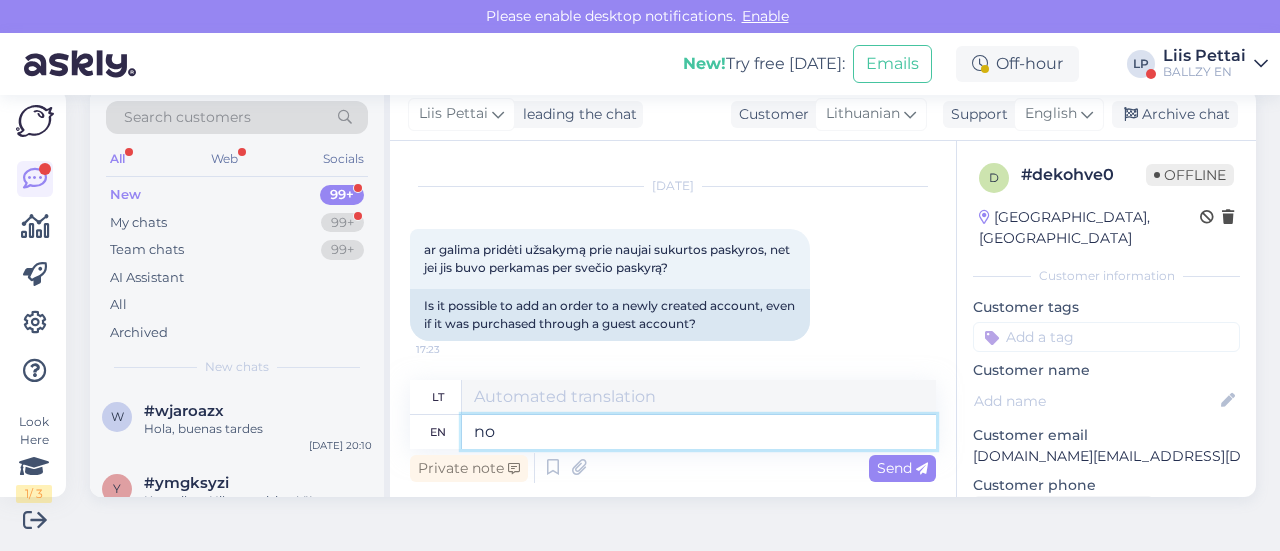 type on "no u" 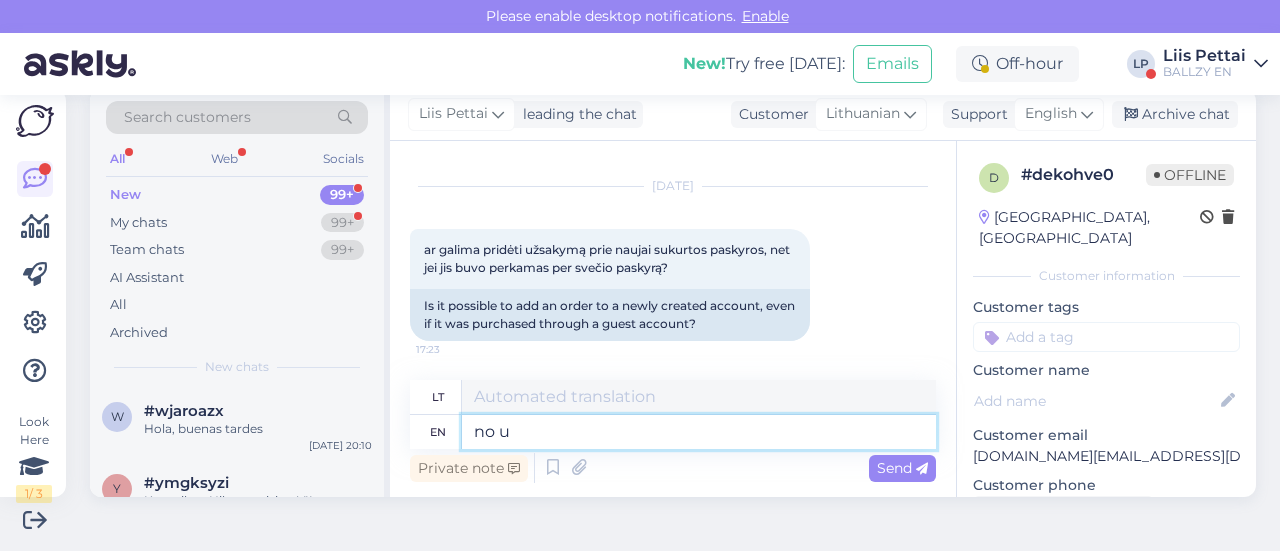 type on "ne" 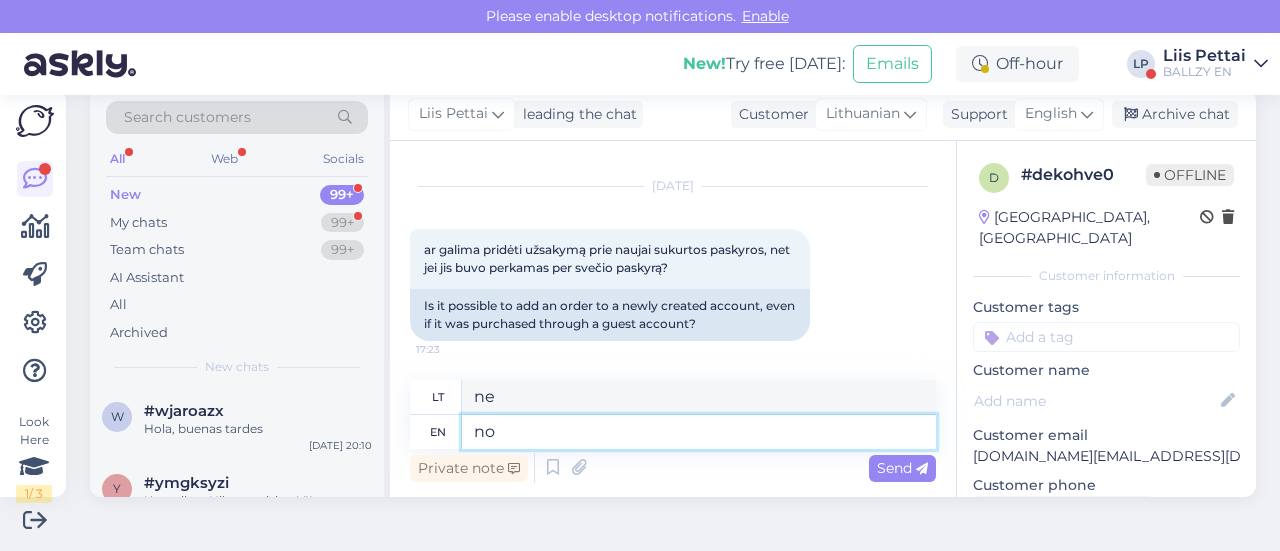 type on "n" 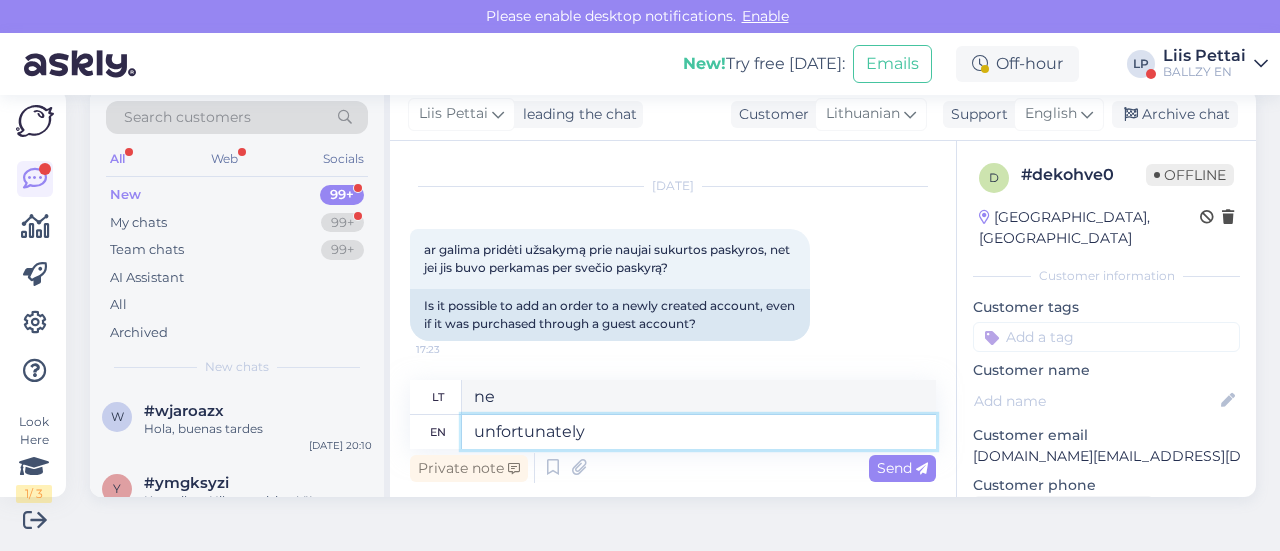type on "unfortunately n" 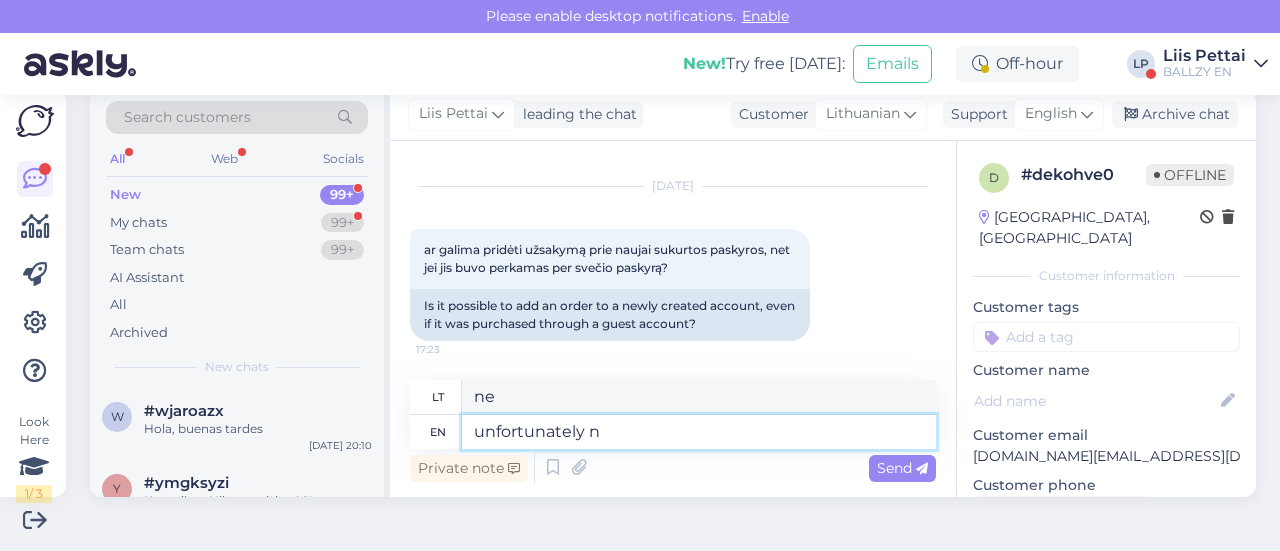 type on "Deja" 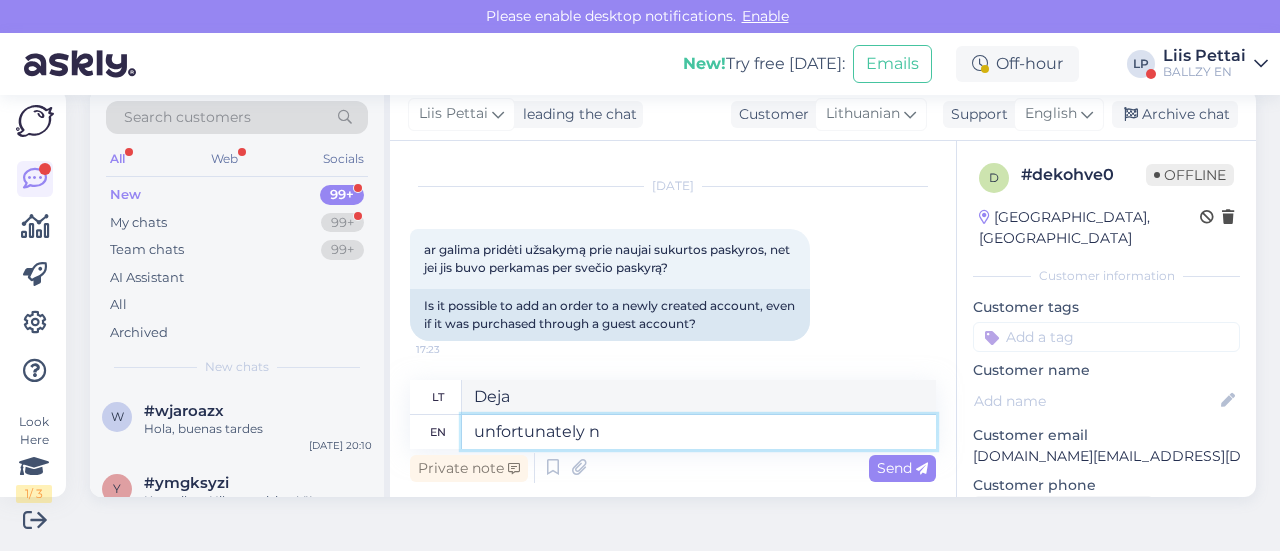 type on "unfortunately no" 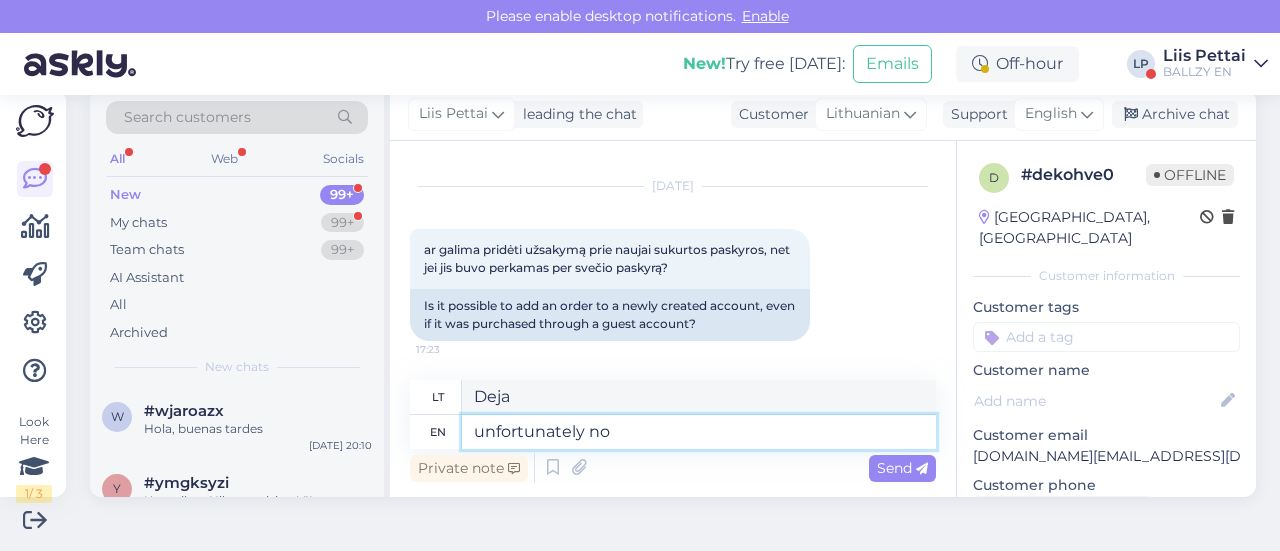 type on "Deja, ne." 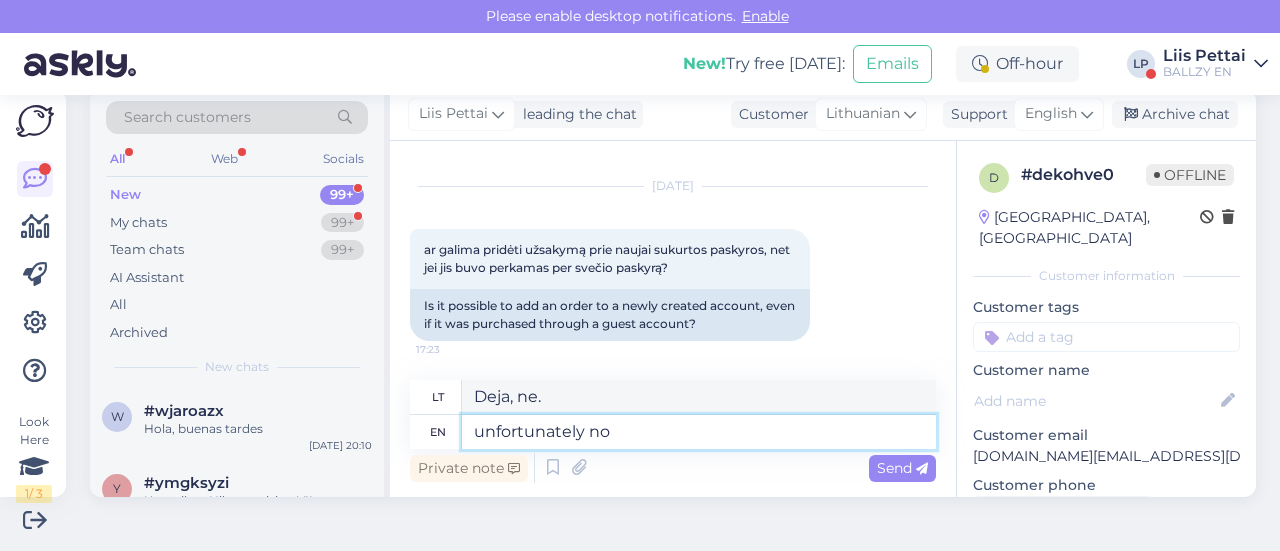 type 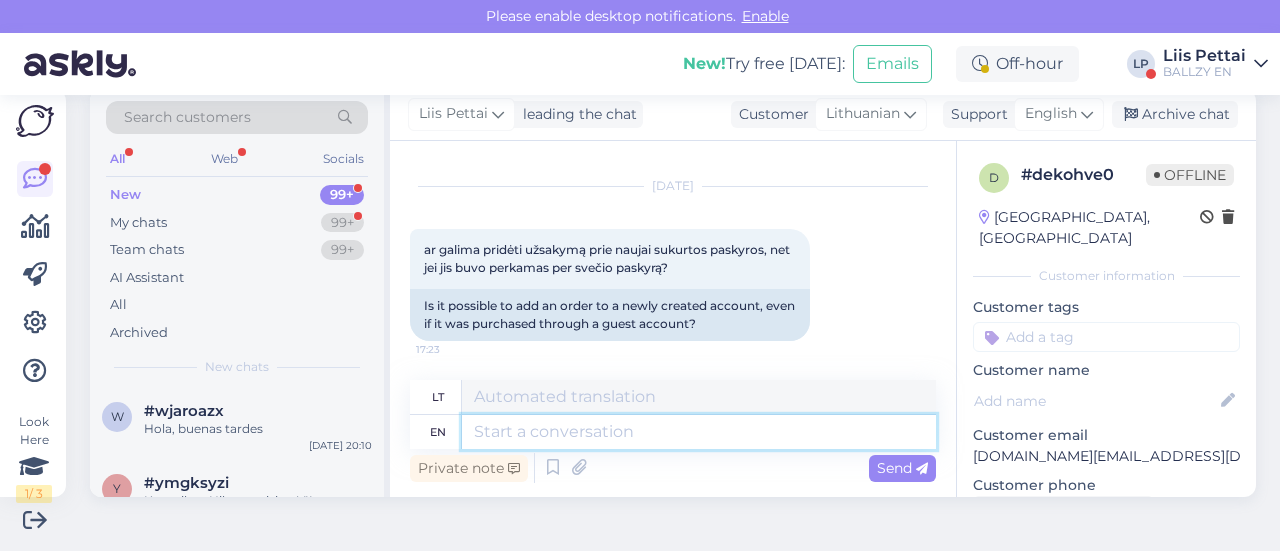 scroll, scrollTop: 200, scrollLeft: 0, axis: vertical 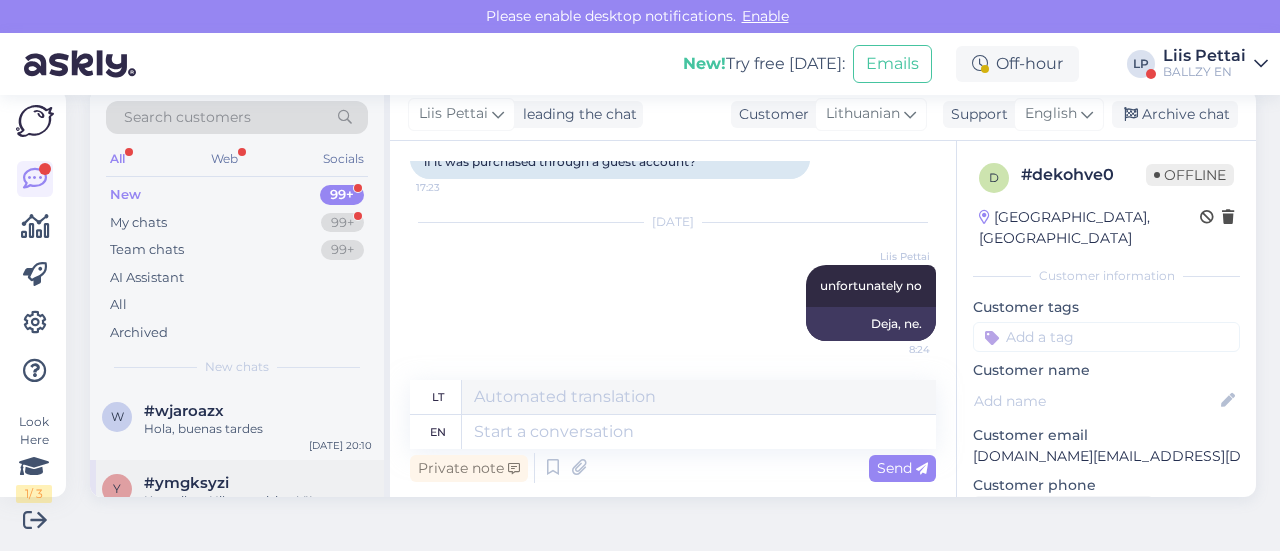 click on "y #ymgksyzi Kas teil on Nike precision VII suuruses 41? [DATE] 16:40" at bounding box center [237, 505] 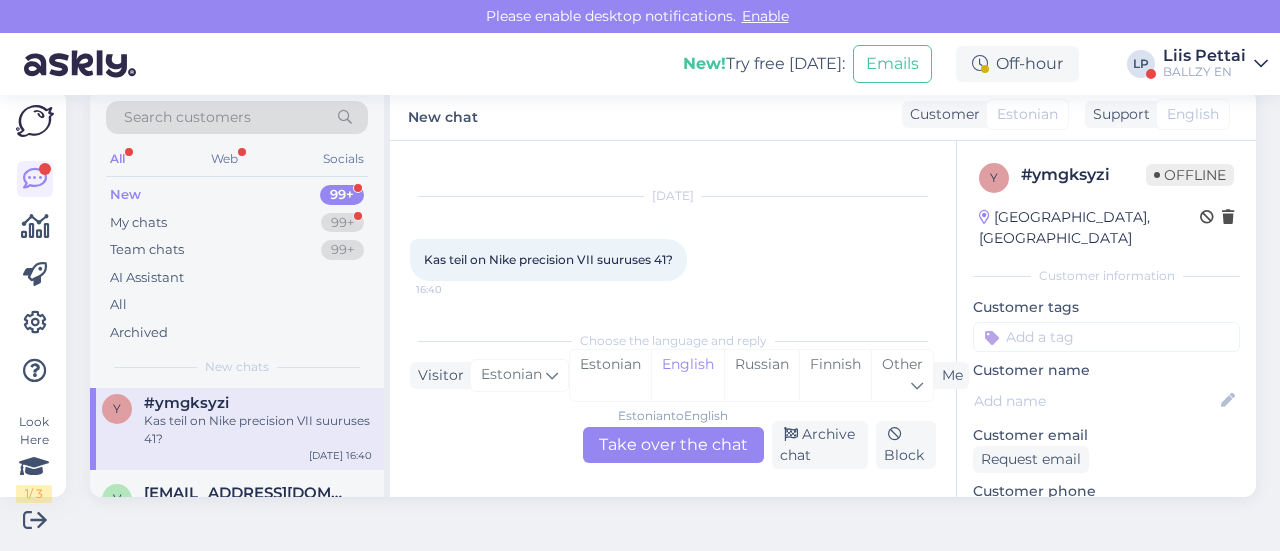 scroll, scrollTop: 120, scrollLeft: 0, axis: vertical 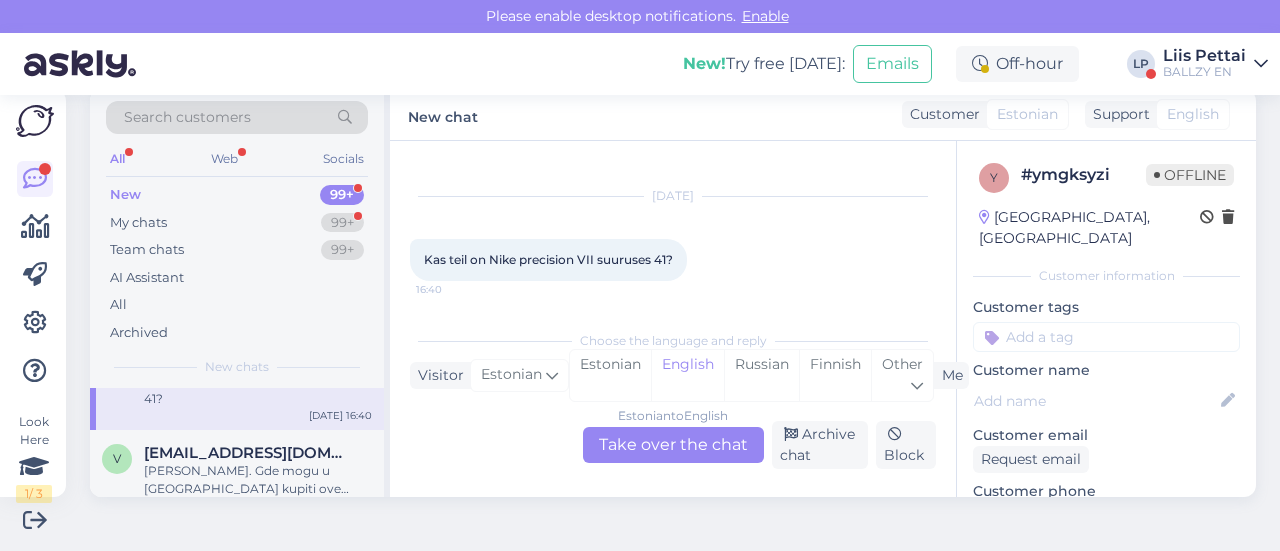 click on "Liis Pettai" at bounding box center [1204, 56] 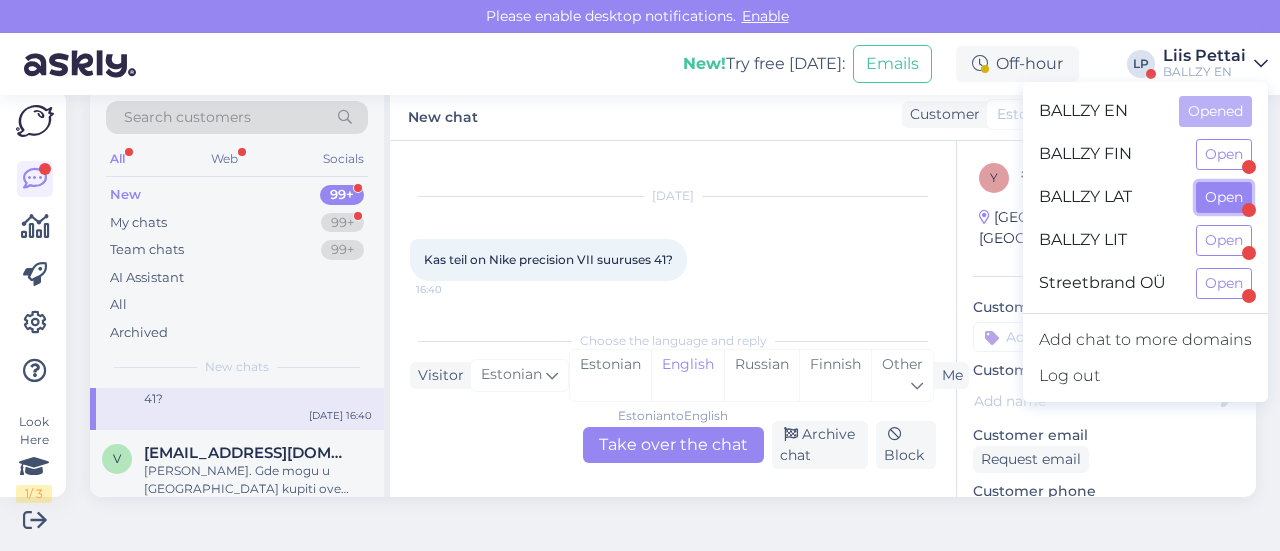 click on "Open" at bounding box center [1224, 197] 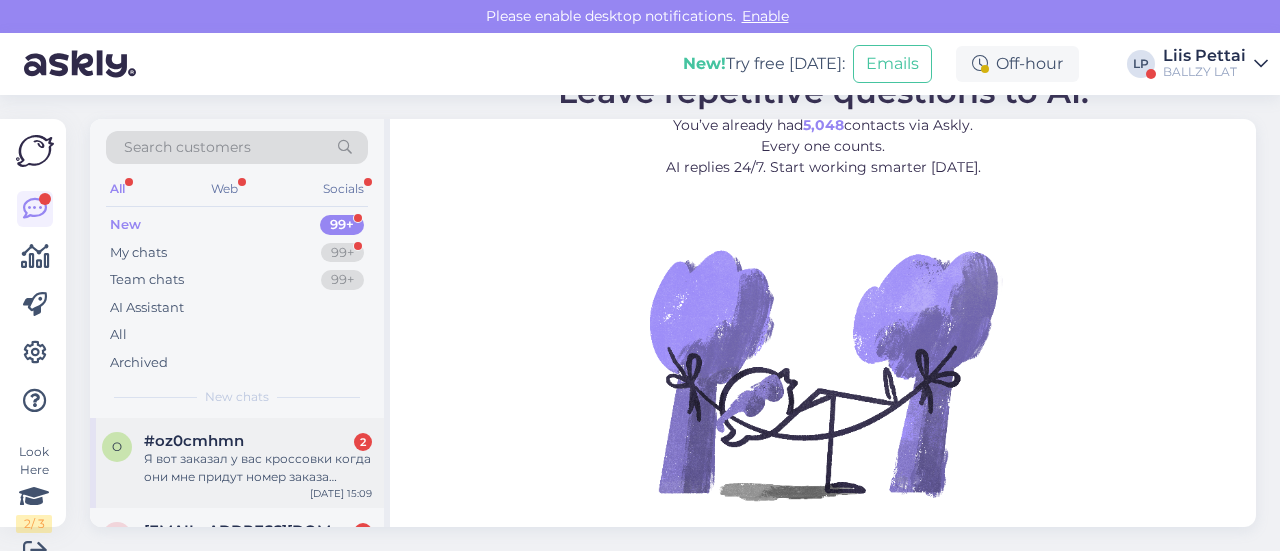 click on "Я вот заказал у вас кроссовки когда они мне придут номер заказа 40072313." at bounding box center (258, 468) 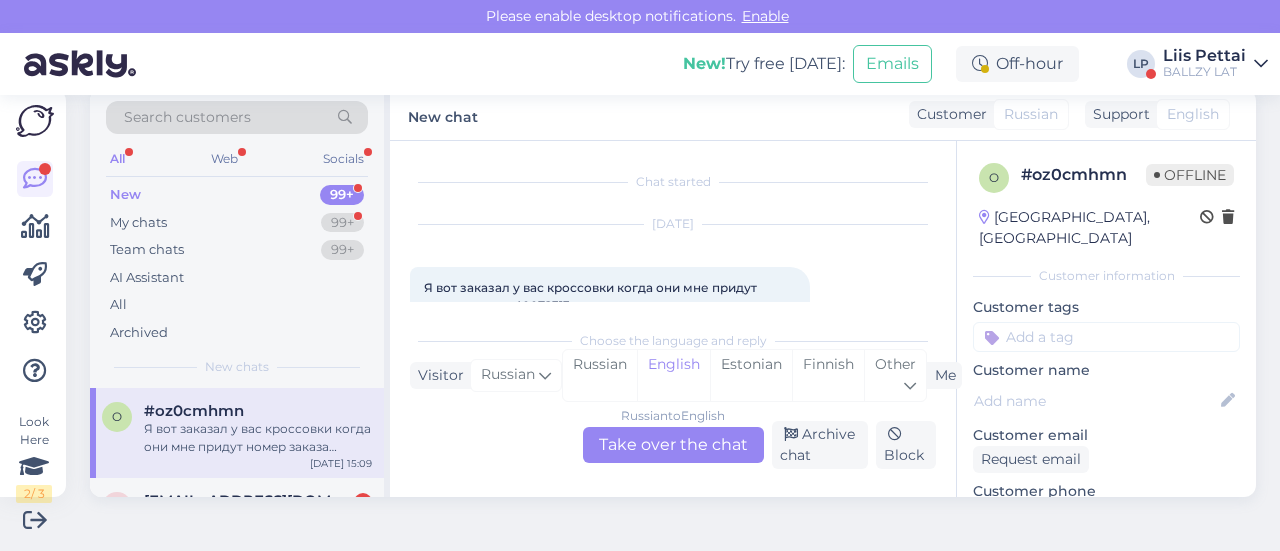 scroll, scrollTop: 188, scrollLeft: 0, axis: vertical 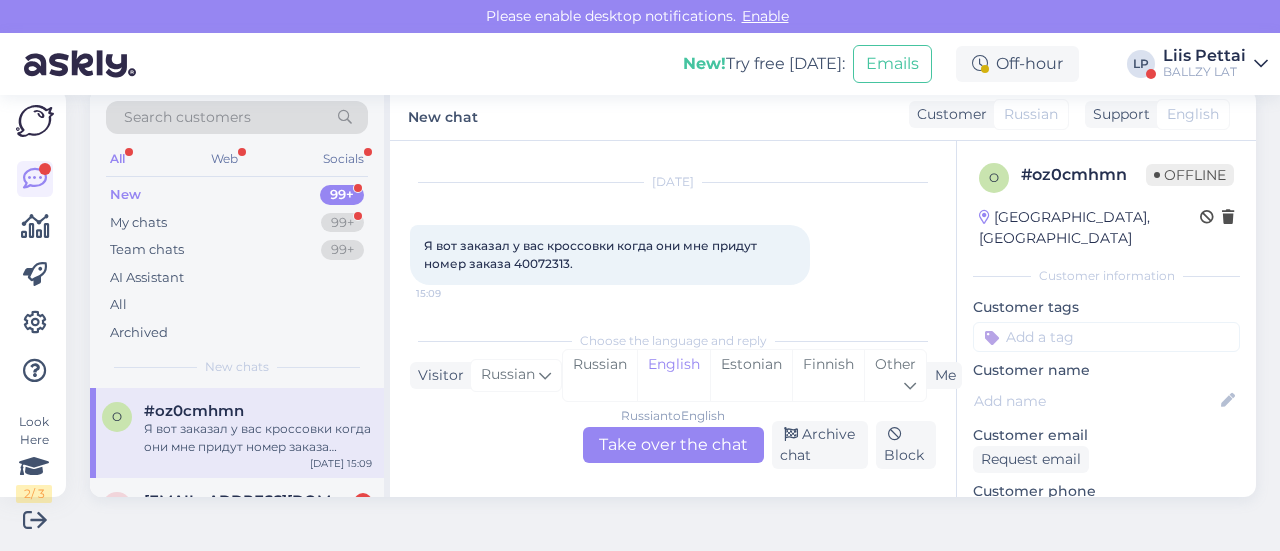 click on "Russian  to  English Take over the chat" at bounding box center [673, 445] 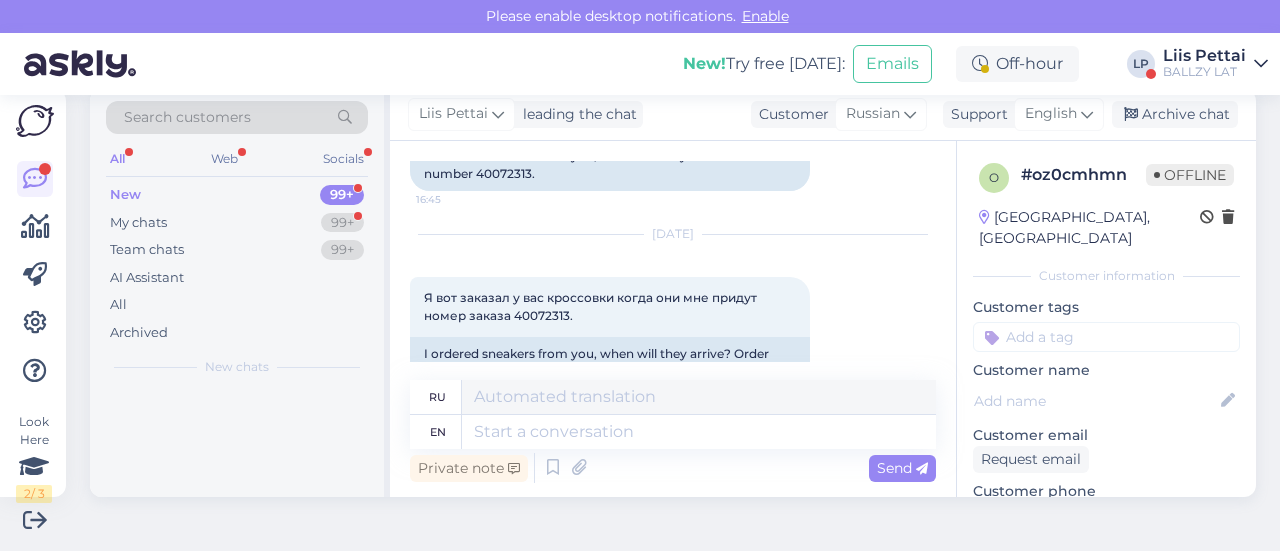 scroll, scrollTop: 236, scrollLeft: 0, axis: vertical 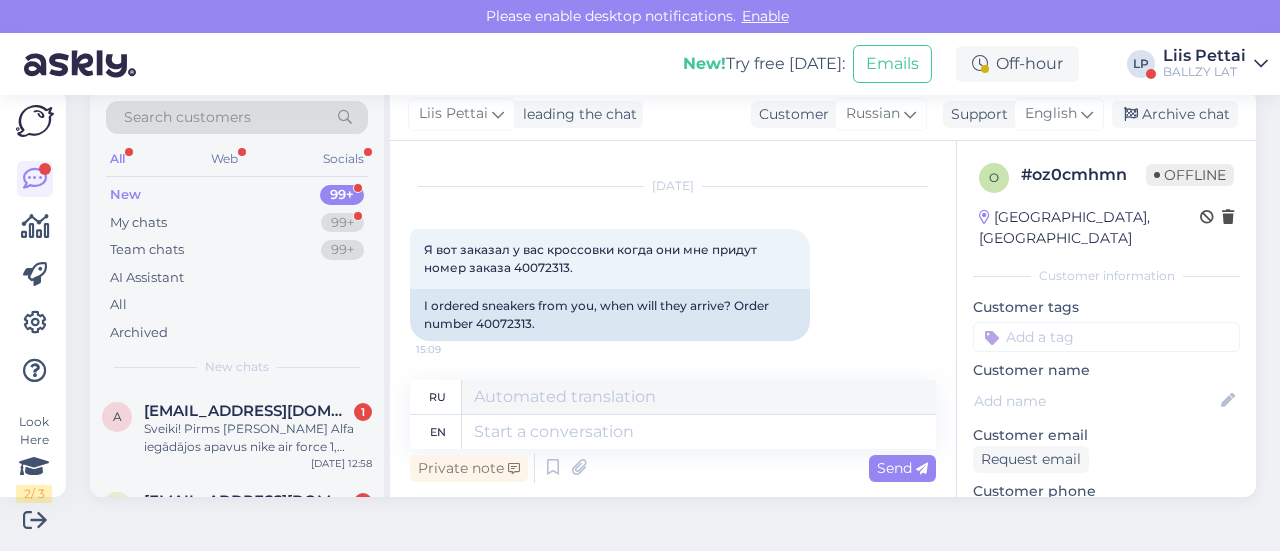 click on "Private note Send" at bounding box center [673, 468] 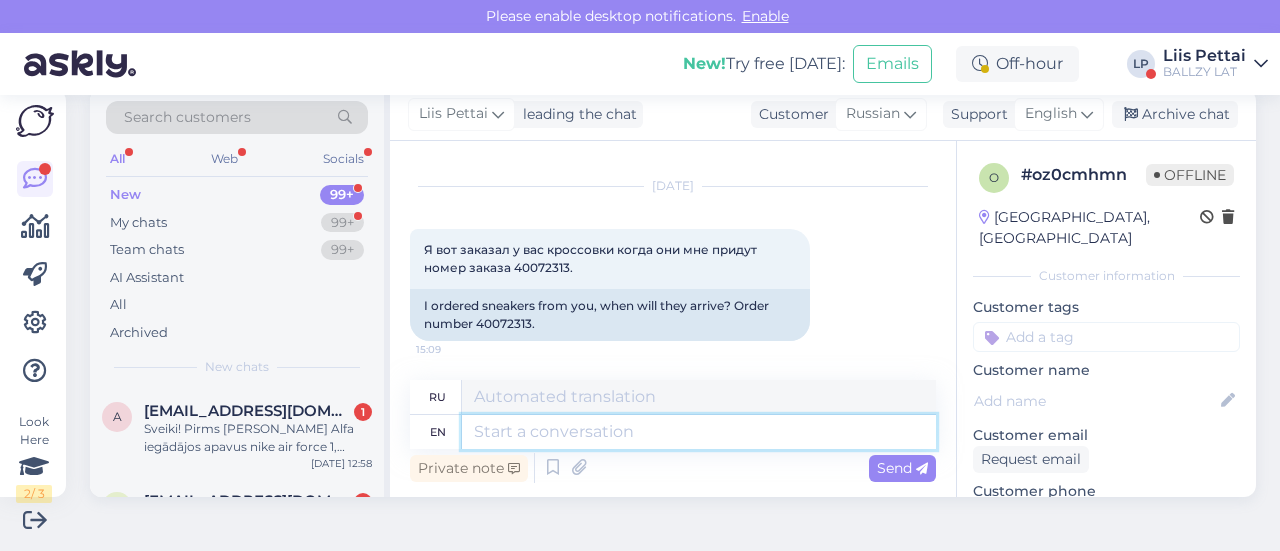 click at bounding box center (699, 432) 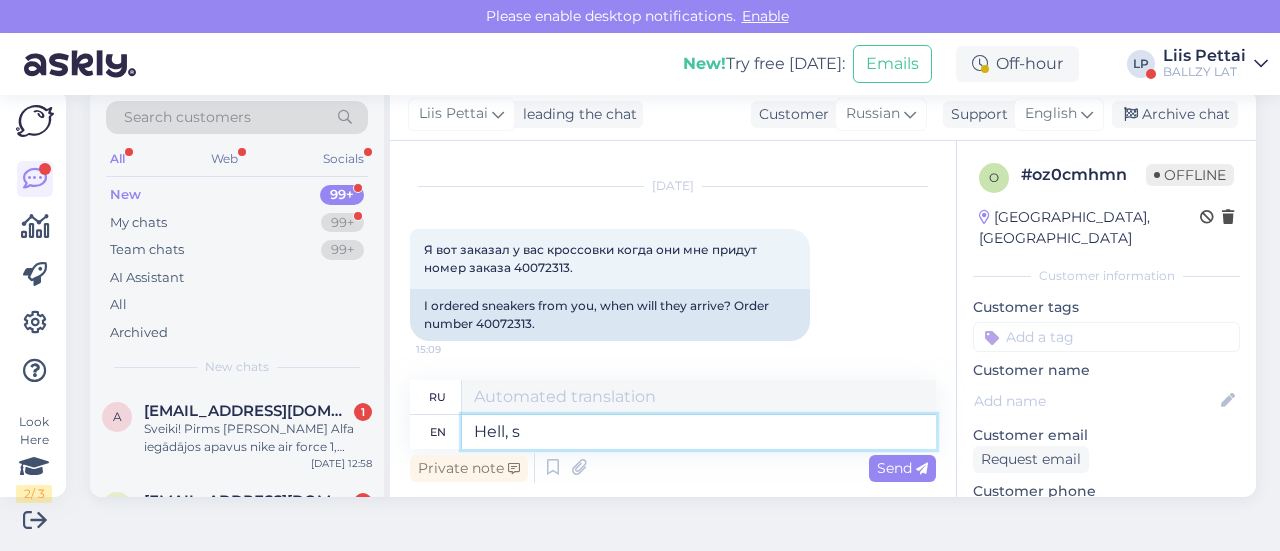 type on "Hell, se" 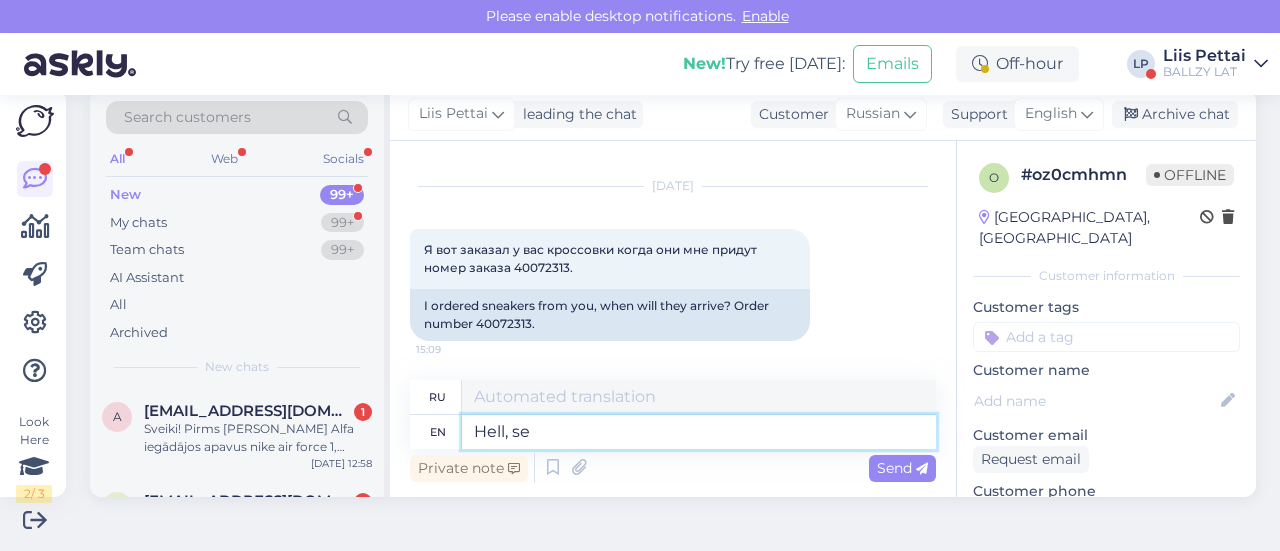 type on "Ад," 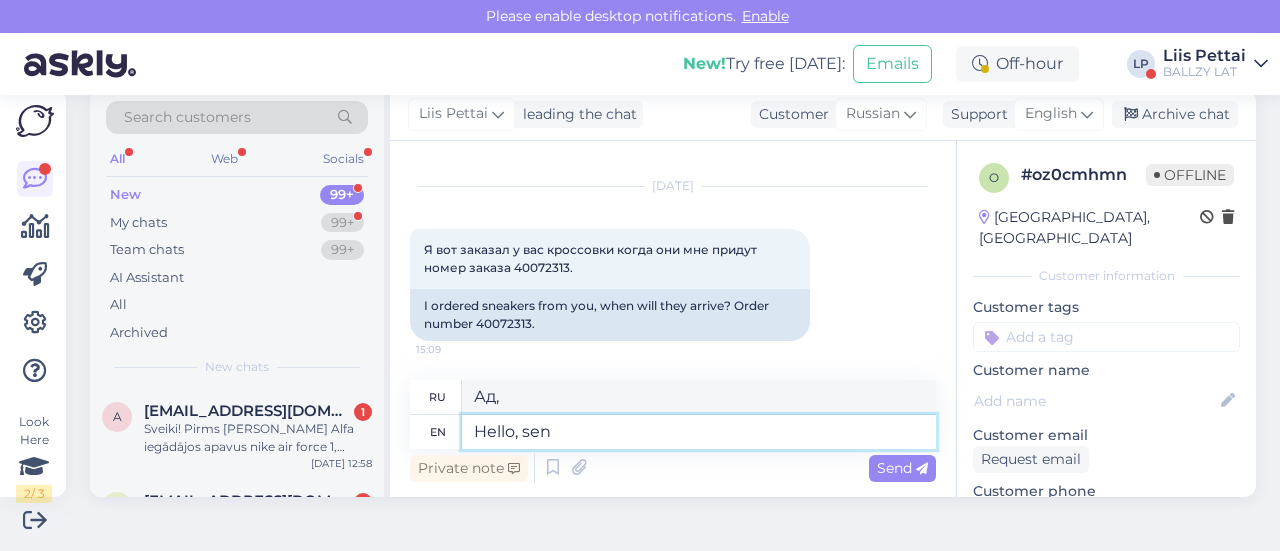 type on "Hello, send" 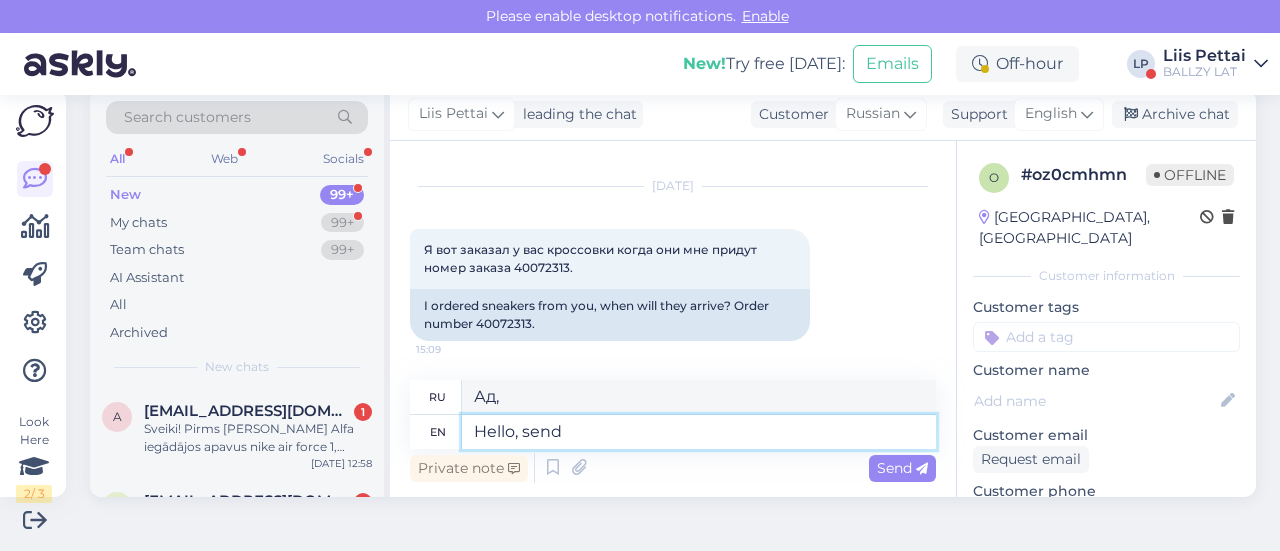 type on "Здравствуйте," 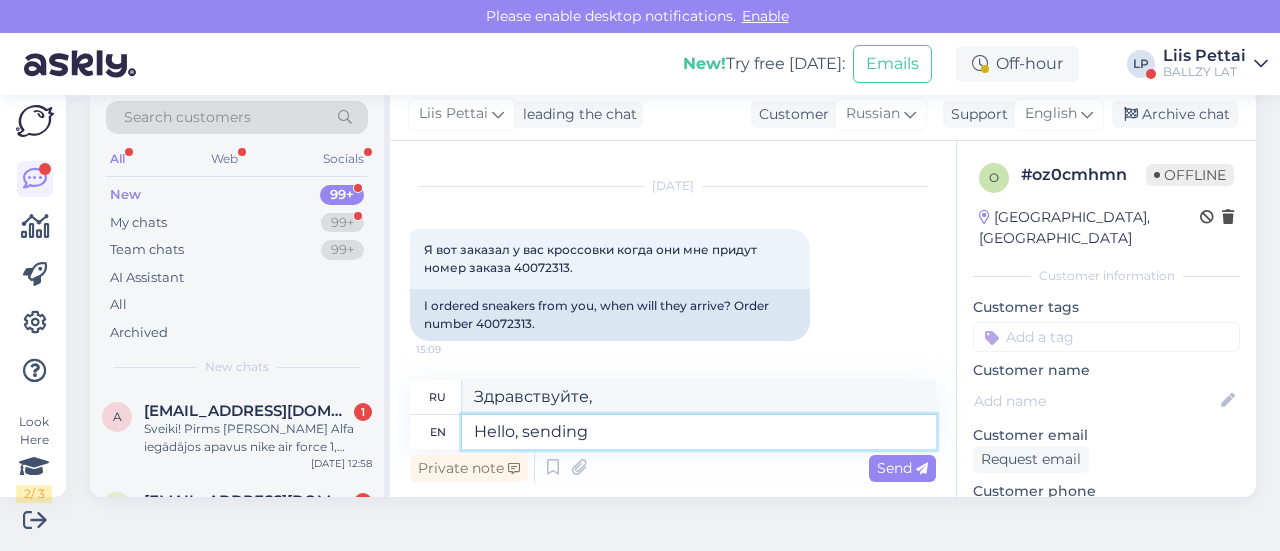 type on "Hello, sending o" 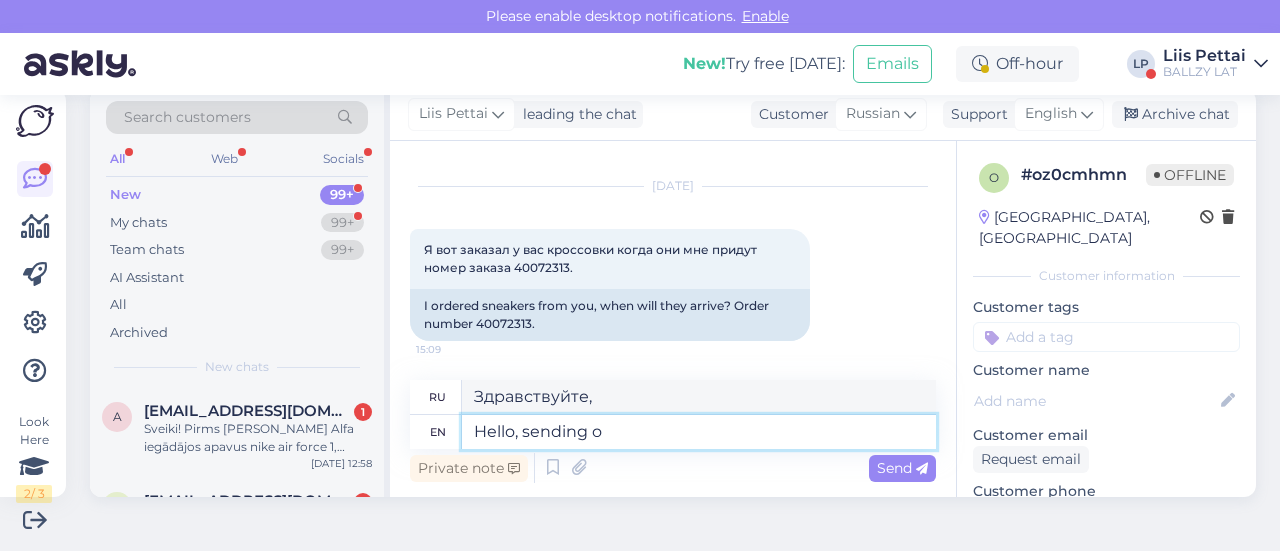 type on "Здравствуйте, отправляю" 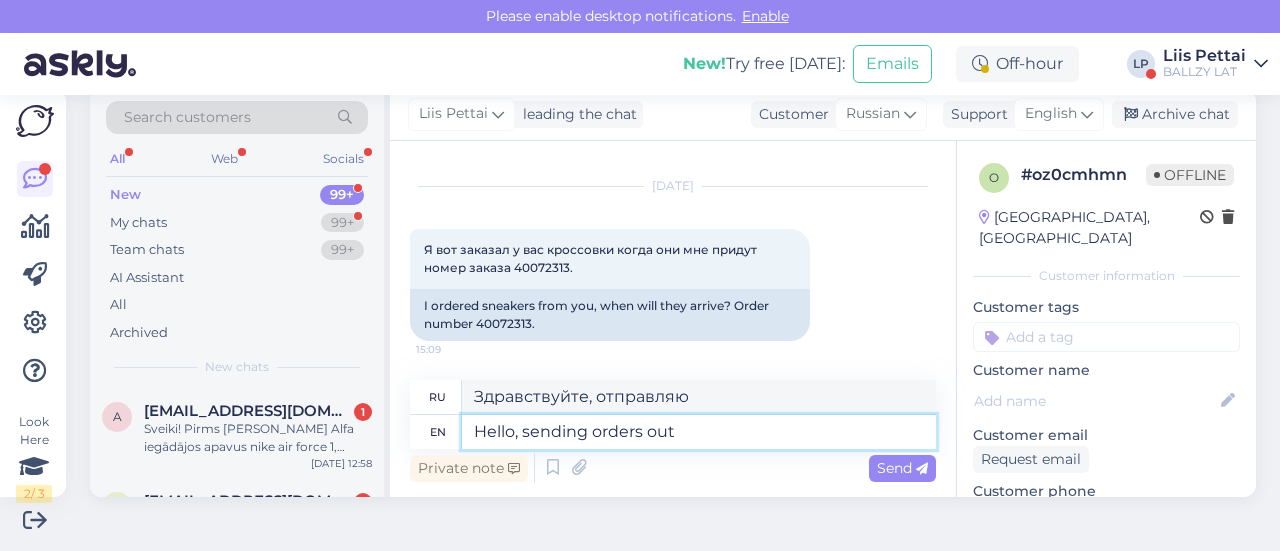 type on "Hello, sending orders out" 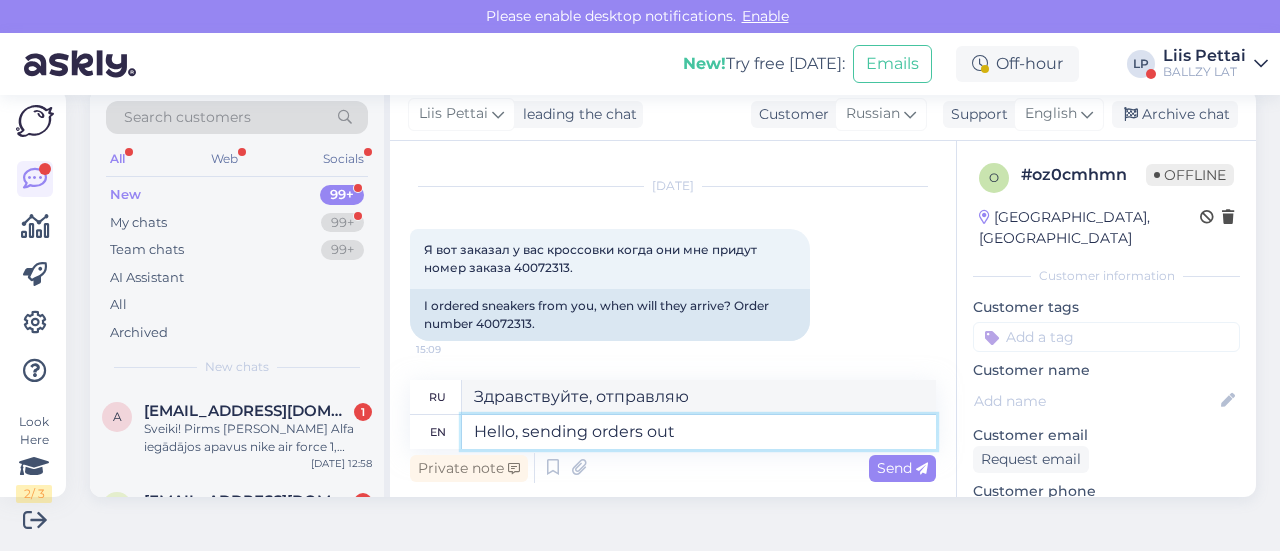 type on "Здравствуйте, отправляю заказы." 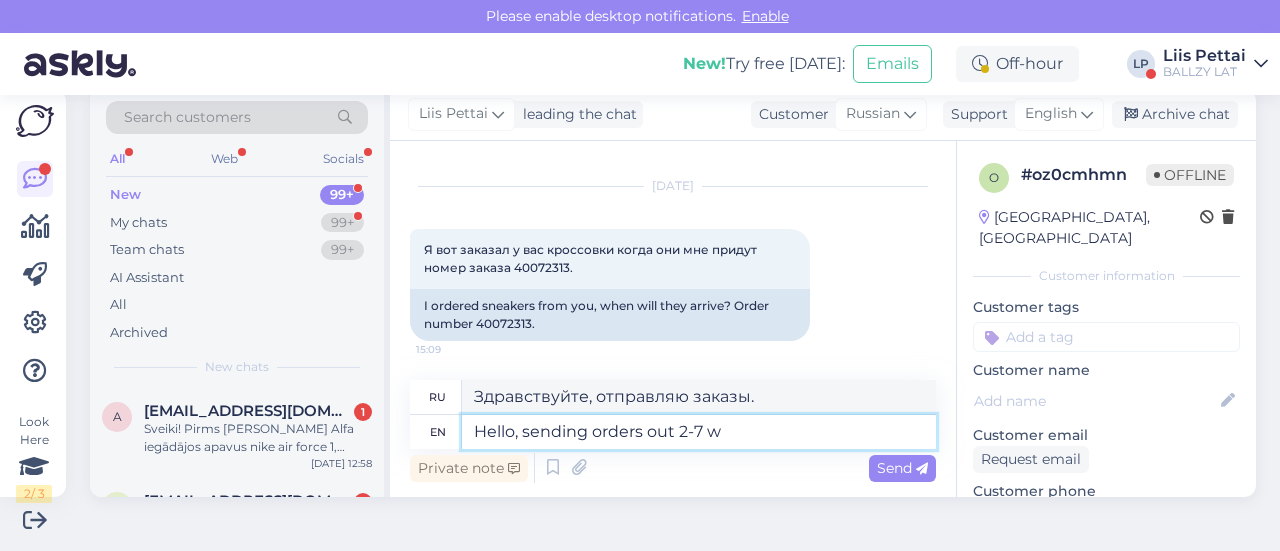 type on "Hello, sending orders out 2-7 wo" 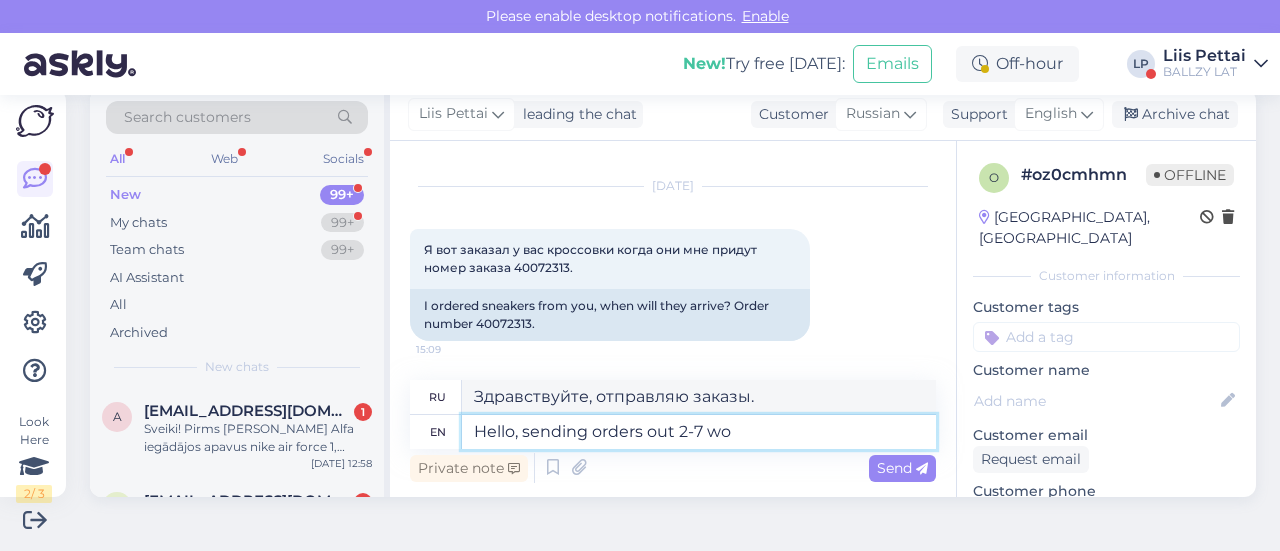 type on "Здравствуйте, отправка заказов 2-7." 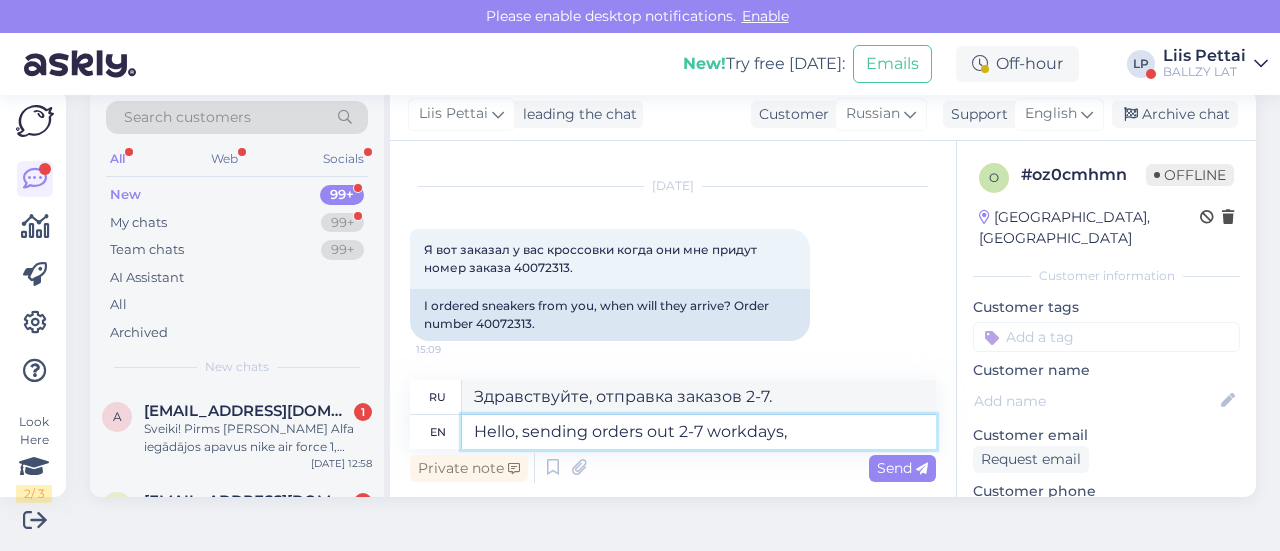 type on "Hello, sending orders out 2-7 workdays, y" 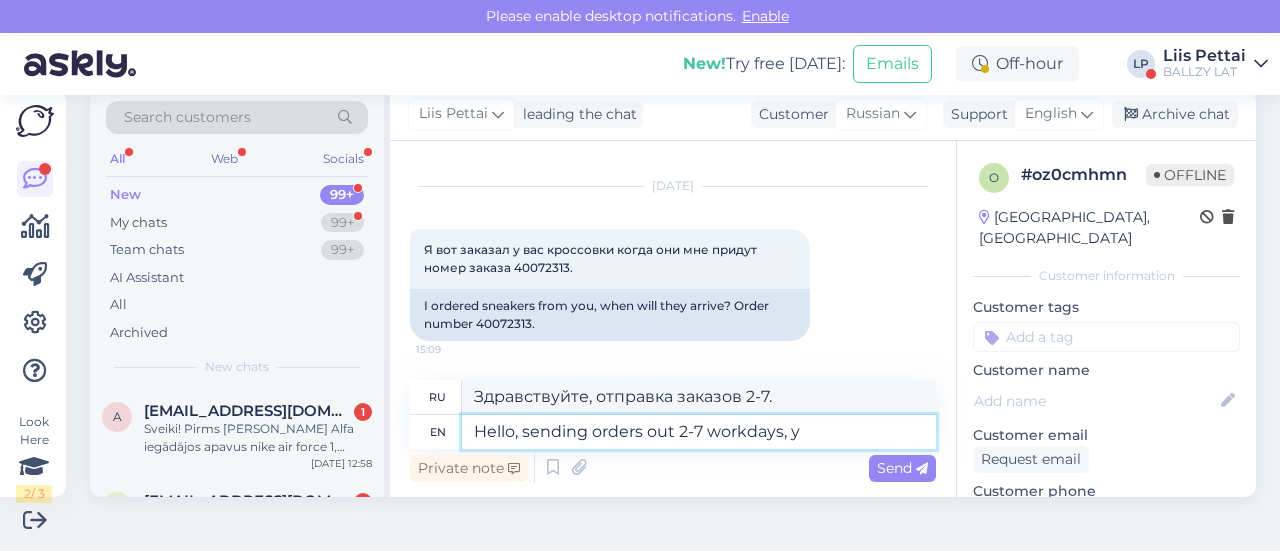 type on "Здравствуйте, отправка заказов осуществляется в течение 2-7 рабочих дней." 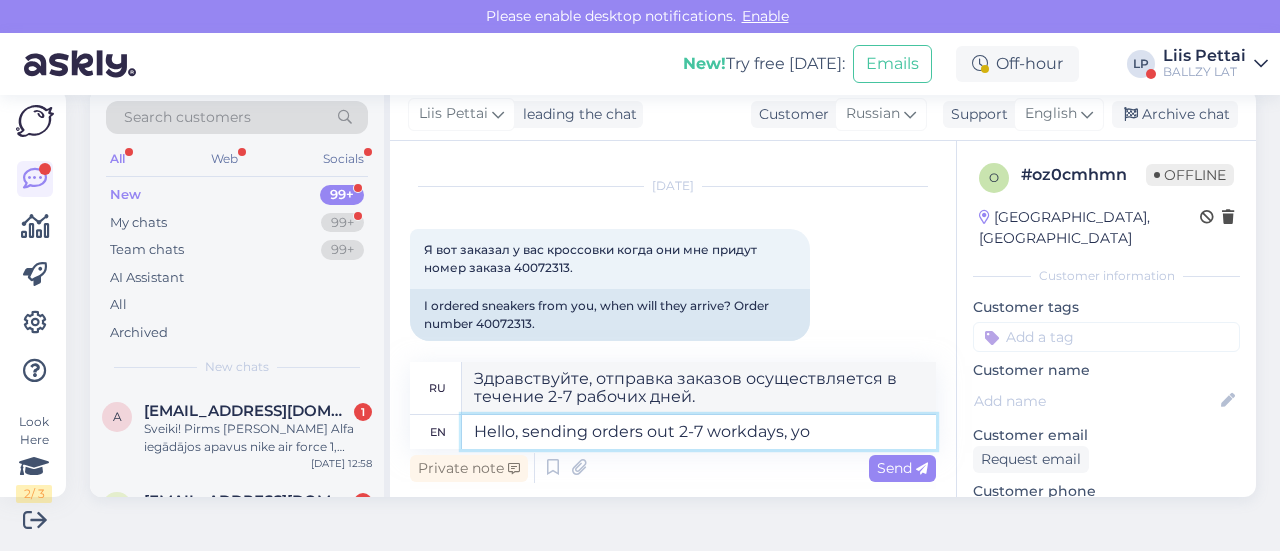scroll, scrollTop: 240, scrollLeft: 0, axis: vertical 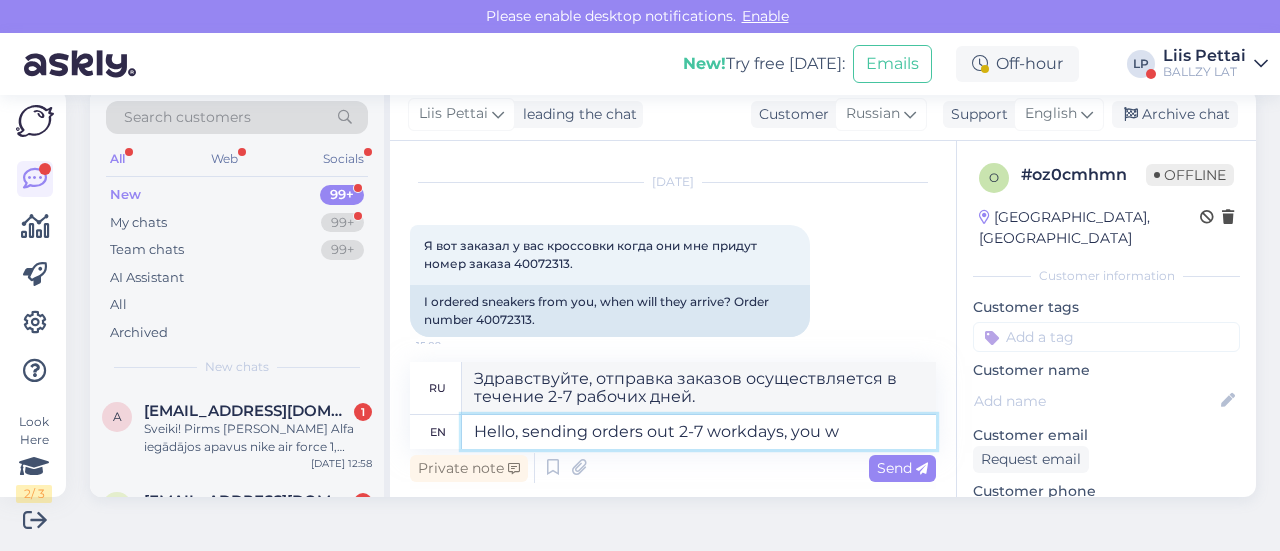 type on "Hello, sending orders out 2-7 workdays, you wi" 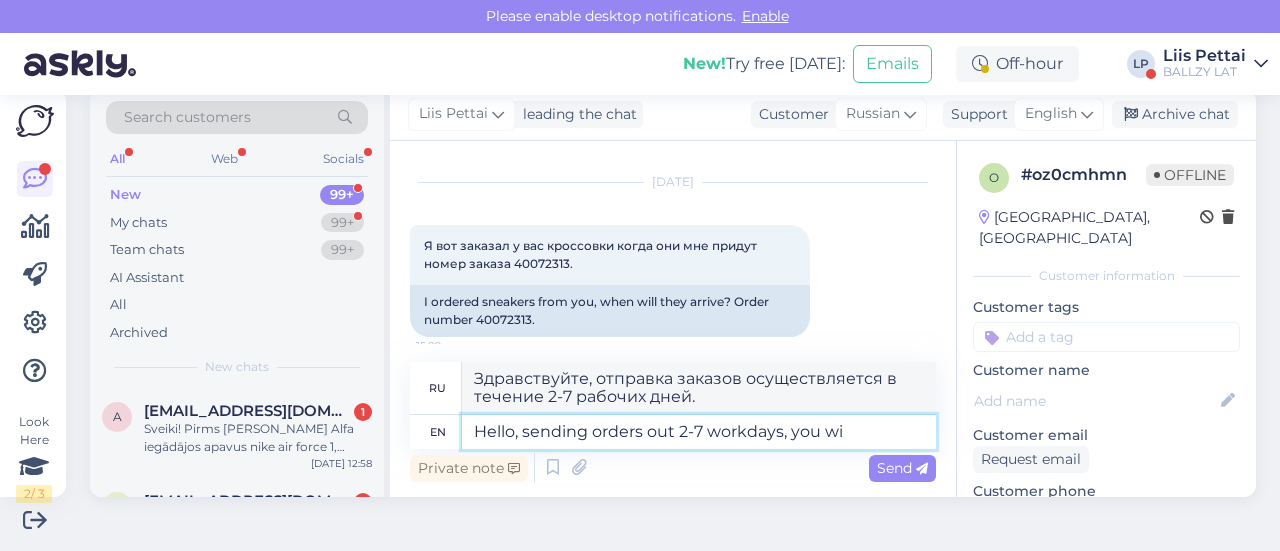 type on "Здравствуйте, отправка заказов в течение 2-7 рабочих дней, вы" 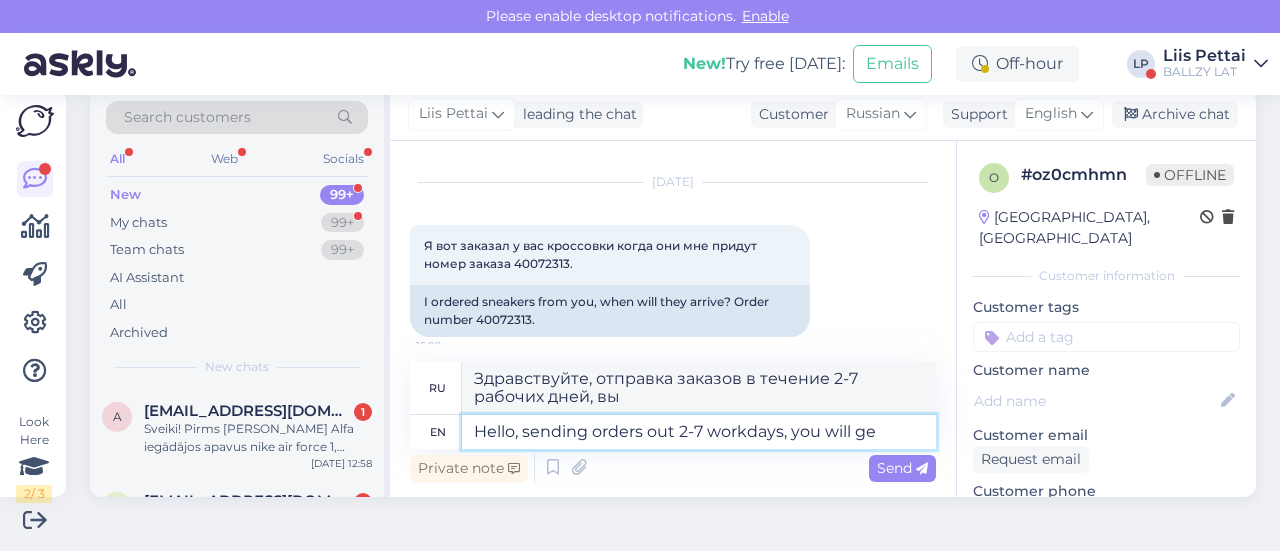 type on "Hello, sending orders out 2-7 workdays, you will get" 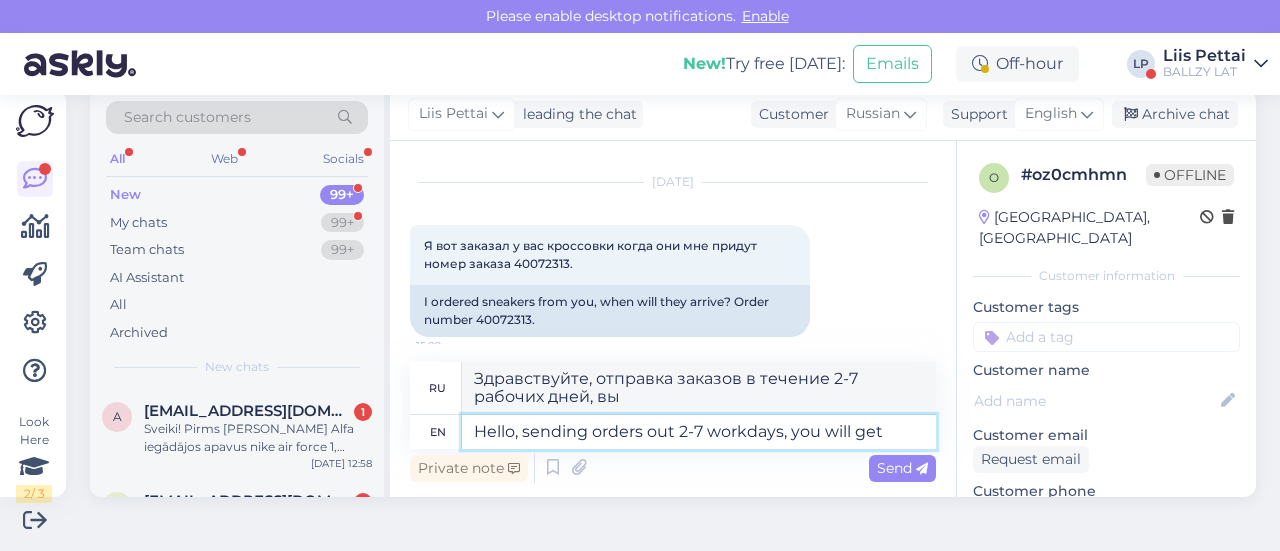 type on "Здравствуйте, отправка заказов в течение 2-7 рабочих дней, вы получите" 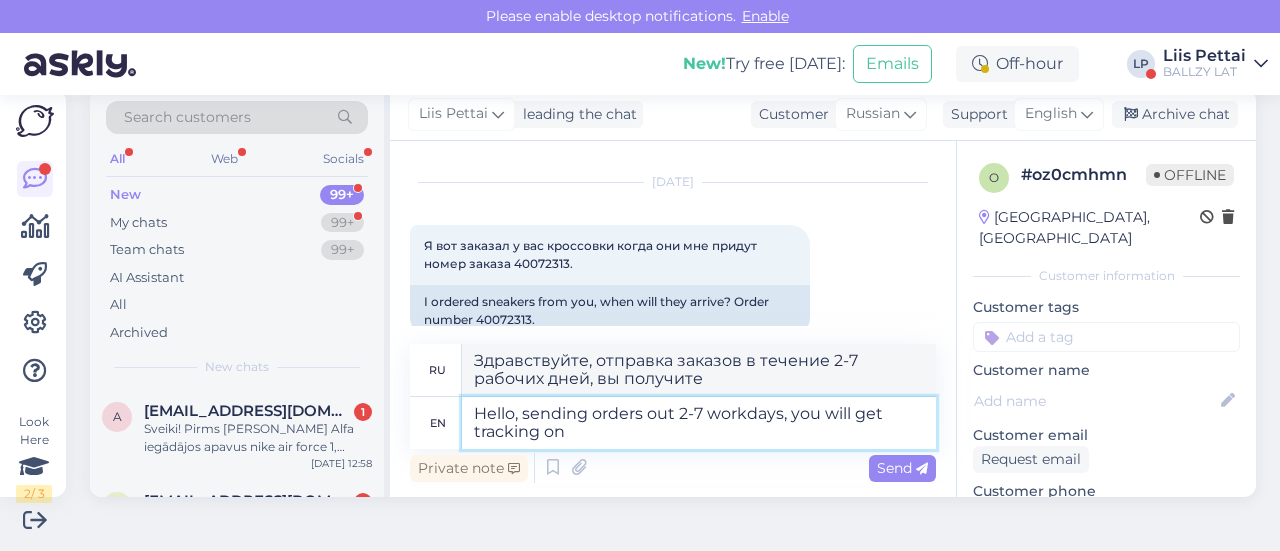 type on "Hello, sending orders out 2-7 workdays, you will get tracking onc" 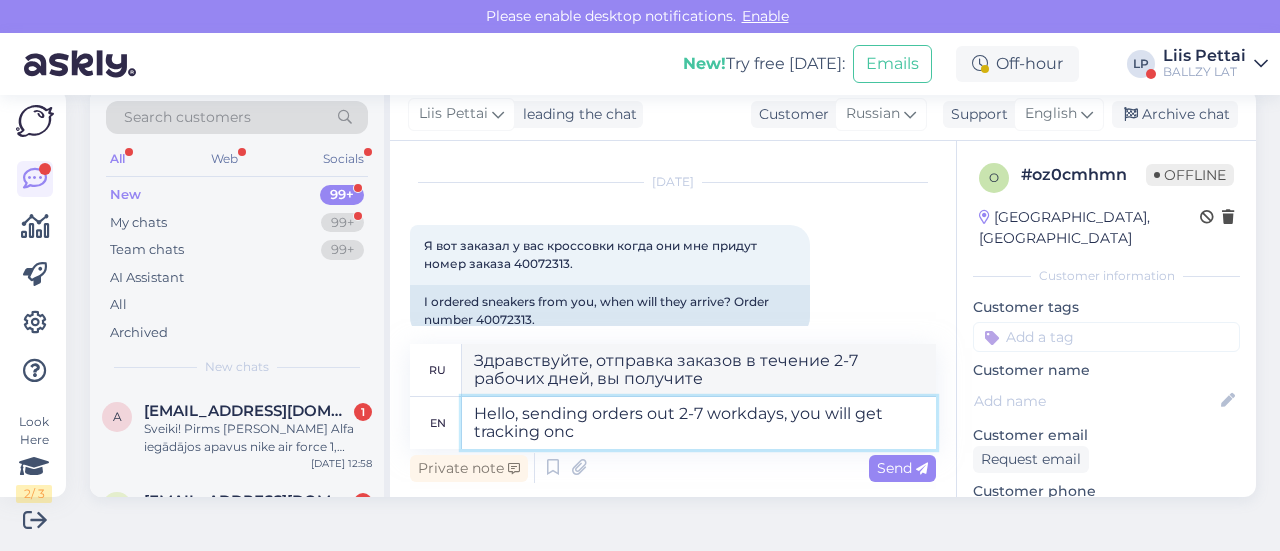 type on "Здравствуйте, отправка заказов осуществляется в течение 2-7 рабочих дней, вы получите трек-номер." 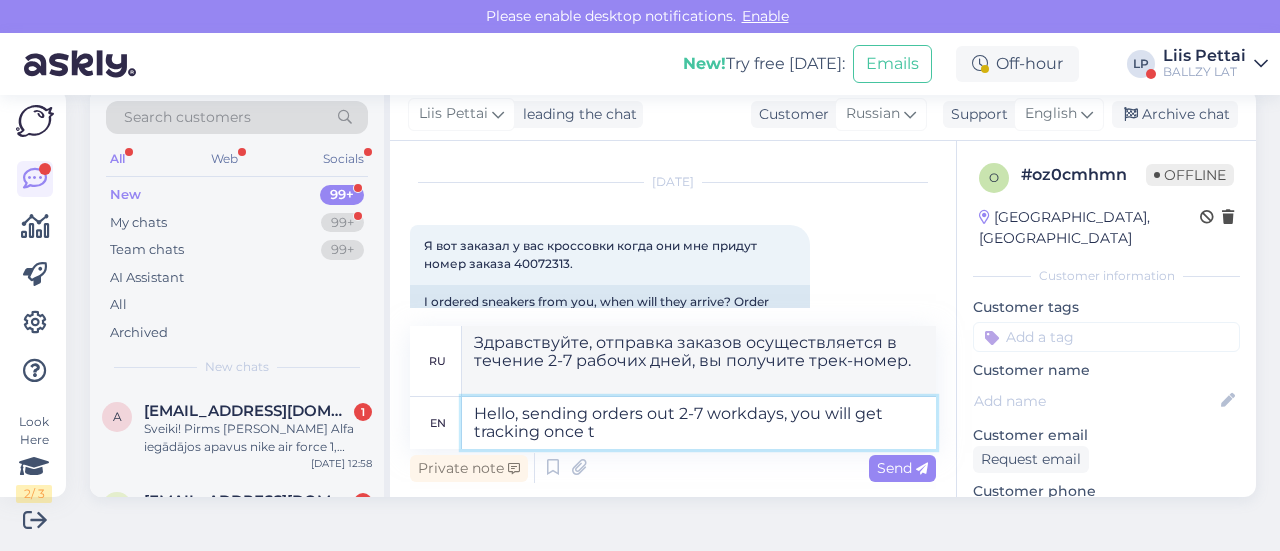 type on "Hello, sending orders out 2-7 workdays, you will get tracking once th" 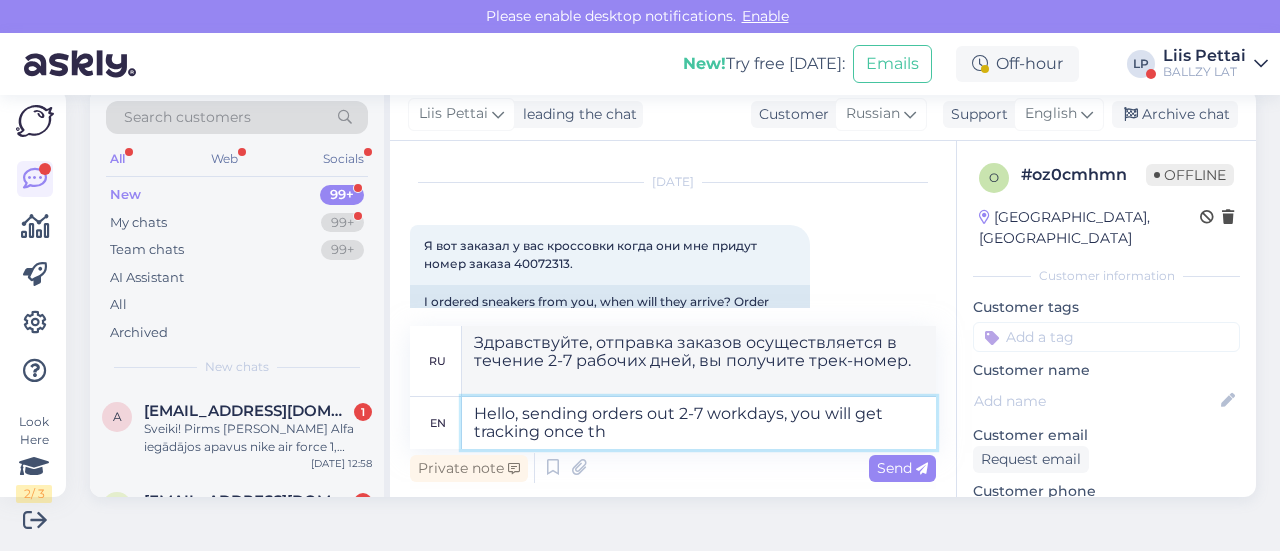 type on "Здравствуйте, отправка заказов осуществляется в течение 2-7 рабочих дней, вы получите уведомление о отслеживании посылки." 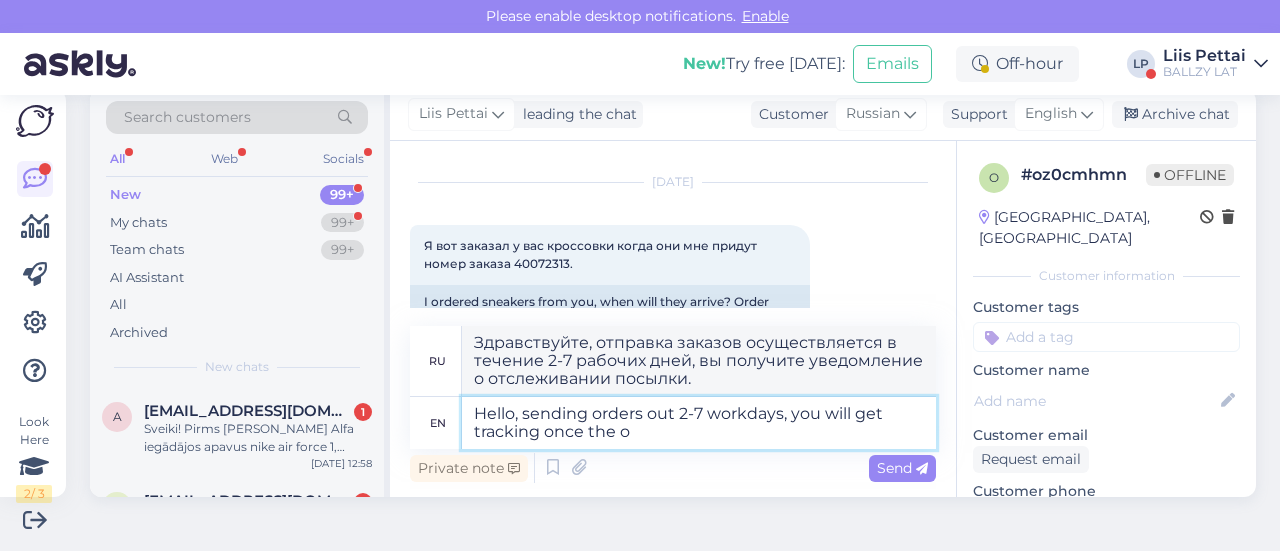 type on "Hello, sending orders out 2-7 workdays, you will get tracking once the or" 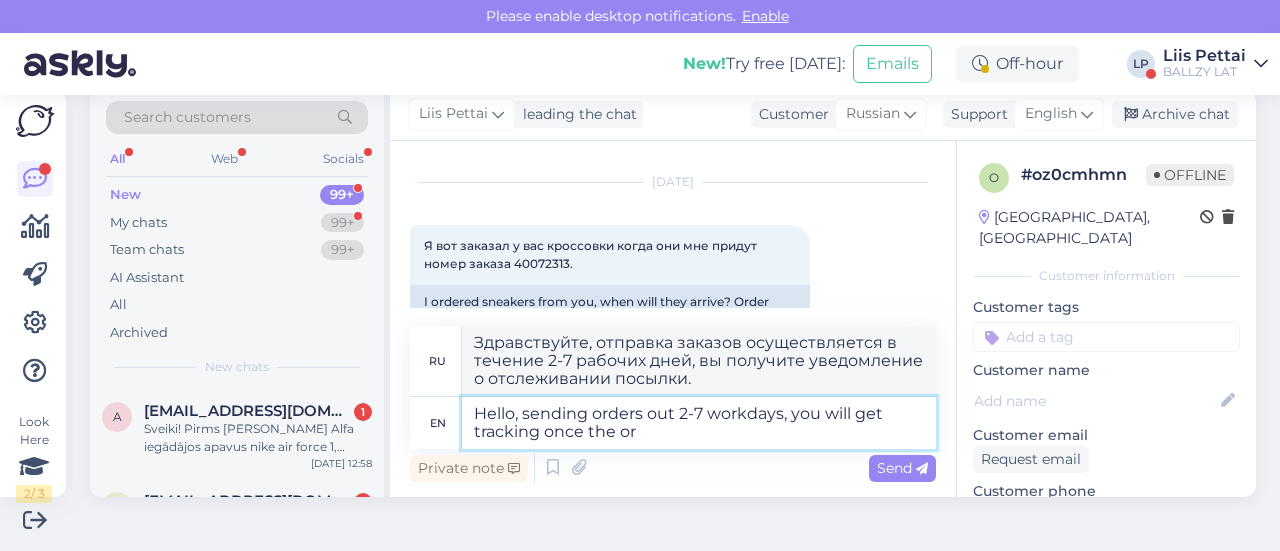 type on "Здравствуйте, отправка заказов осуществляется в течение 2-7 рабочих дней, вы получите трек-номер после..." 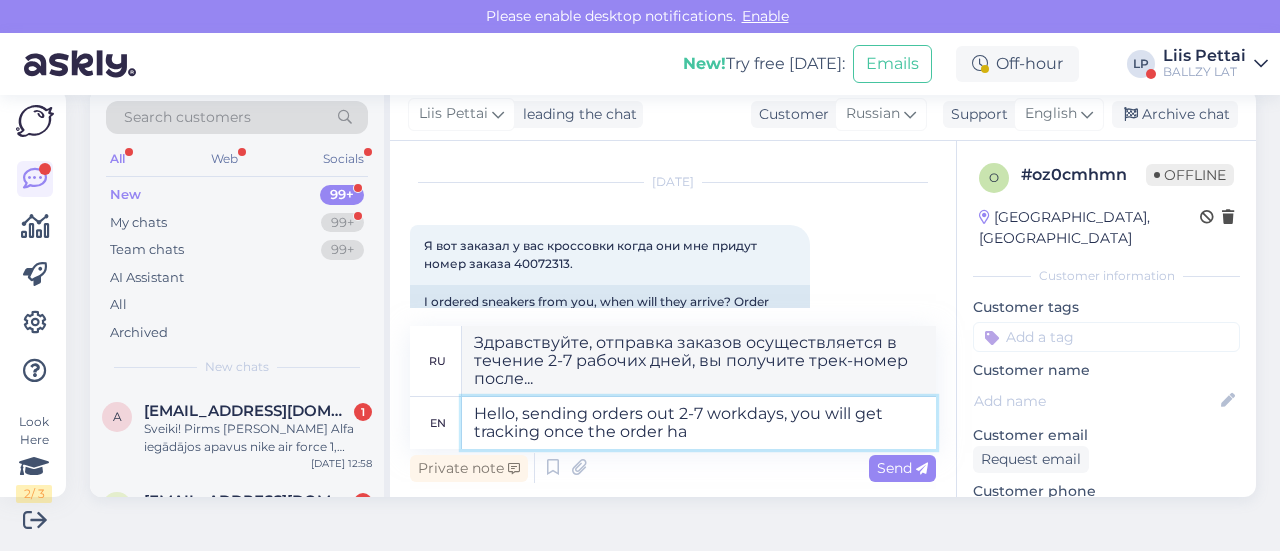type on "Hello, sending orders out 2-7 workdays, you will get tracking once the order ha s" 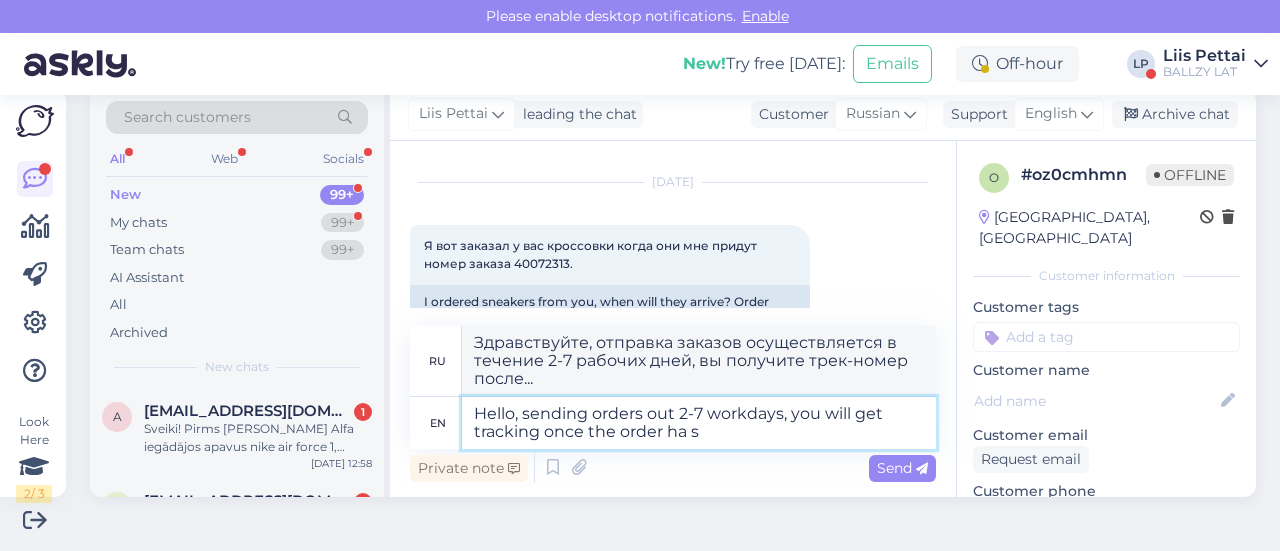 type on "Здравствуйте, отправка заказов осуществляется в течение 2-7 рабочих дней, вы получите трек-номер после отправки заказа." 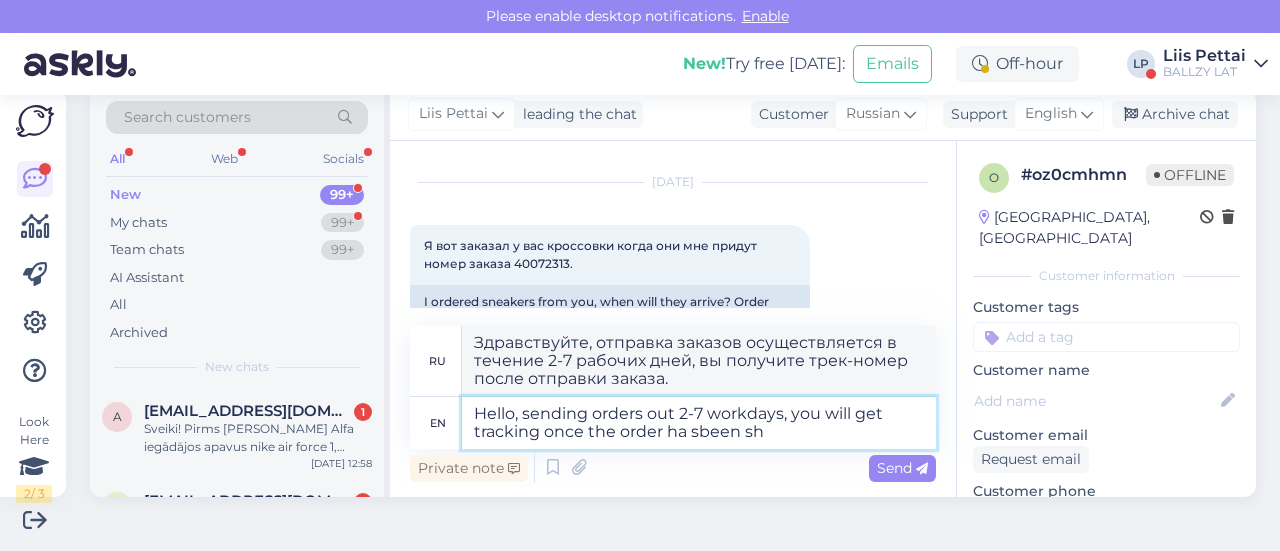 type on "Hello, sending orders out 2-7 workdays, you will get tracking once the order ha sbeen shi" 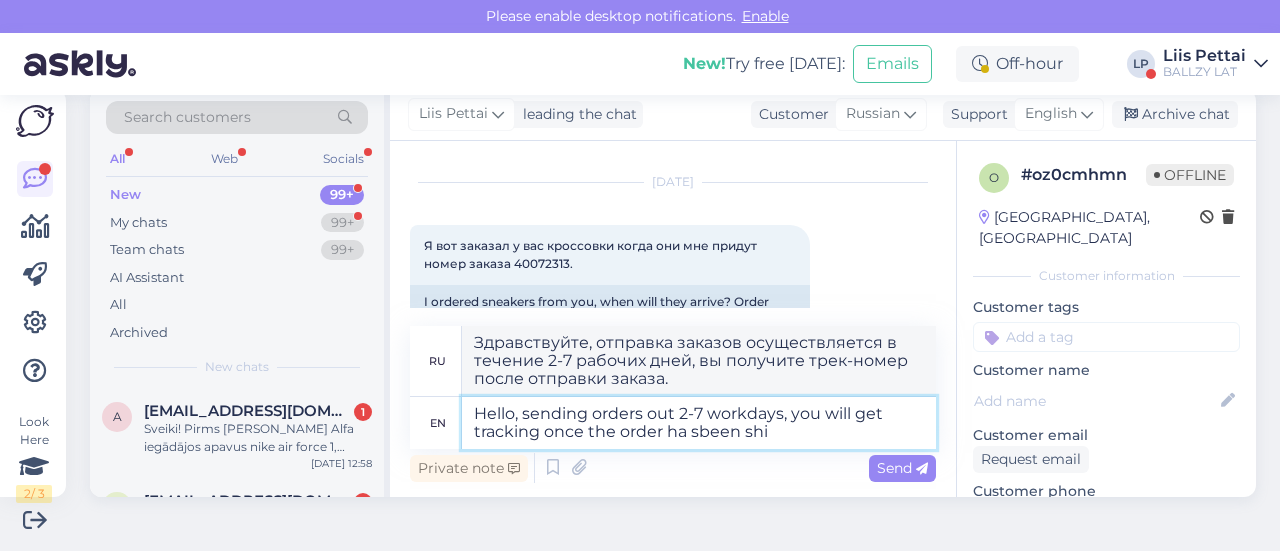 type on "Здравствуйте, отправка заказов осуществляется в течение 2-7 рабочих дней, вы получите информацию для отслеживания после отправки заказа." 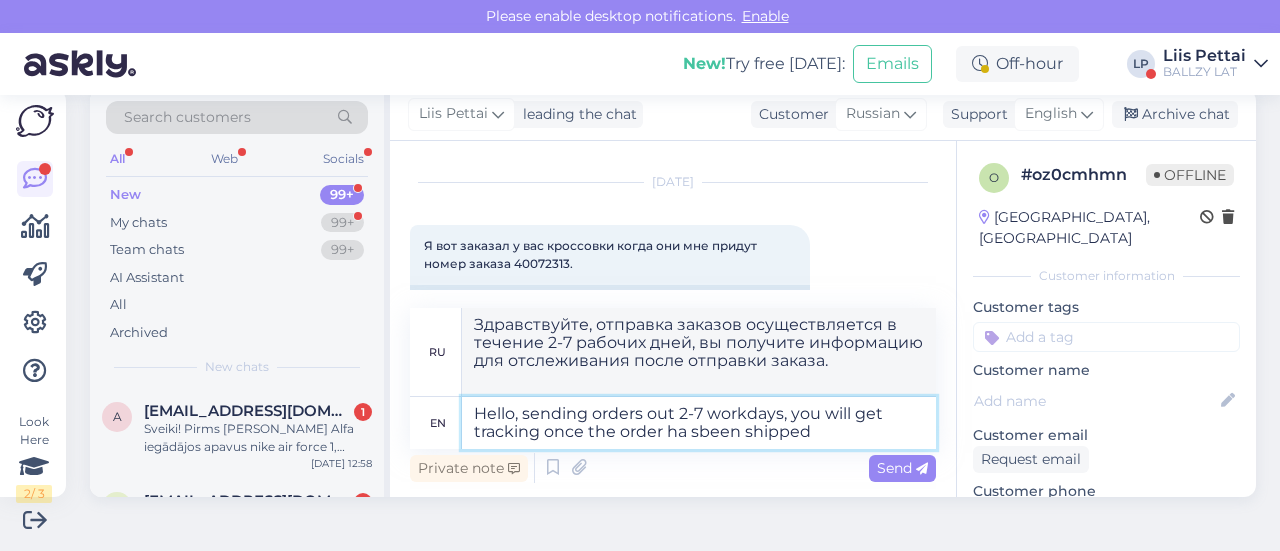 type on "Hello, sending orders out 2-7 workdays, you will get tracking once the order ha sbeen shipped f" 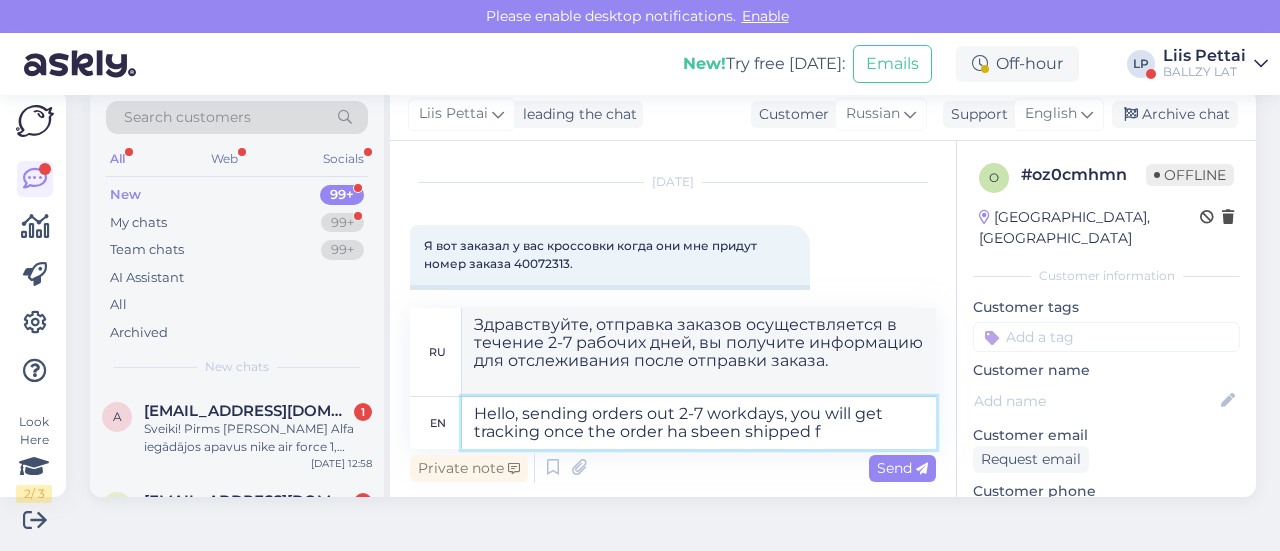 type on "Здравствуйте, отправка заказов осуществляется в течение 2-7 рабочих дней.  Вы получите трек-номер после отправки заказа." 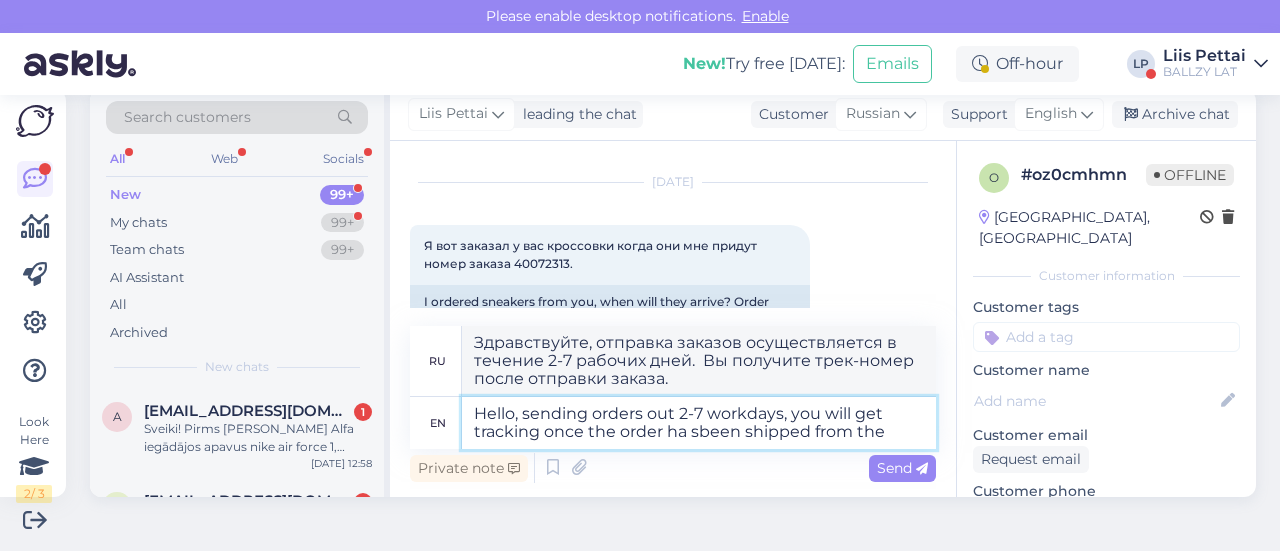 type on "Hello, sending orders out 2-7 workdays, you will get tracking once the order ha sbeen shipped from the" 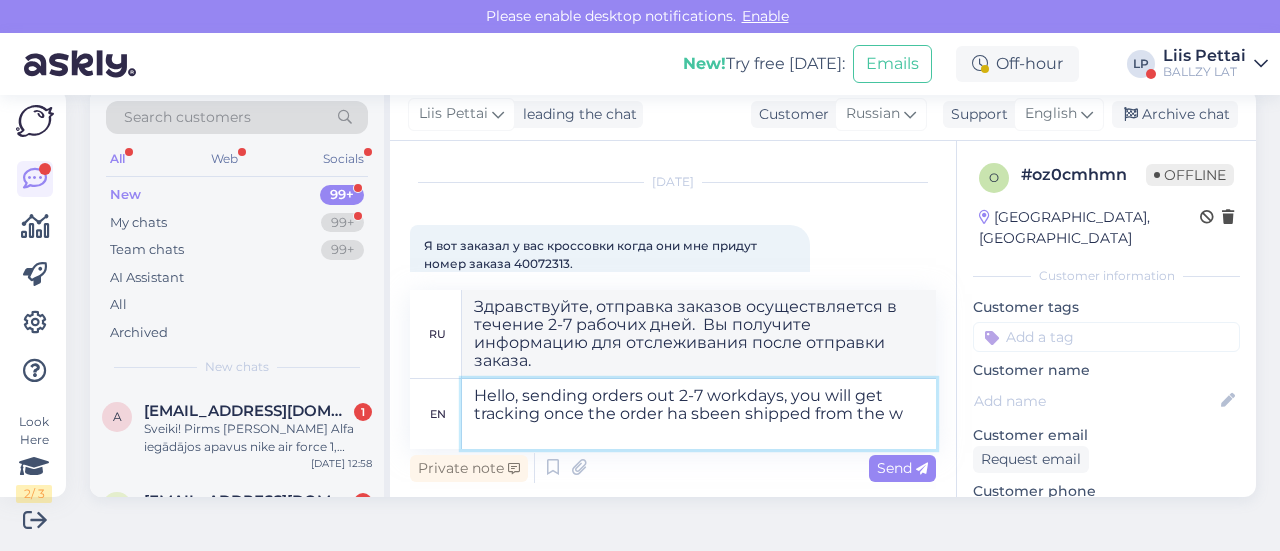 type on "Hello, sending orders out 2-7 workdays, you will get tracking once the order ha sbeen shipped from the [GEOGRAPHIC_DATA]" 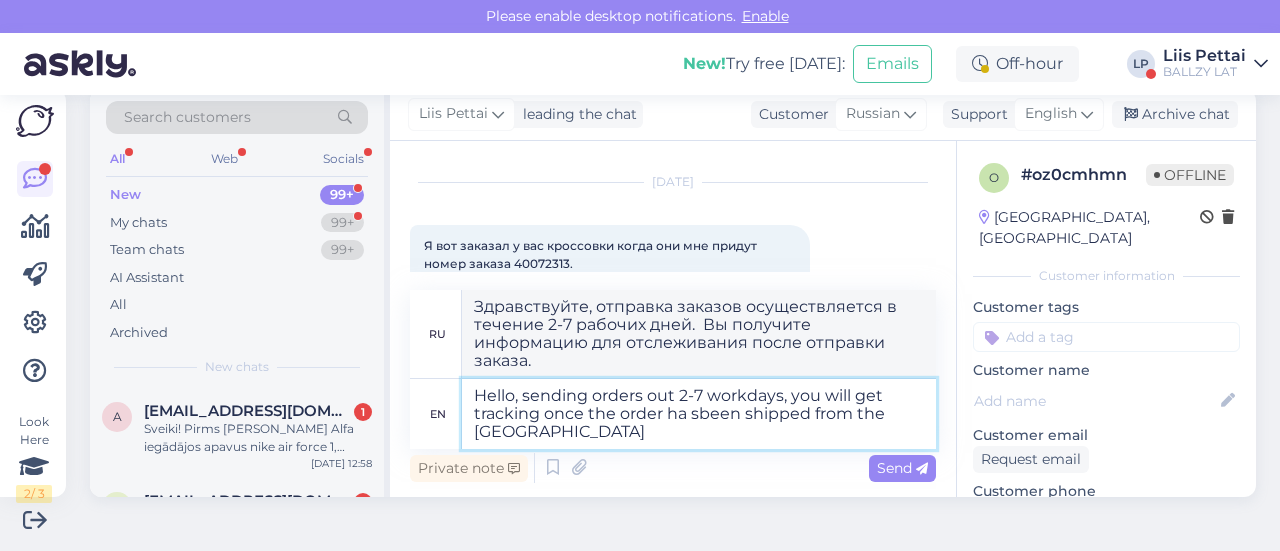 type on "Здравствуйте, отправка заказов осуществляется в течение 2-7 рабочих дней, вы получите информацию для отслеживания после отправки заказа." 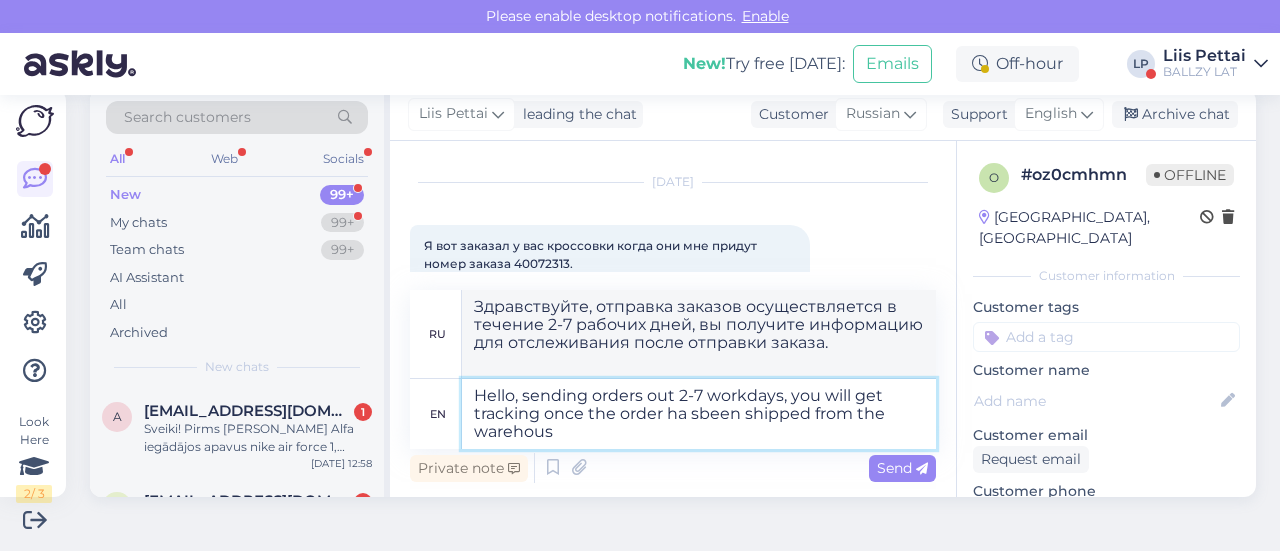 type on "Hello, sending orders out 2-7 workdays, you will get tracking once the order ha sbeen shipped from the warehouse" 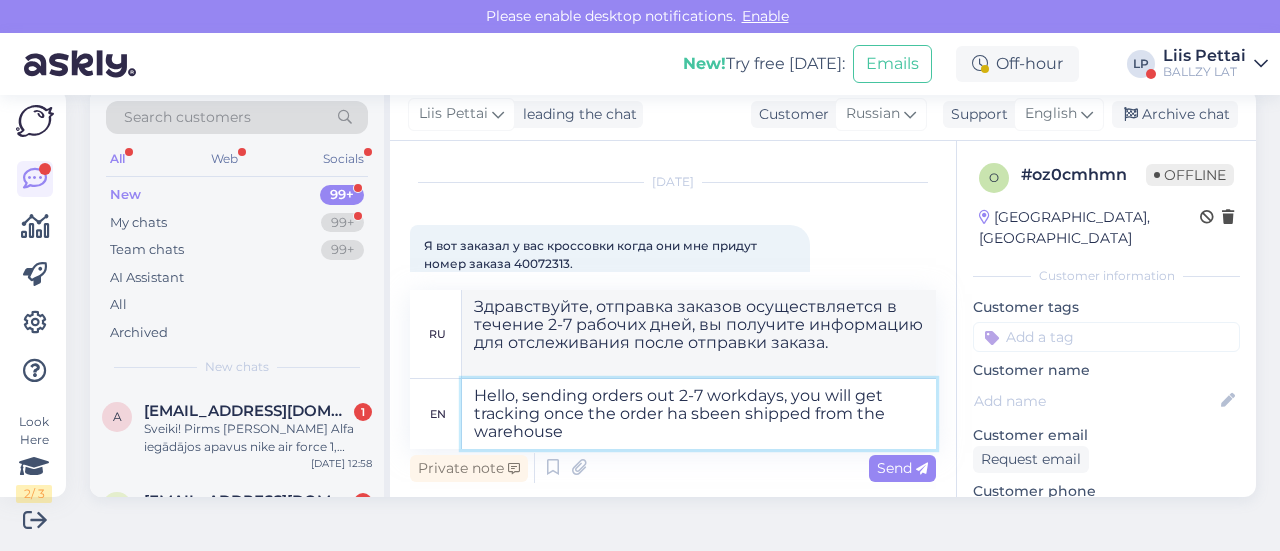 type on "Здравствуйте, отправка заказов осуществляется в течение 2-7 рабочих дней.  Вы получите трек-номер после того, как заказ будет отправлен со склада." 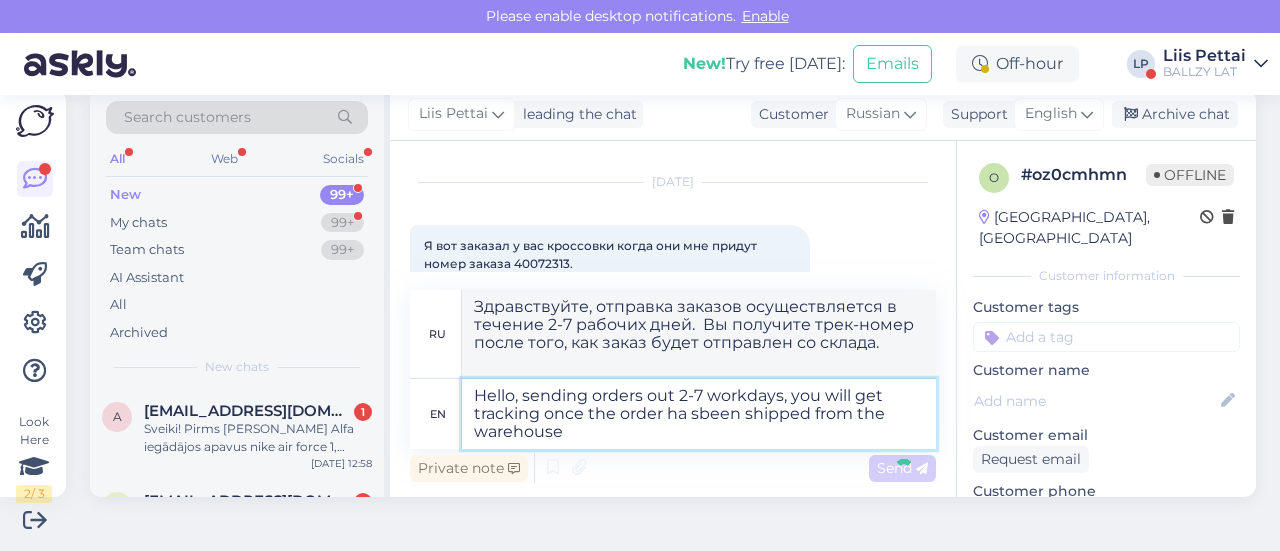 type 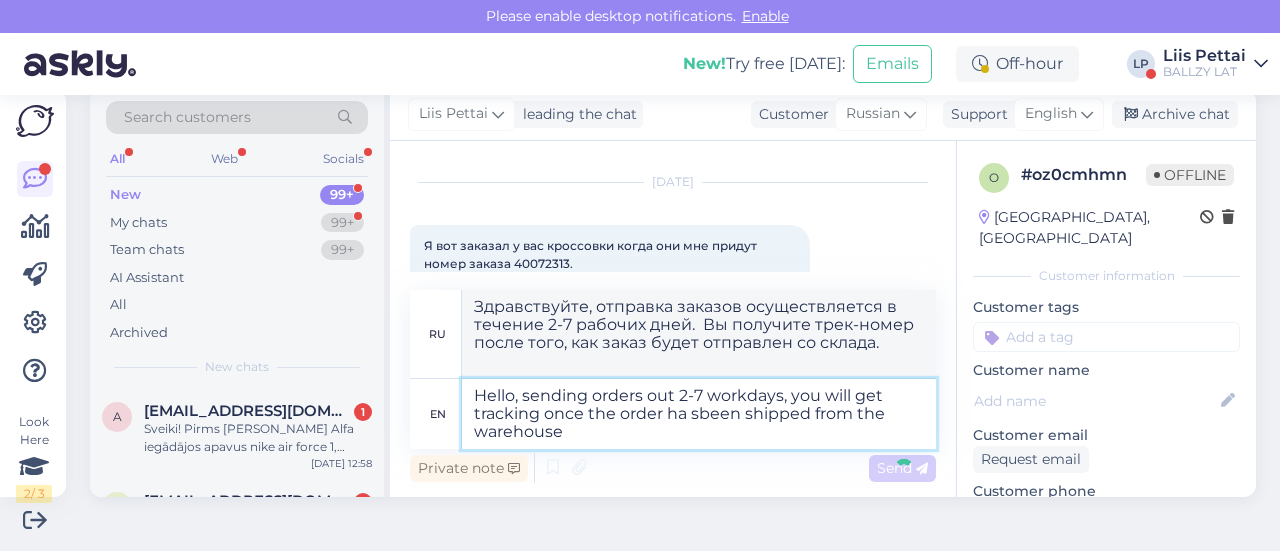 type 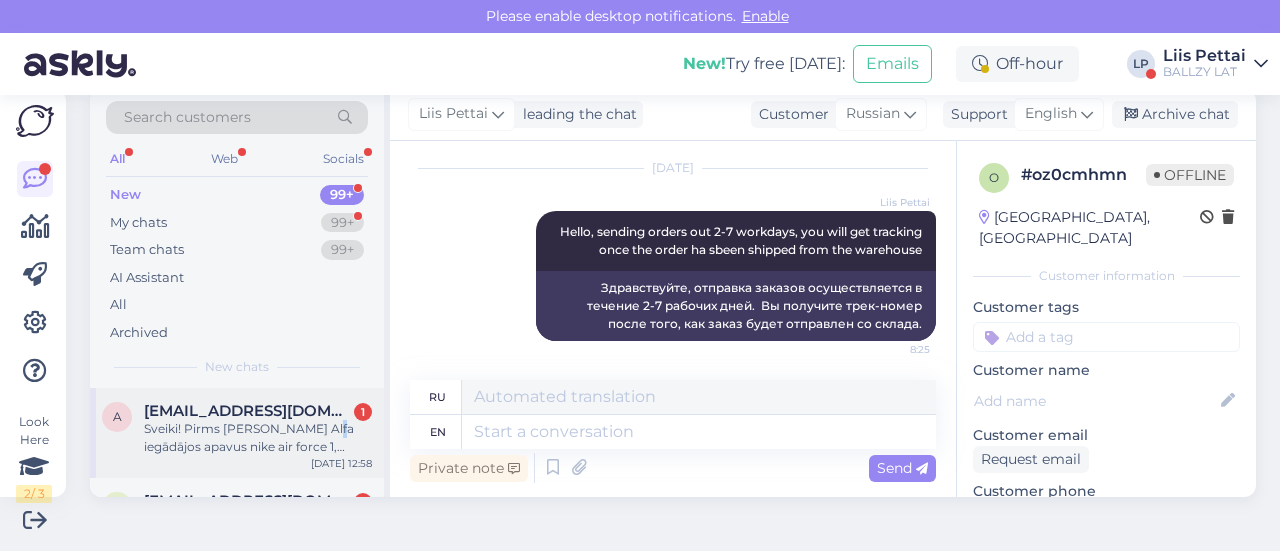 click on "Sveiki! Pirms [PERSON_NAME] Alfa iegādājos apavus nike air force 1, apaviem ir sākusi lobīties virsējā āda, vai apaviem pastāv garantija?" at bounding box center (258, 438) 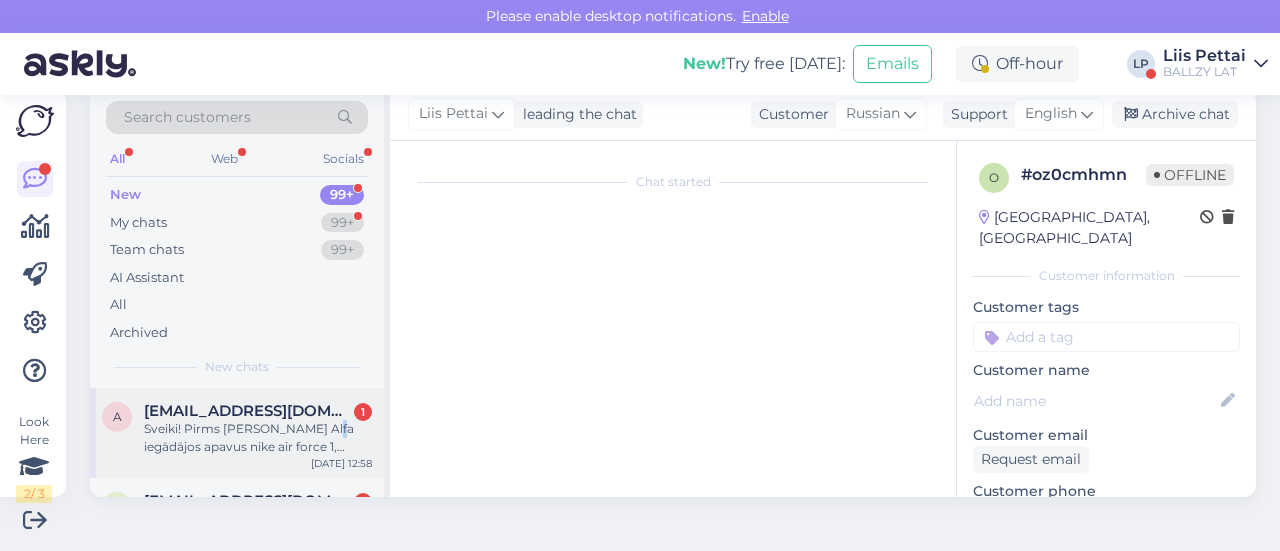 scroll, scrollTop: 42, scrollLeft: 0, axis: vertical 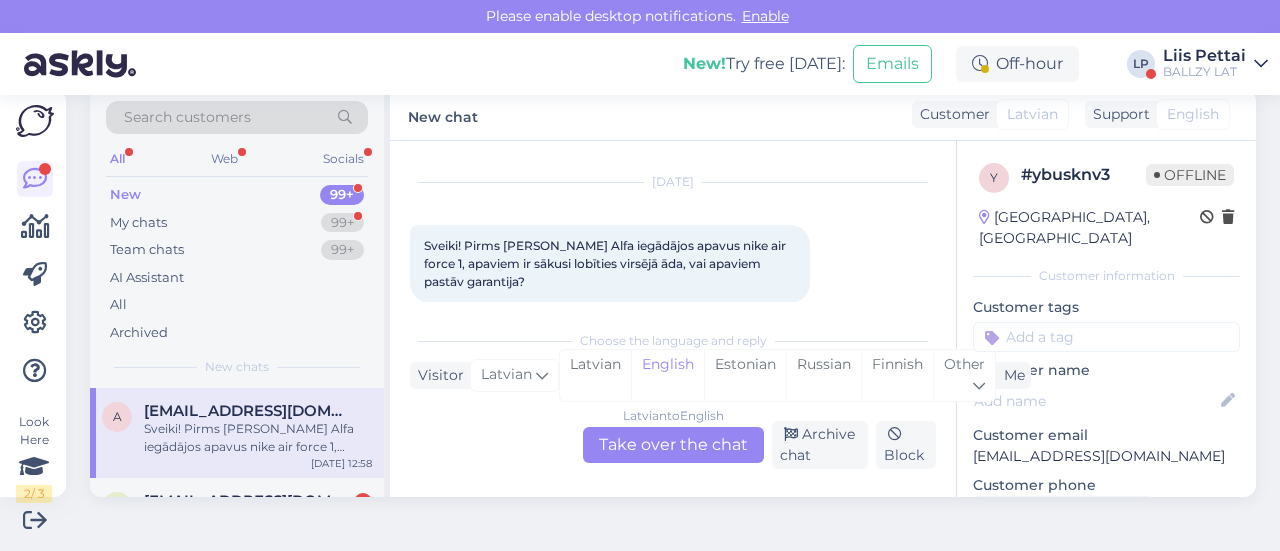 click on "Latvian  to  English Take over the chat" at bounding box center (673, 445) 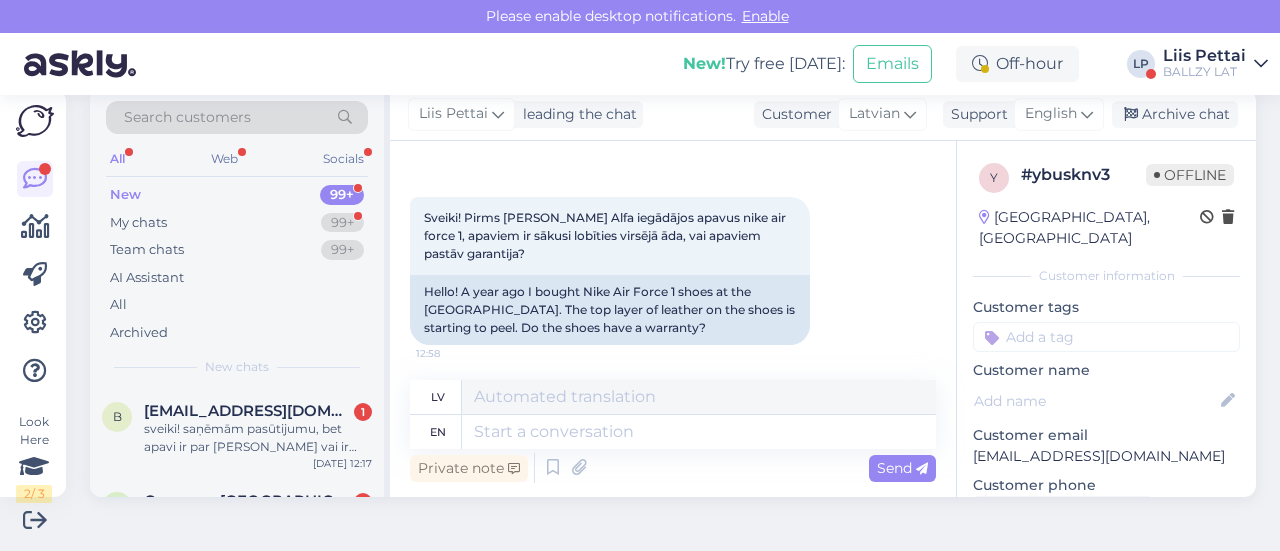 scroll, scrollTop: 74, scrollLeft: 0, axis: vertical 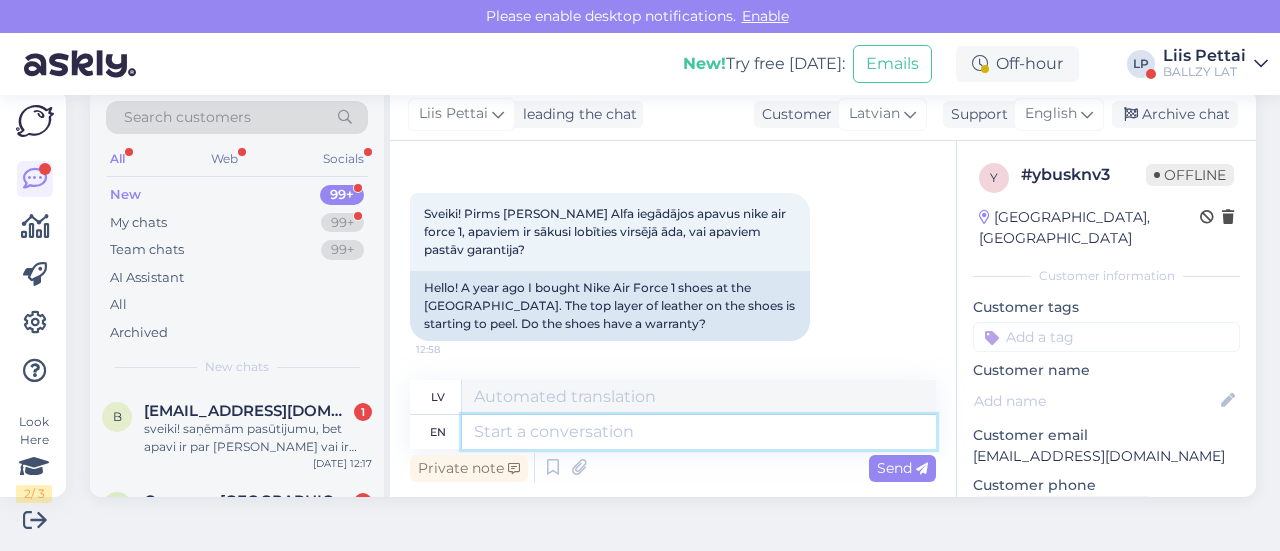 click at bounding box center [699, 432] 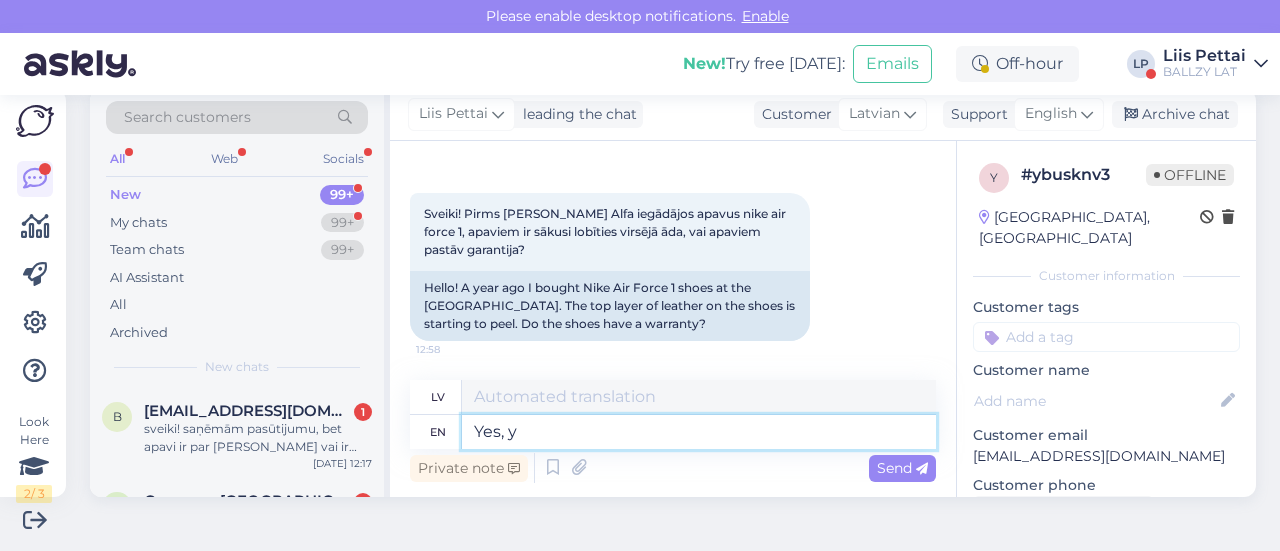 type on "Yes, yo" 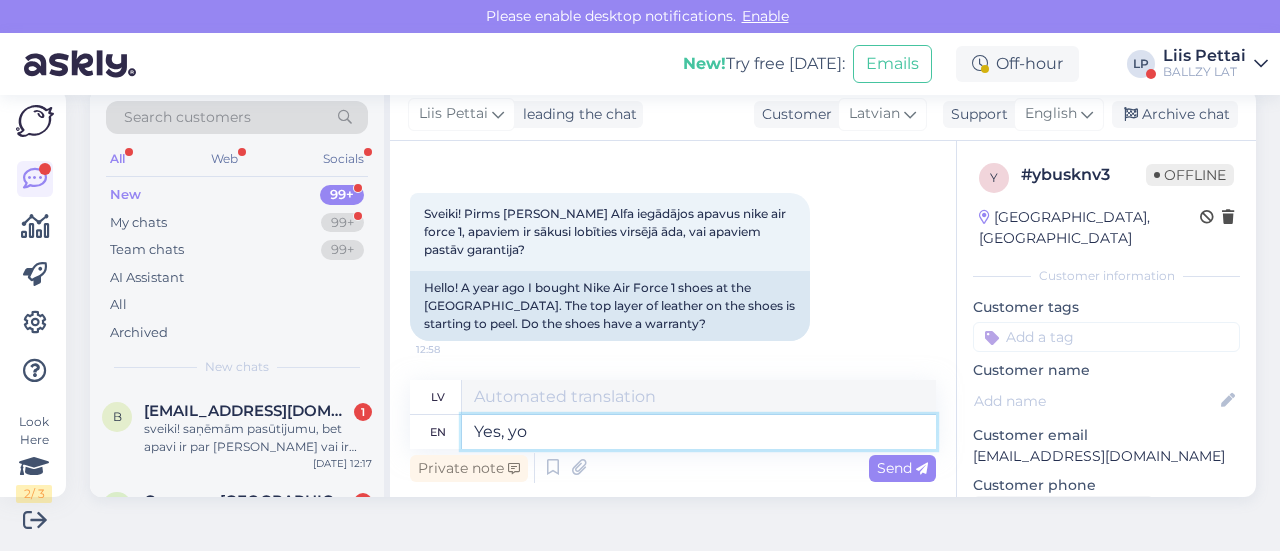 type on "Jā," 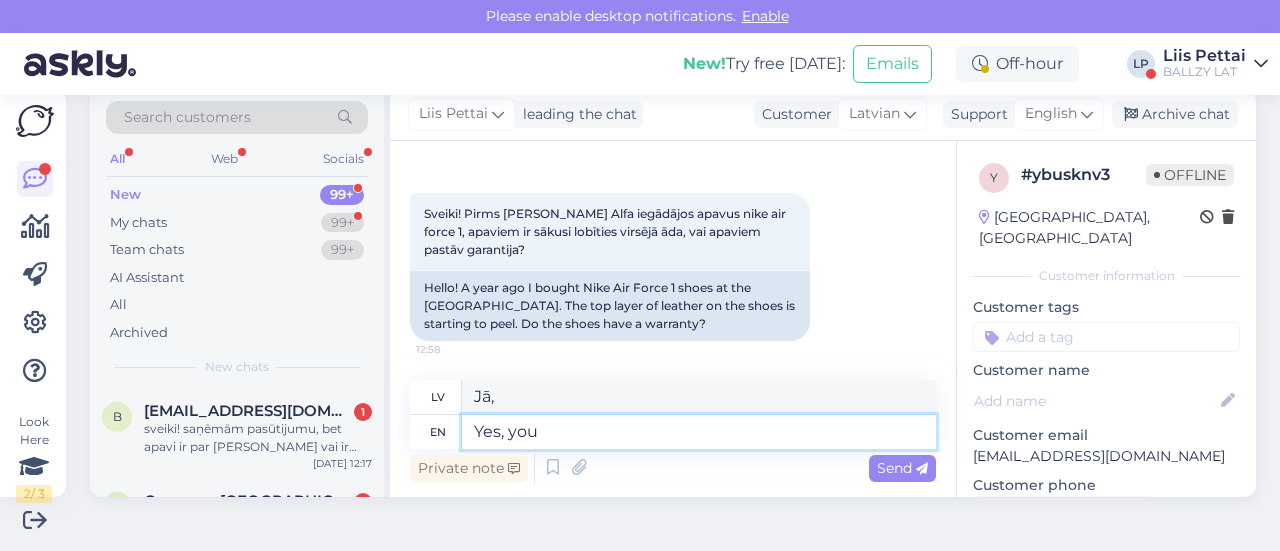 type on "Yes, you" 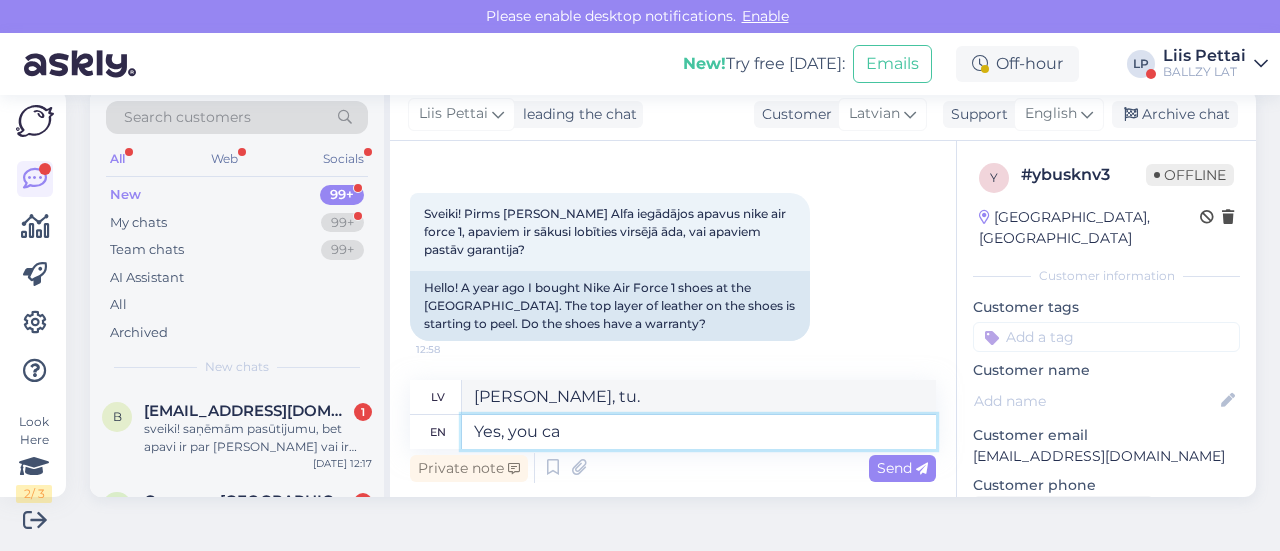 type on "Yes, you ca" 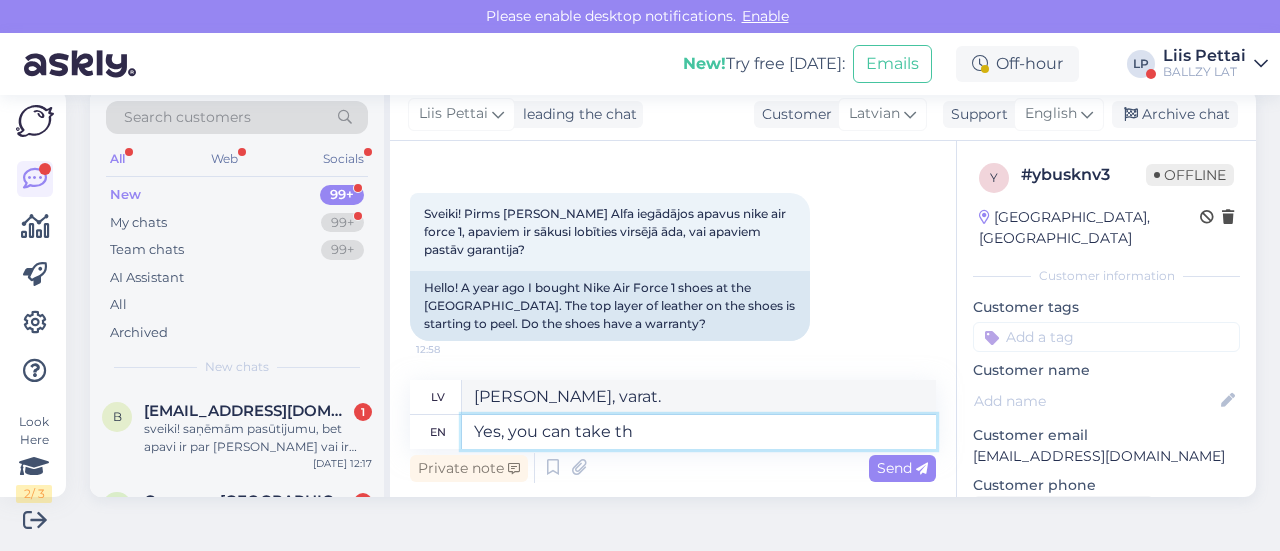 type on "Yes, you can take the" 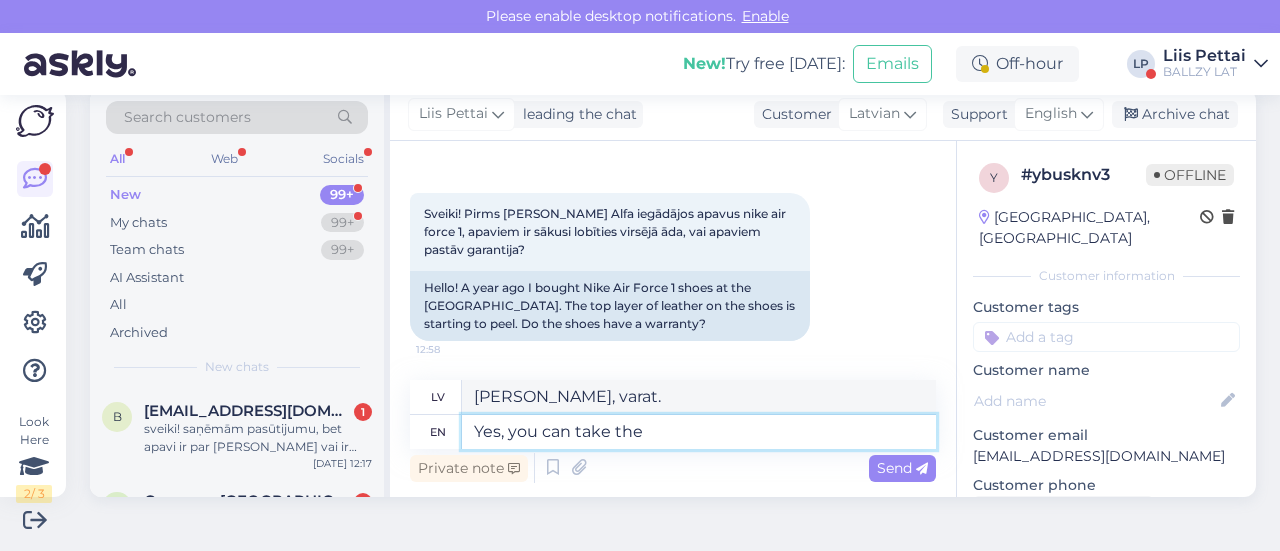 type 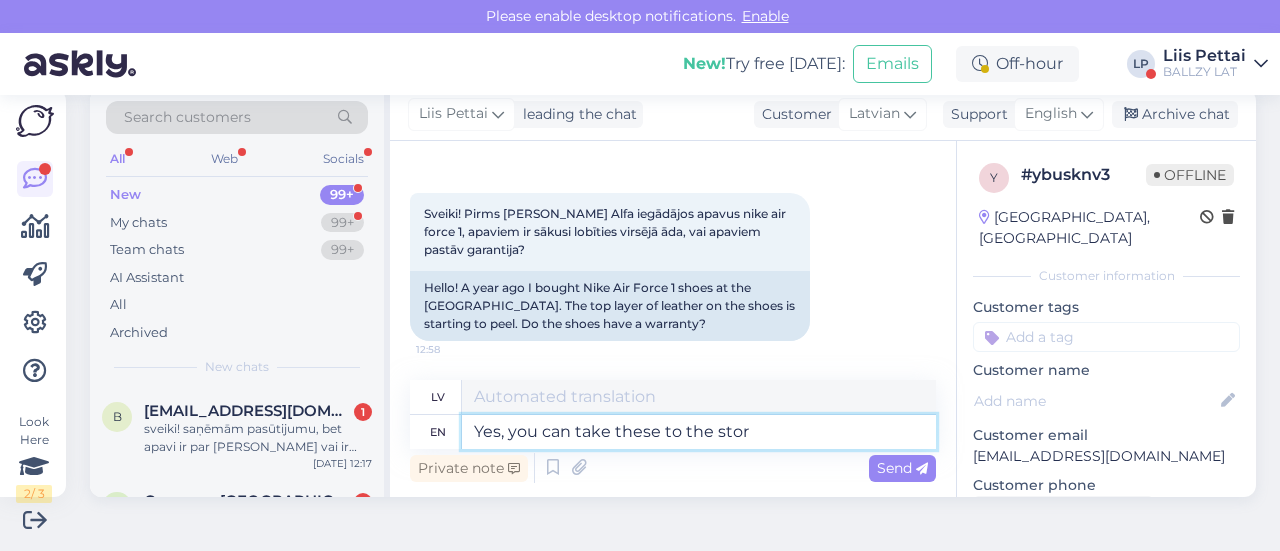 type on "Yes, you can take these to the store" 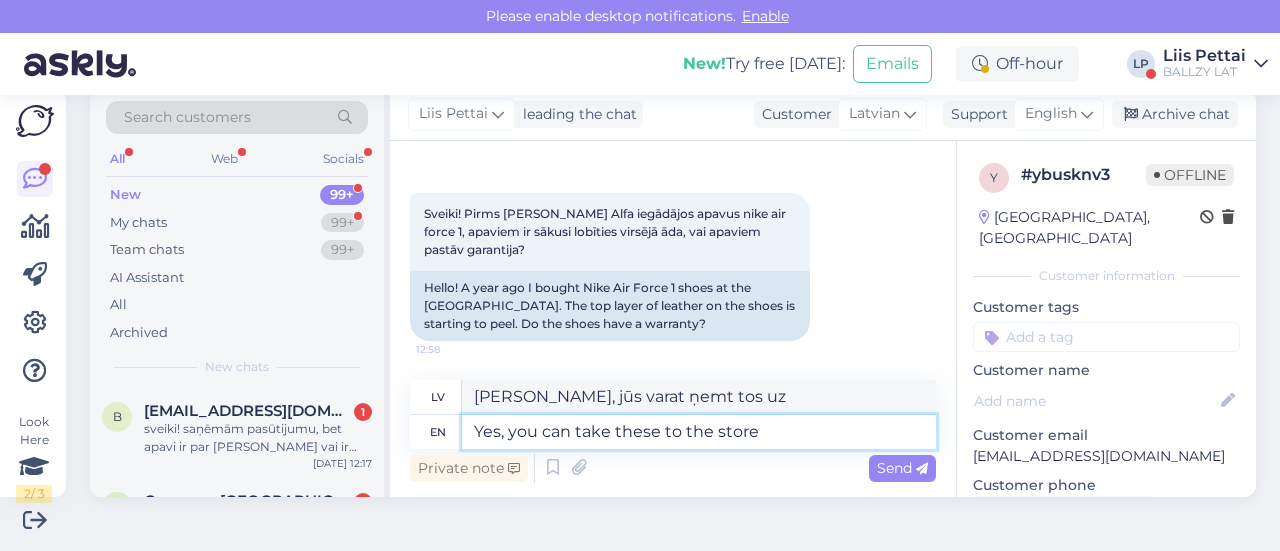 type on "[PERSON_NAME], jūs varat ņemt šos." 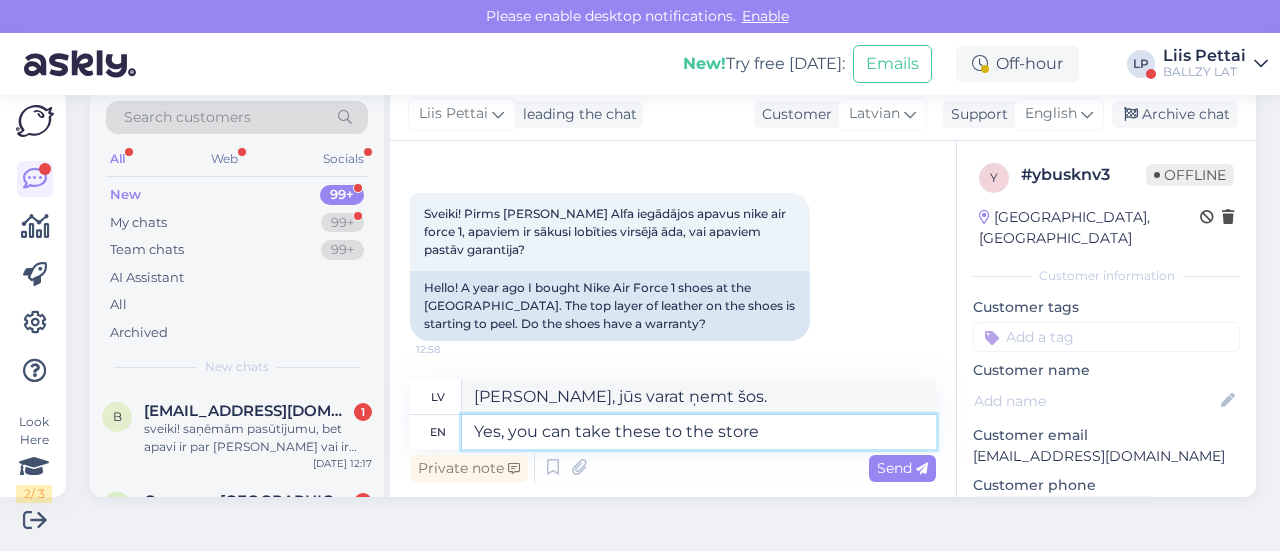 type on "Yes, you can take these to the store," 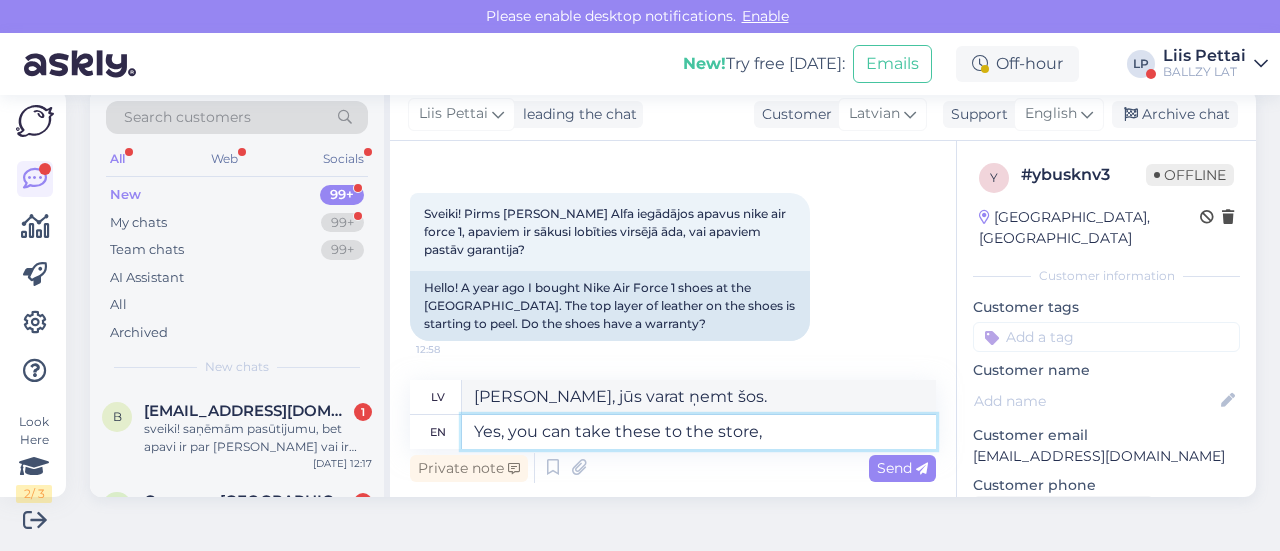 type on "[PERSON_NAME], jūs varat šos aiznest uz veikalu." 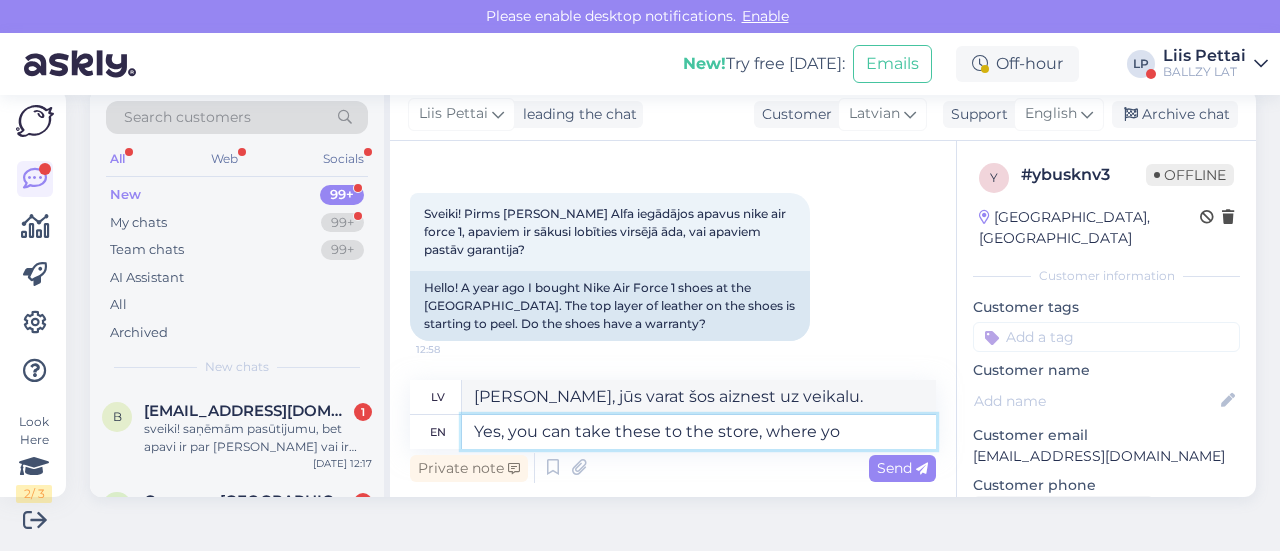 type on "Yes, you can take these to the store, where you" 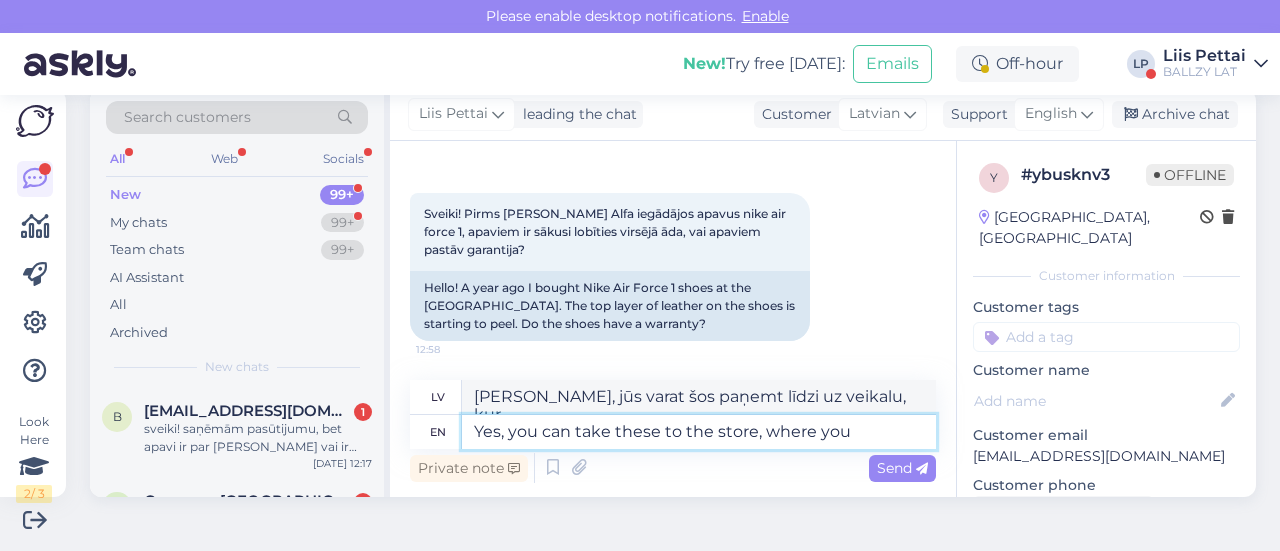 type on "[PERSON_NAME], jūs varat šos paņemt līdzi uz veikalu." 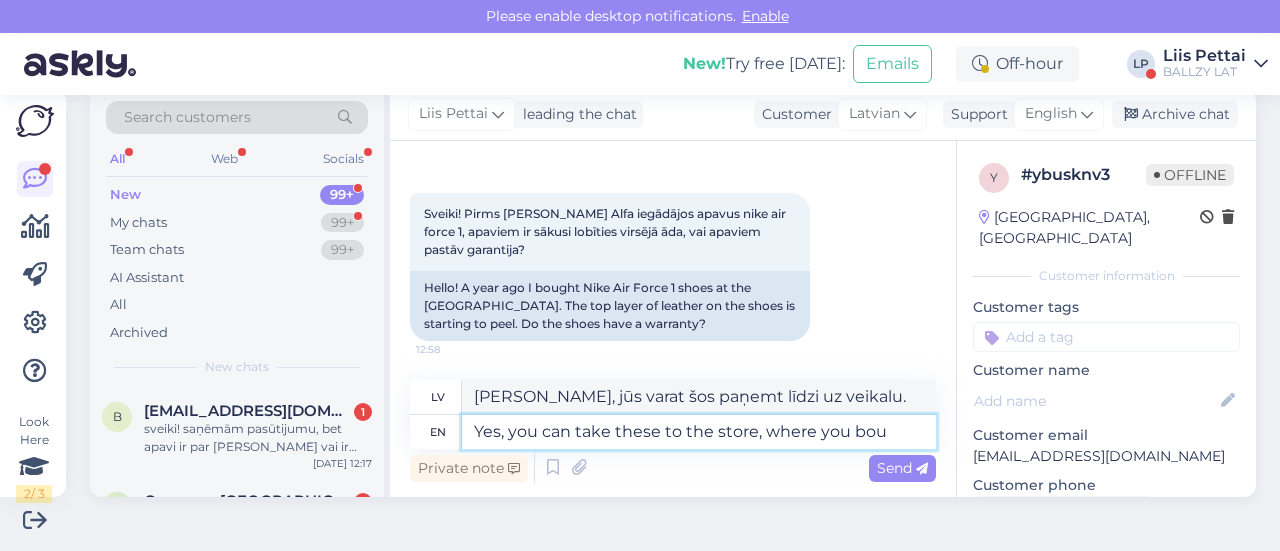 type on "Yes, you can take these to the store, where you boug" 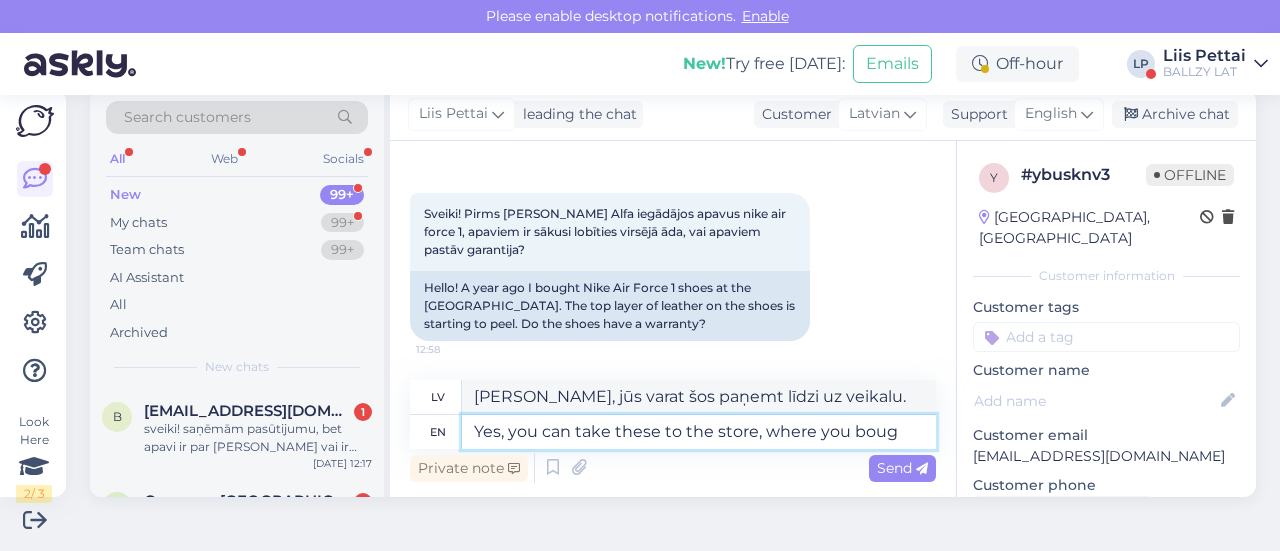 type on "[PERSON_NAME], jūs varat šos paņemt līdzi uz veikalu, kur jūs" 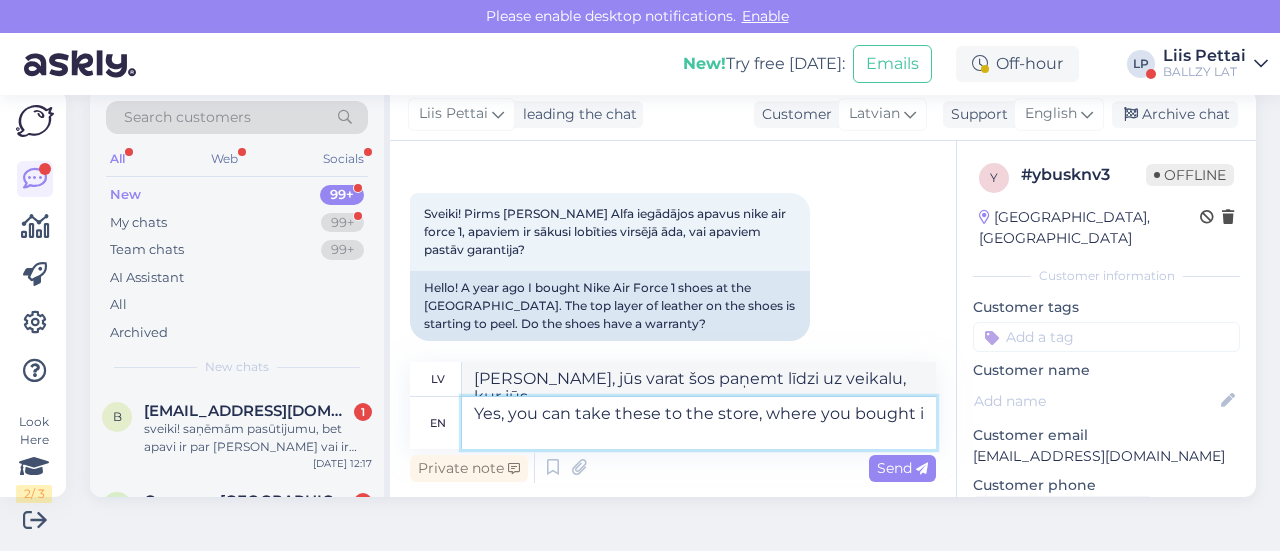 type on "Yes, you can take these to the store, where you bought it" 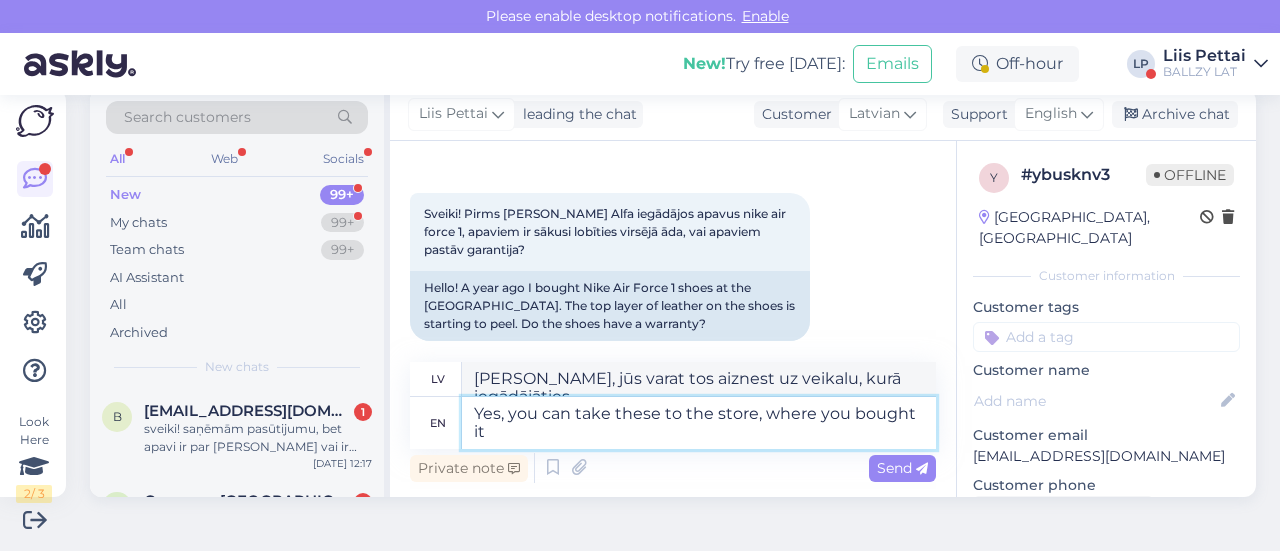 type on "[PERSON_NAME], jūs varat tos aiznest uz veikalu, kurā tos iegādājāties." 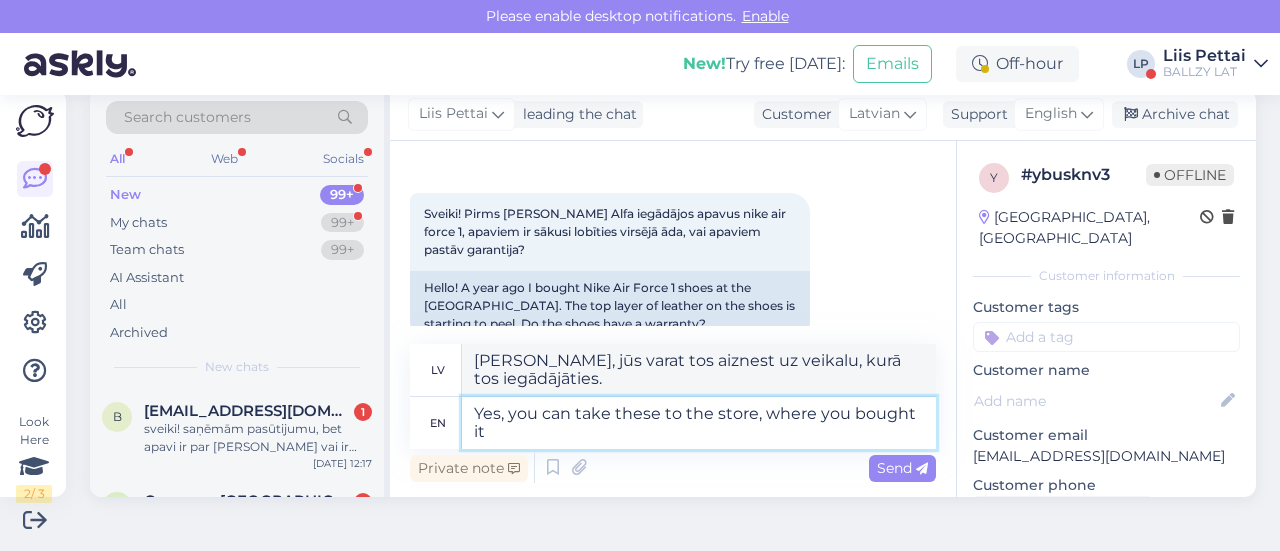 type 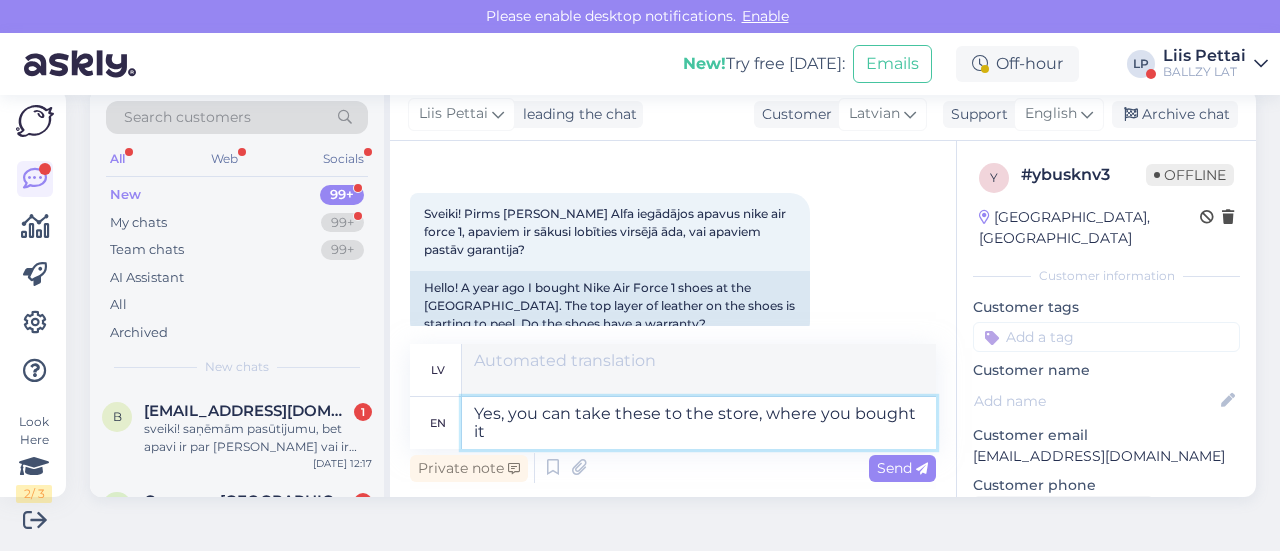 type 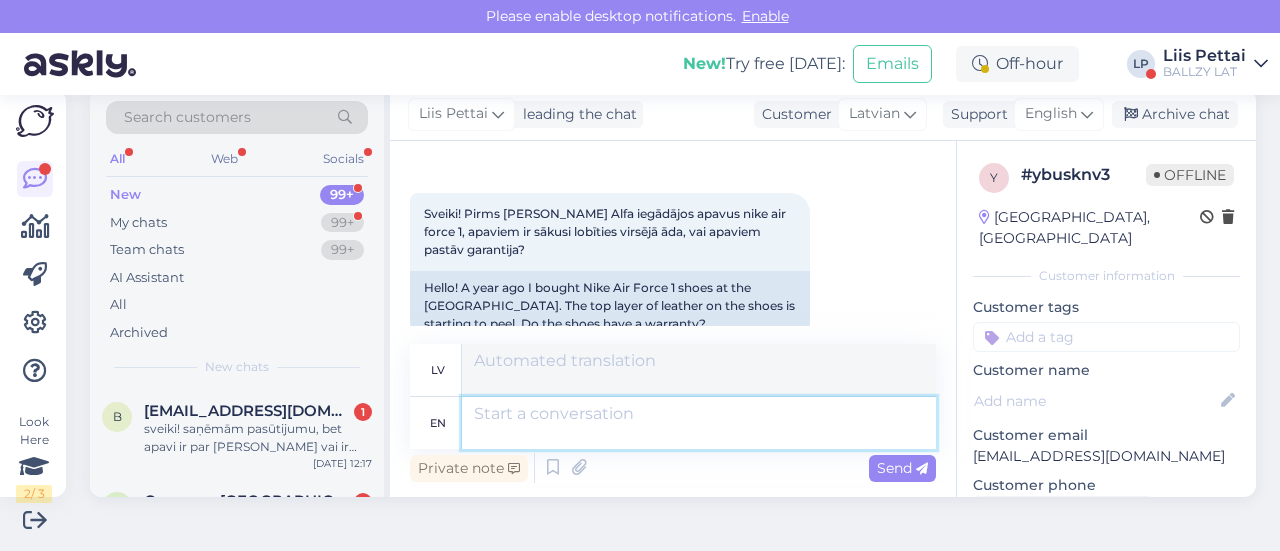scroll, scrollTop: 236, scrollLeft: 0, axis: vertical 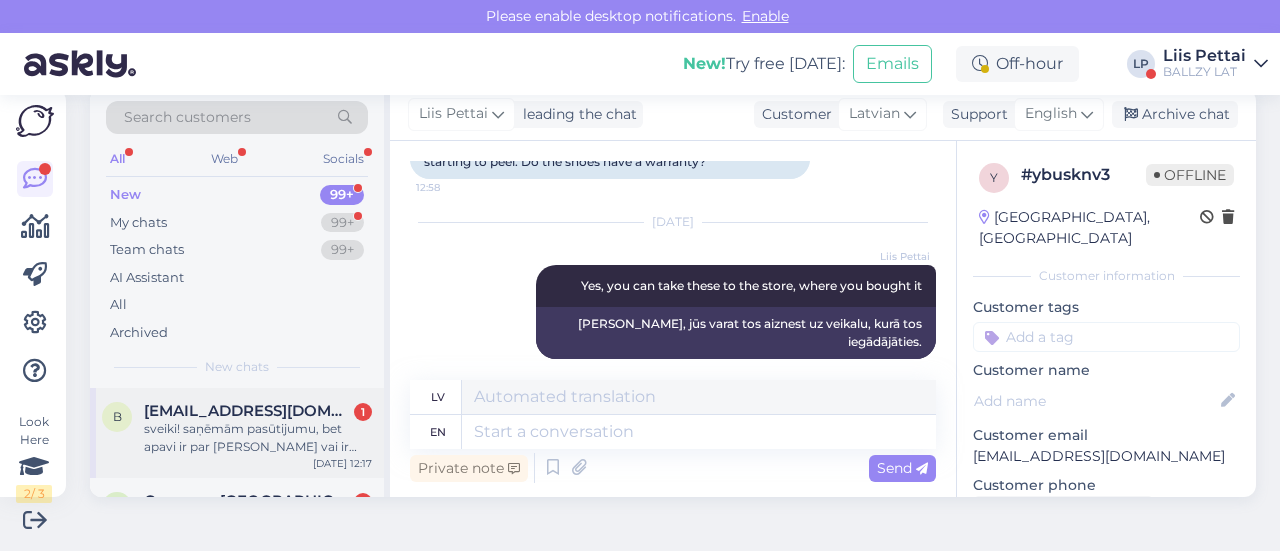 click on "sveiki! saņēmām pasūtijumu, bet apavi ir par [PERSON_NAME] vai ir iespēja [DEMOGRAPHIC_DATA]? [GEOGRAPHIC_DATA] caur DPD" at bounding box center [258, 438] 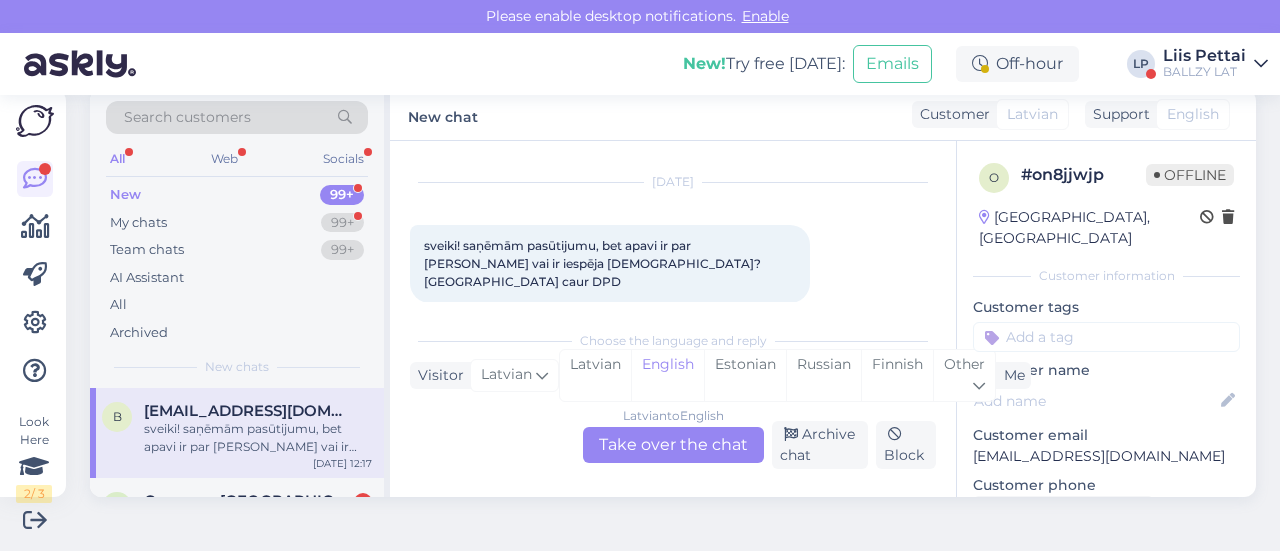 click on "Latvian  to  English Take over the chat" at bounding box center (673, 445) 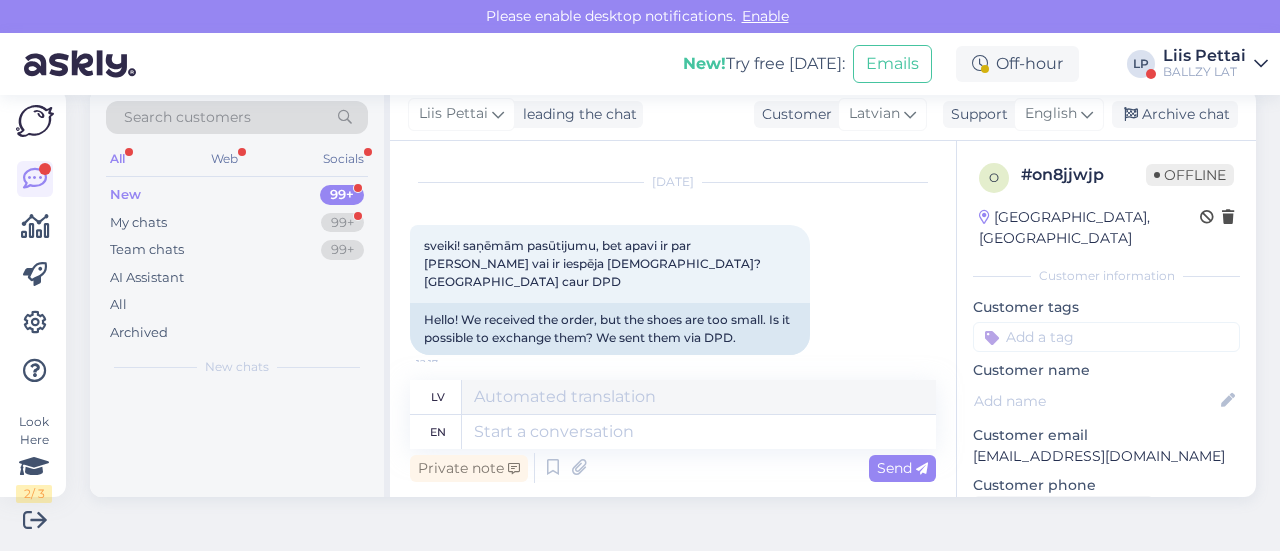 scroll, scrollTop: 38, scrollLeft: 0, axis: vertical 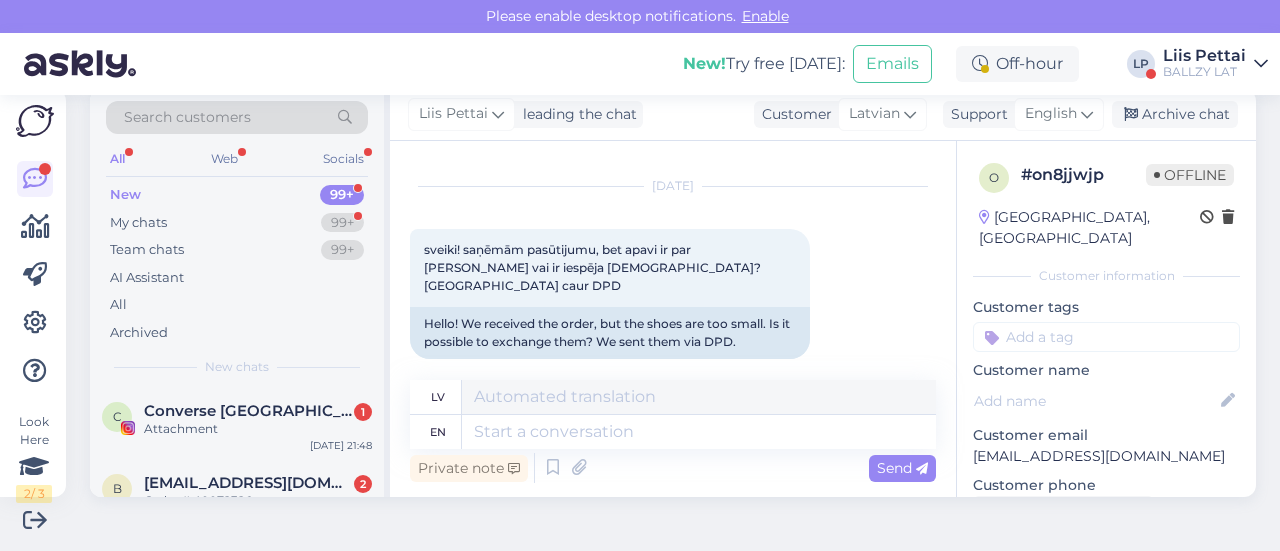 drag, startPoint x: 926, startPoint y: 290, endPoint x: 935, endPoint y: 337, distance: 47.853943 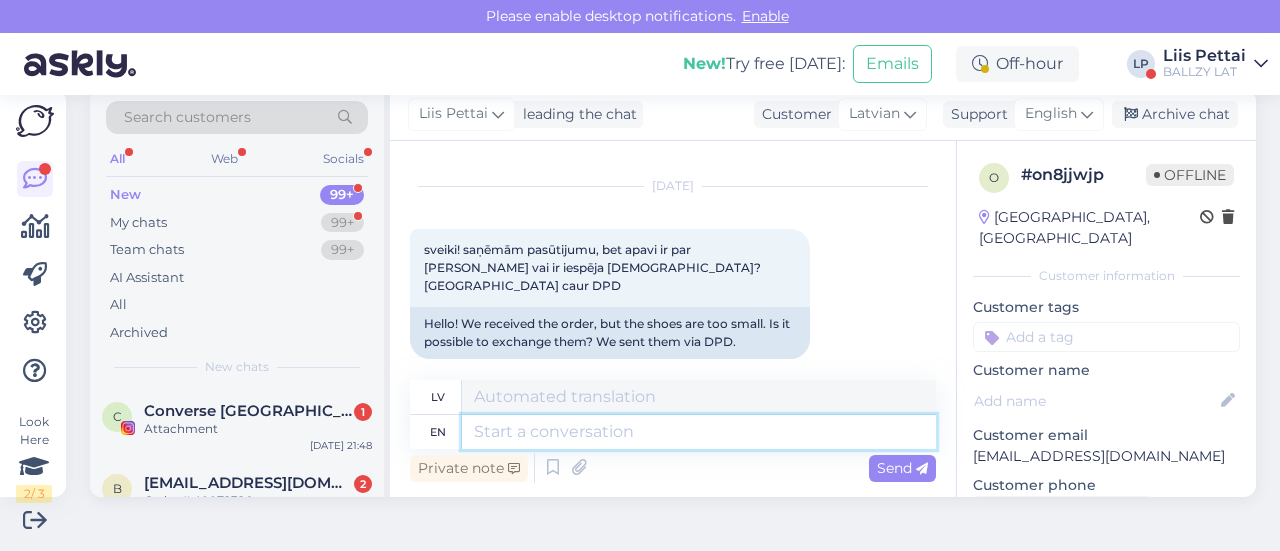 click at bounding box center (699, 432) 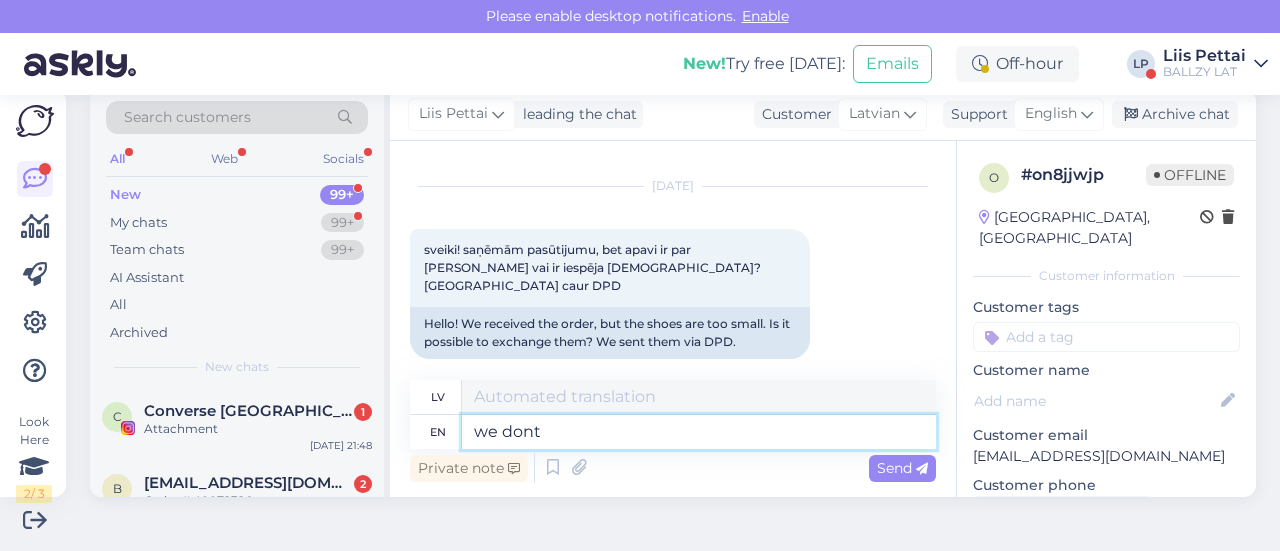 type on "we dont m" 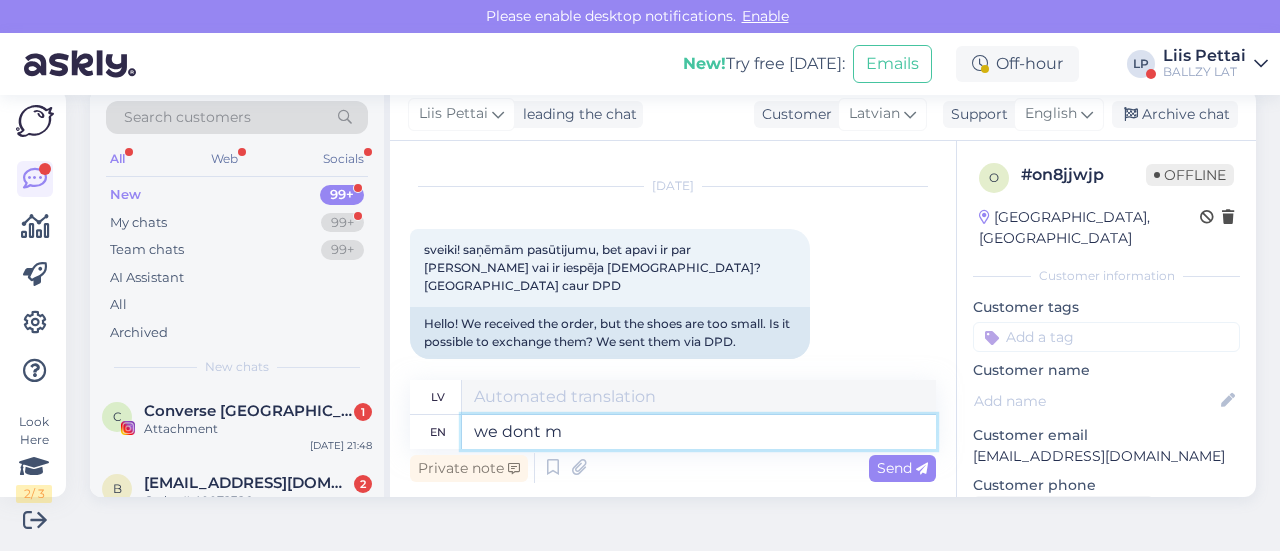 type on "mēs" 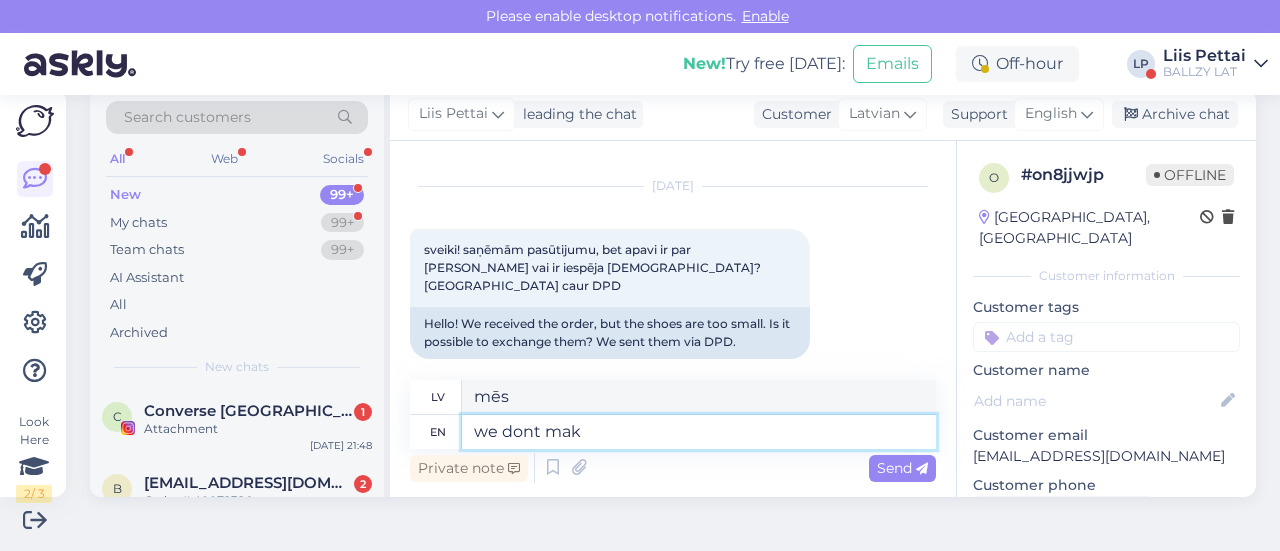 type on "we dont make" 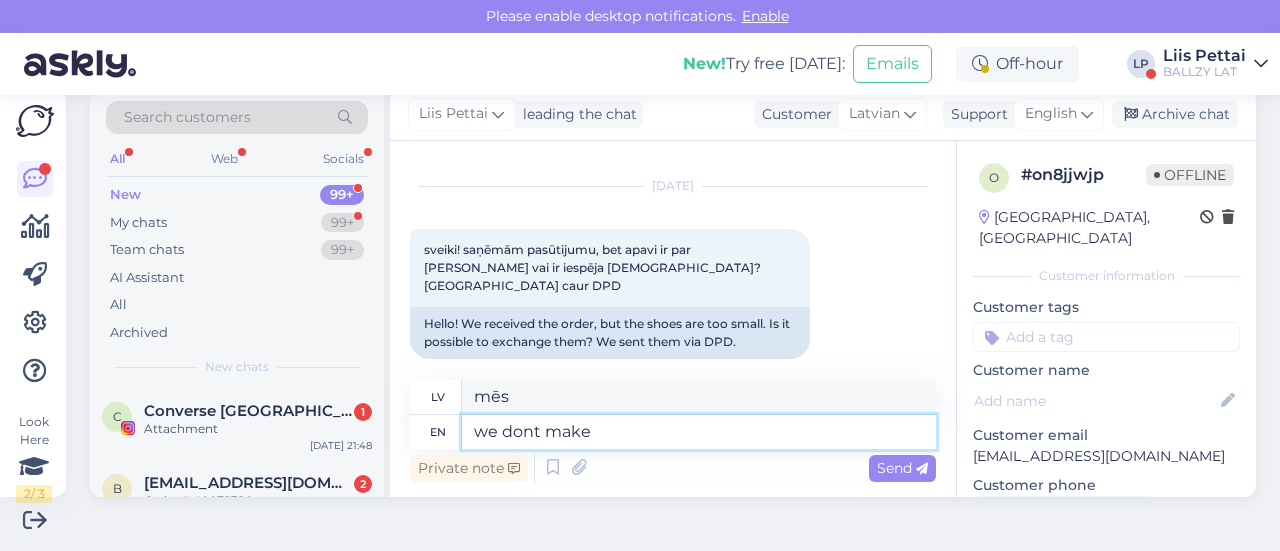 type on "mēs ne" 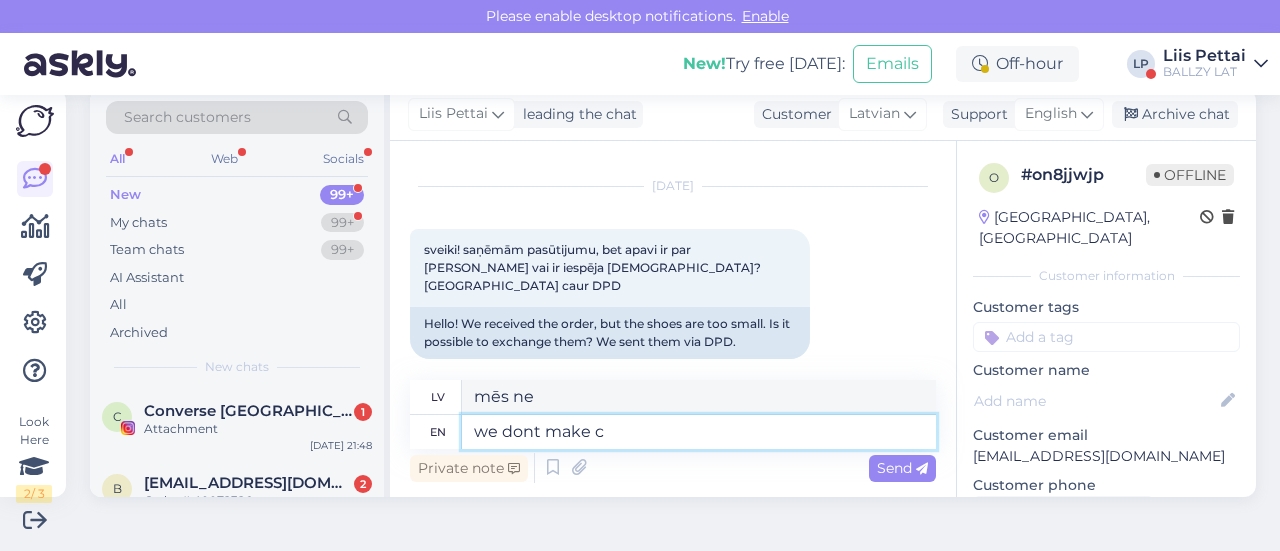 type on "we dont make ch" 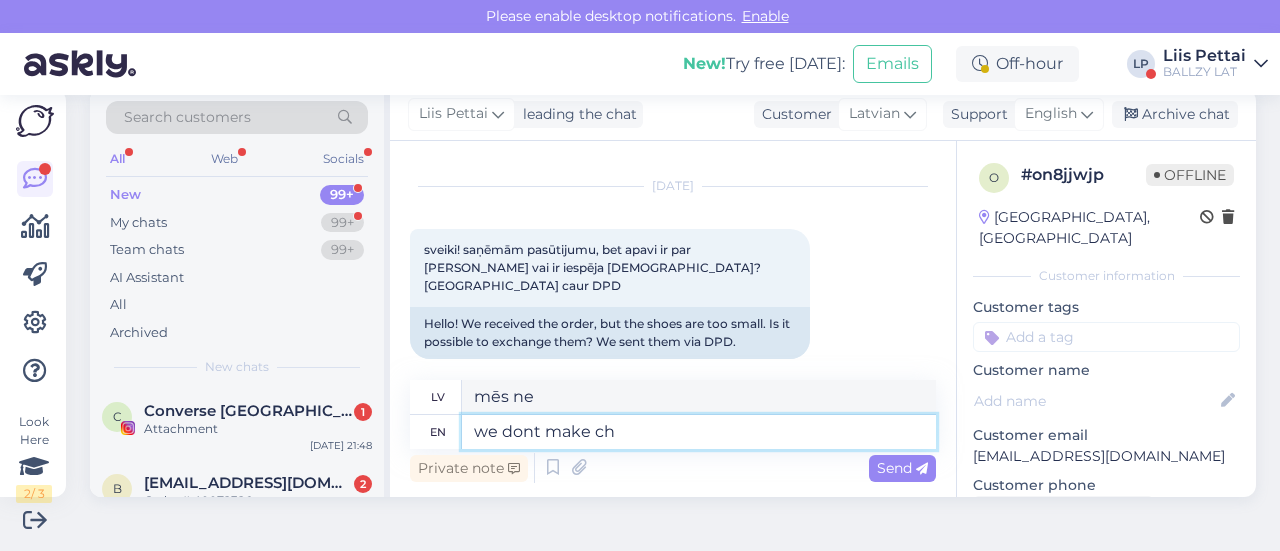 type on "mēs neražojam" 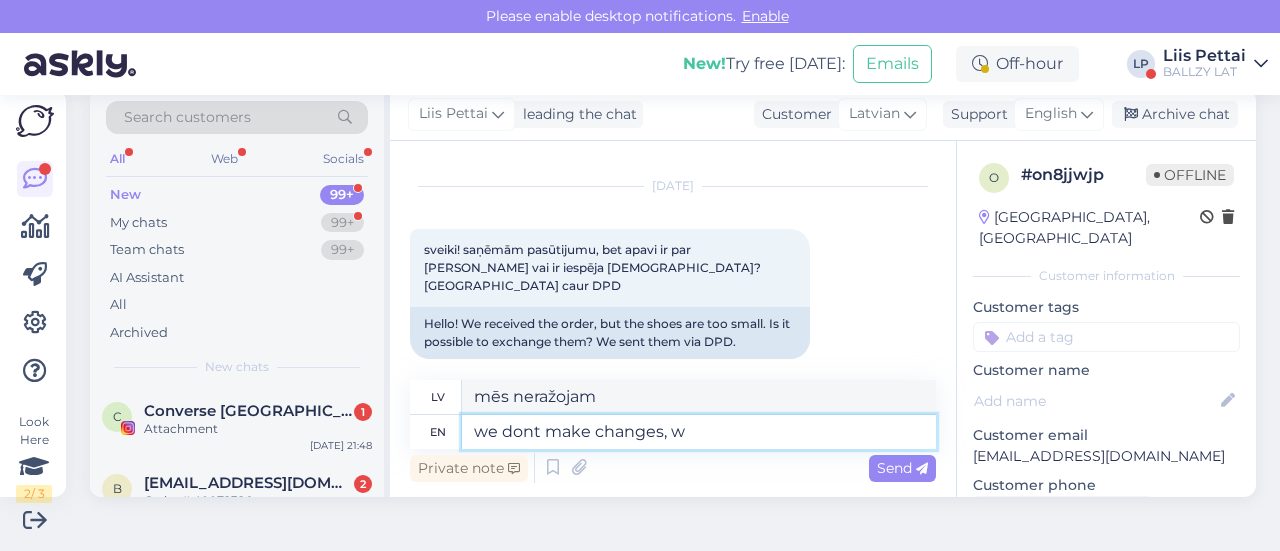 type on "we dont make changes, w" 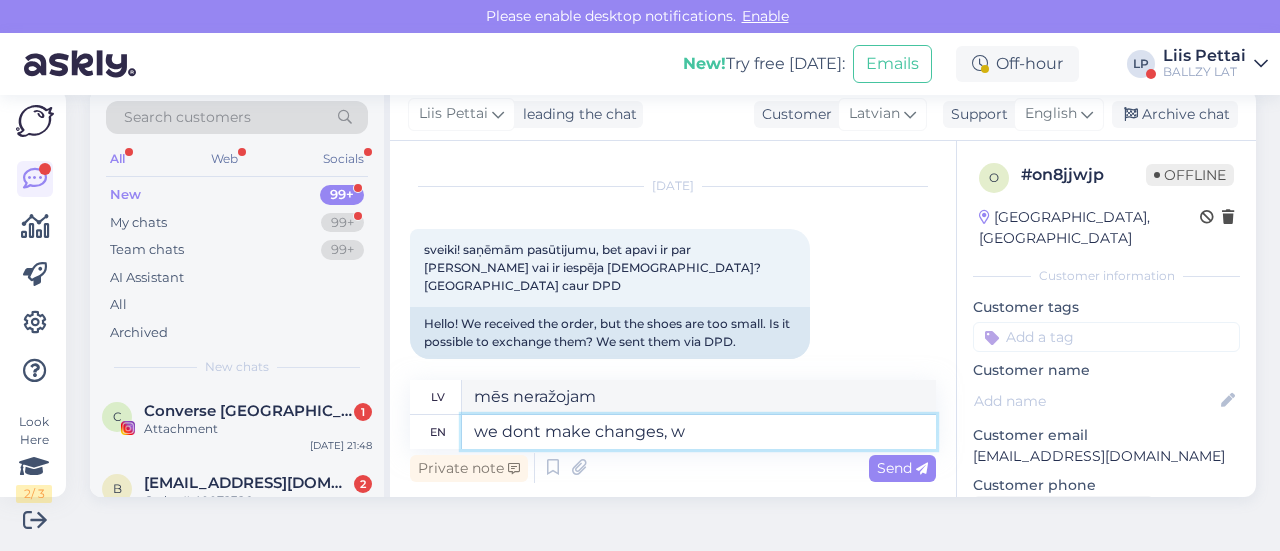 type on "mēs neveicam izmaiņas," 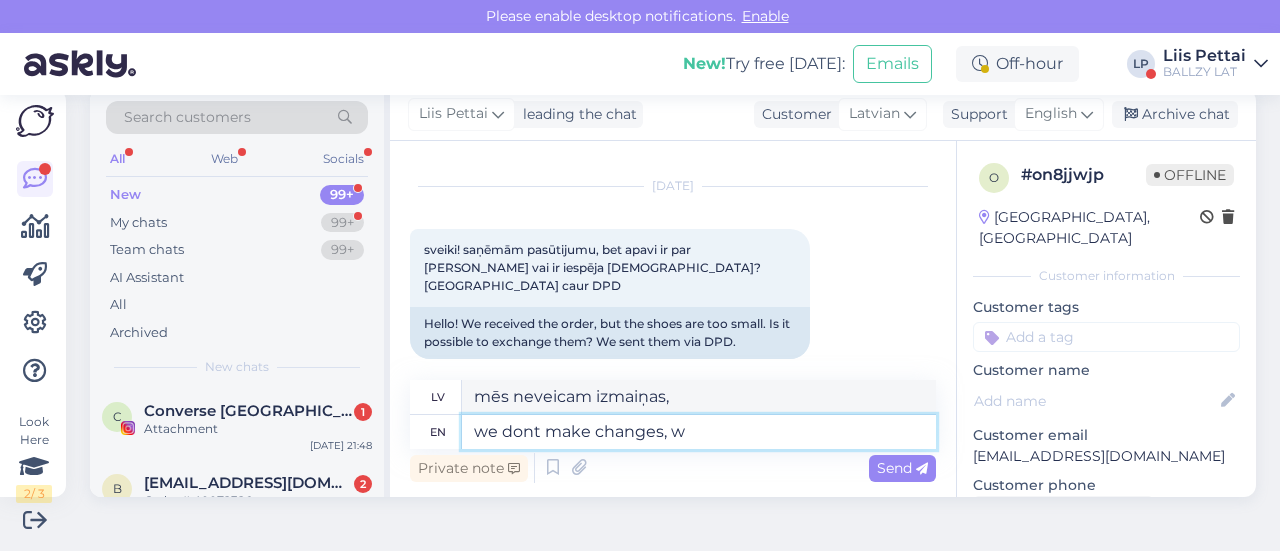type on "we dont make changes, w" 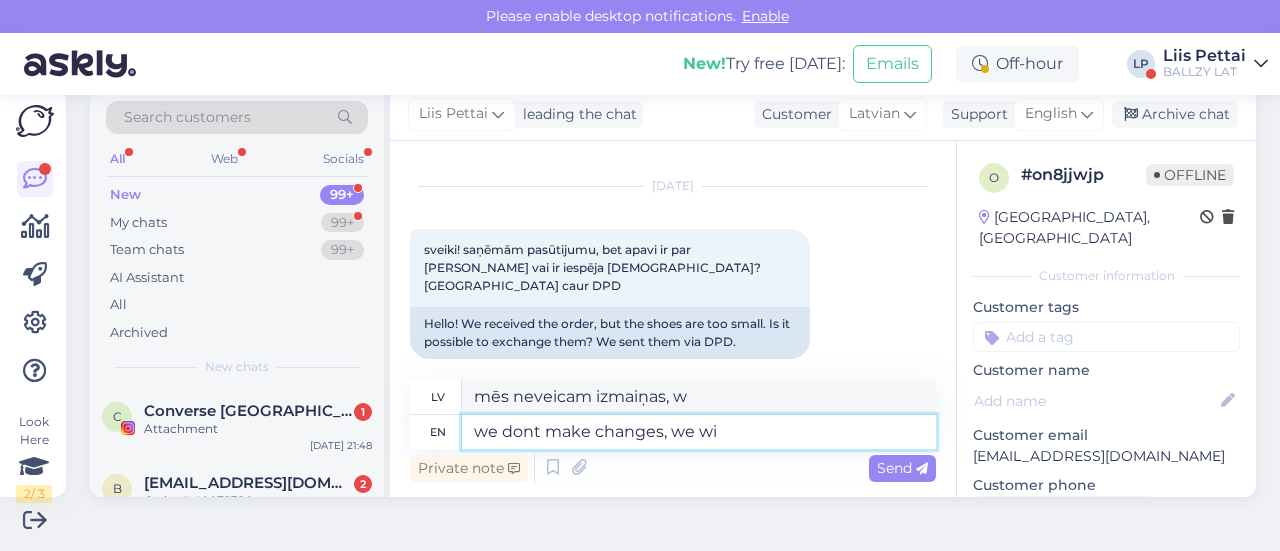 type on "we dont make changes, we wil" 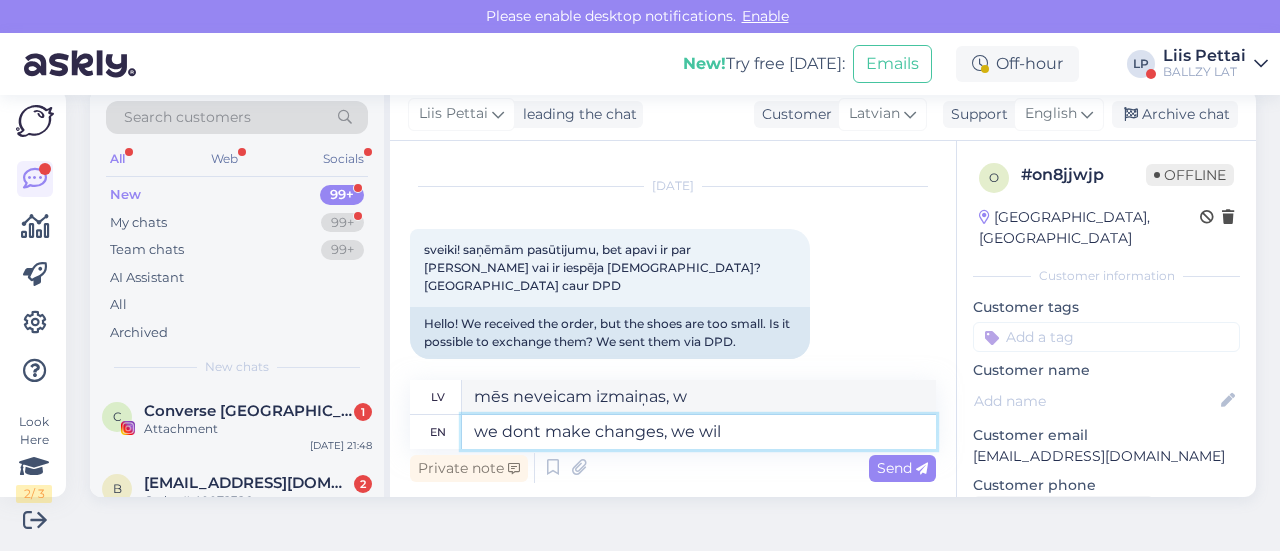 type on "mēs neveicam izmaiņas, mēs" 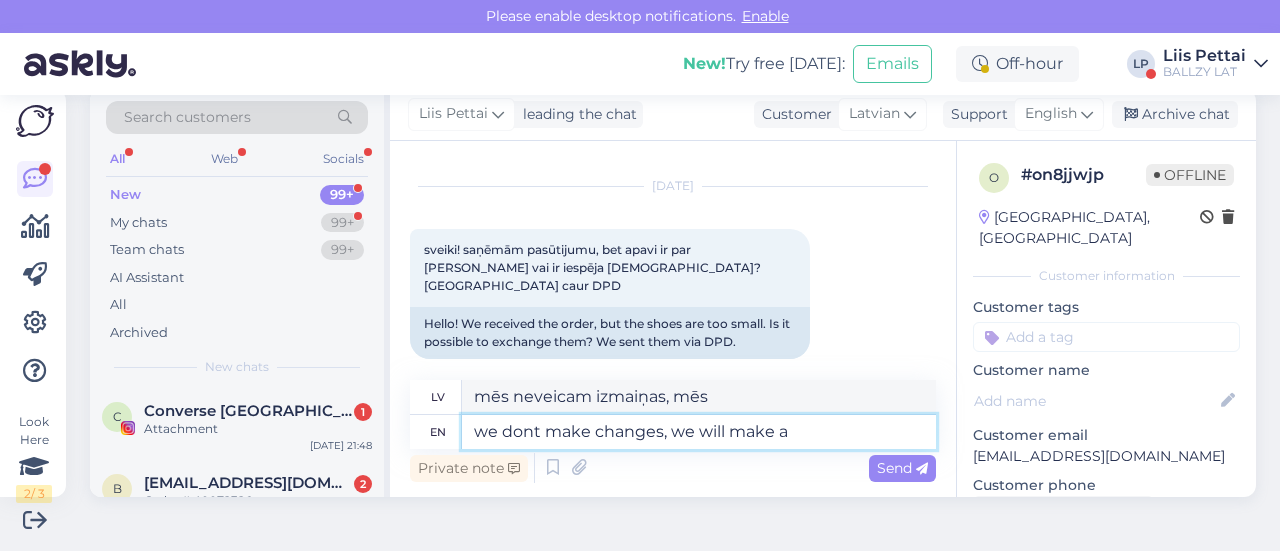 type on "we dont make changes, we will make a" 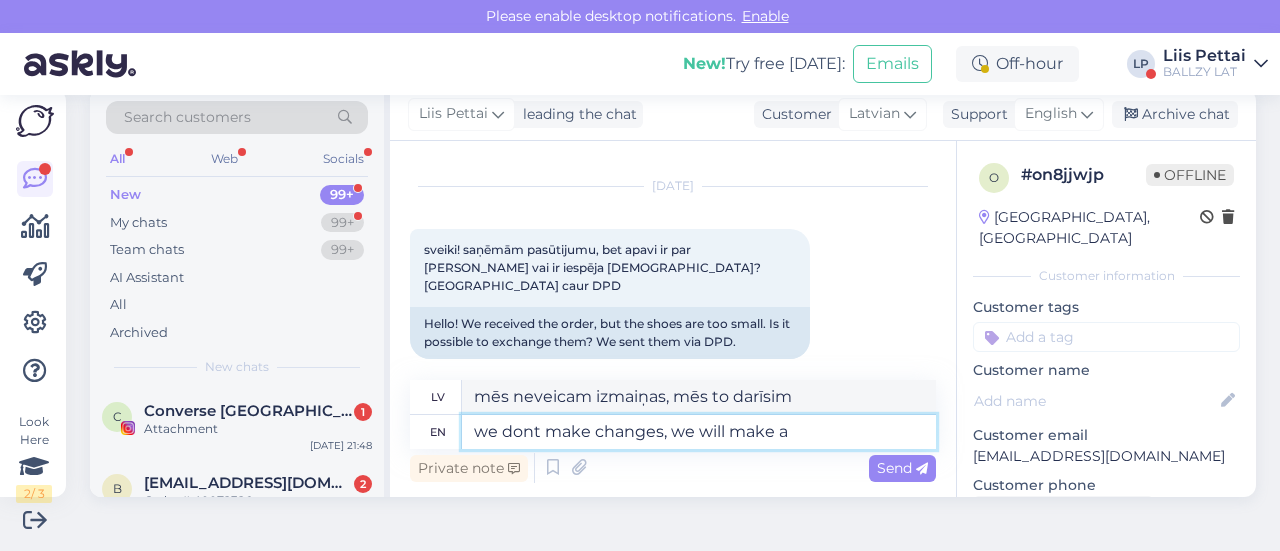 type on "we dont make changes, we will make a r" 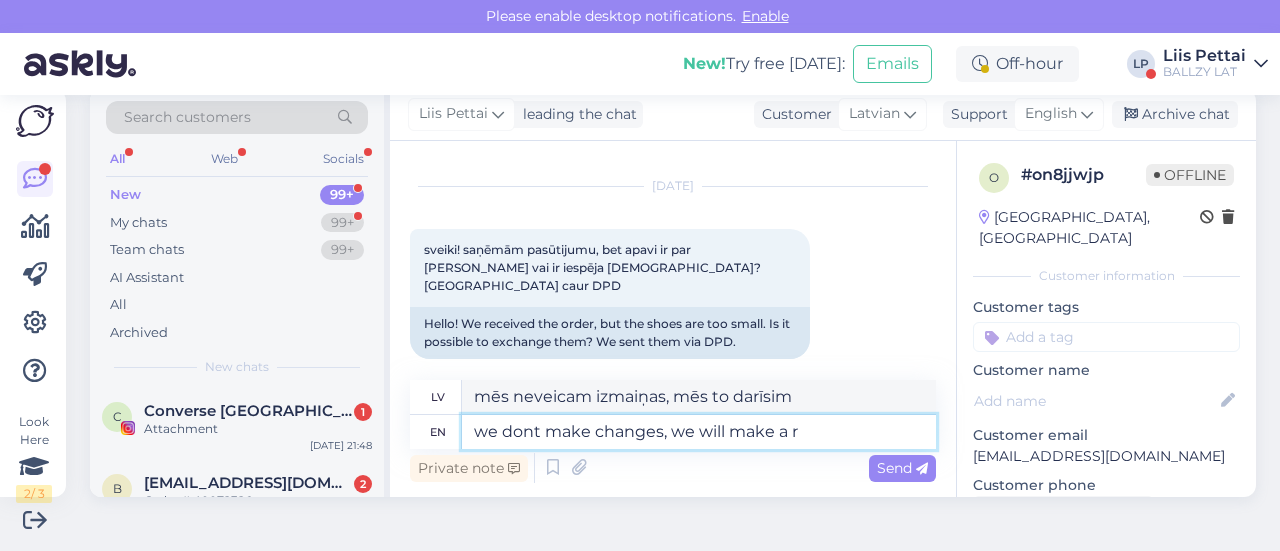 type on "mēs neveicam izmaiņas, mēs veiksim" 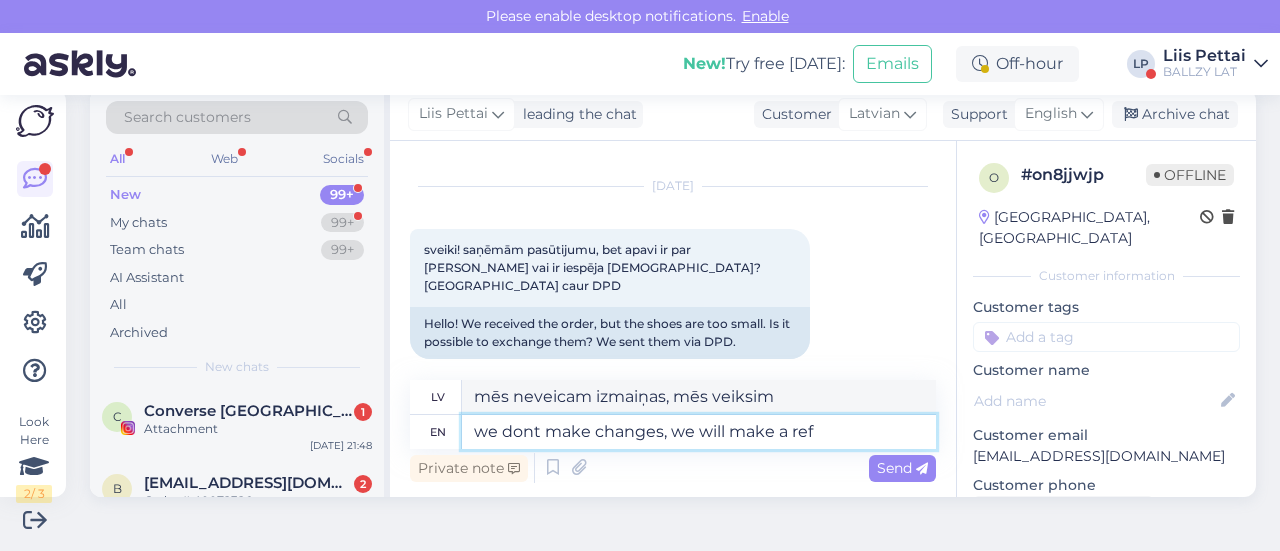 type on "we dont make changes, we will make a refu" 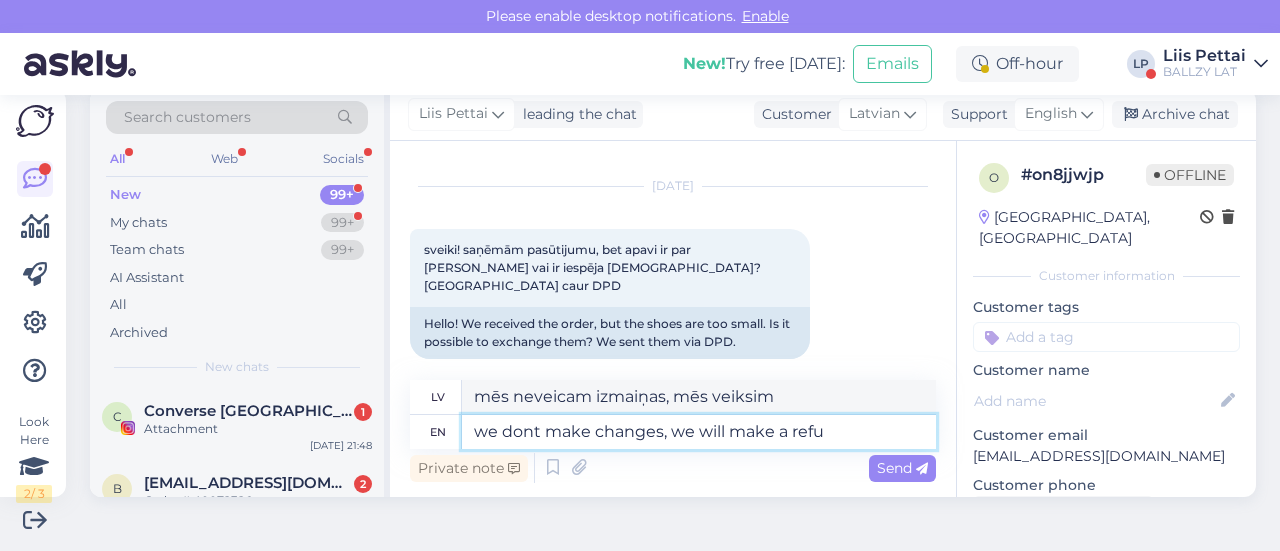type on "Mēs neveicam izmaiņas, mēs izveidosim jaunu." 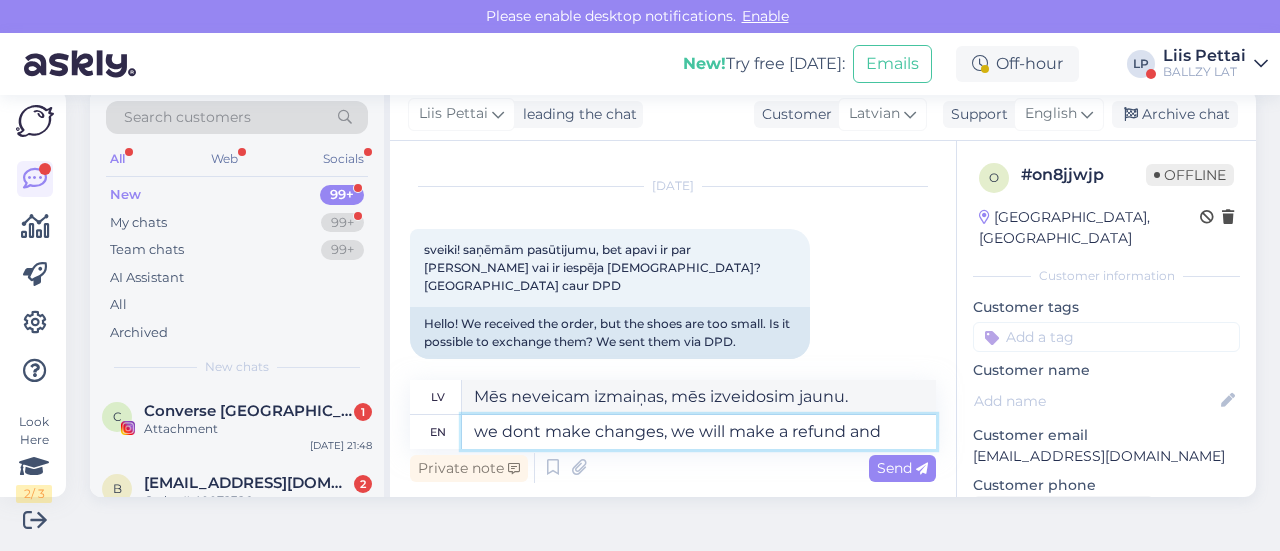 type on "we dont make changes, we will make a refund and" 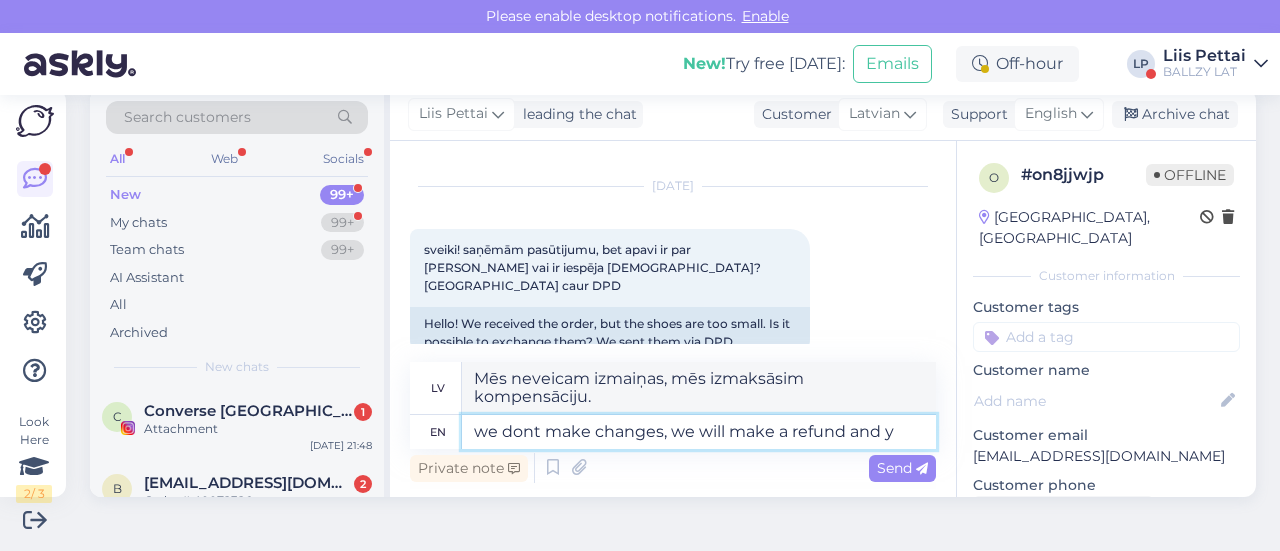 scroll, scrollTop: 42, scrollLeft: 0, axis: vertical 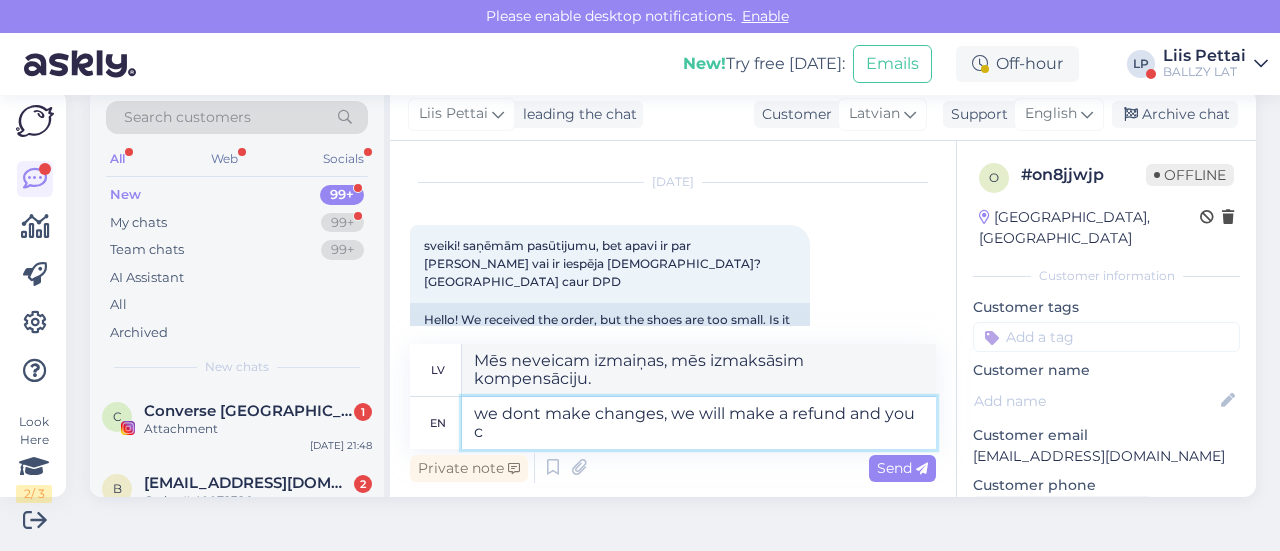 type on "we dont make changes, we will make a refund and you ca" 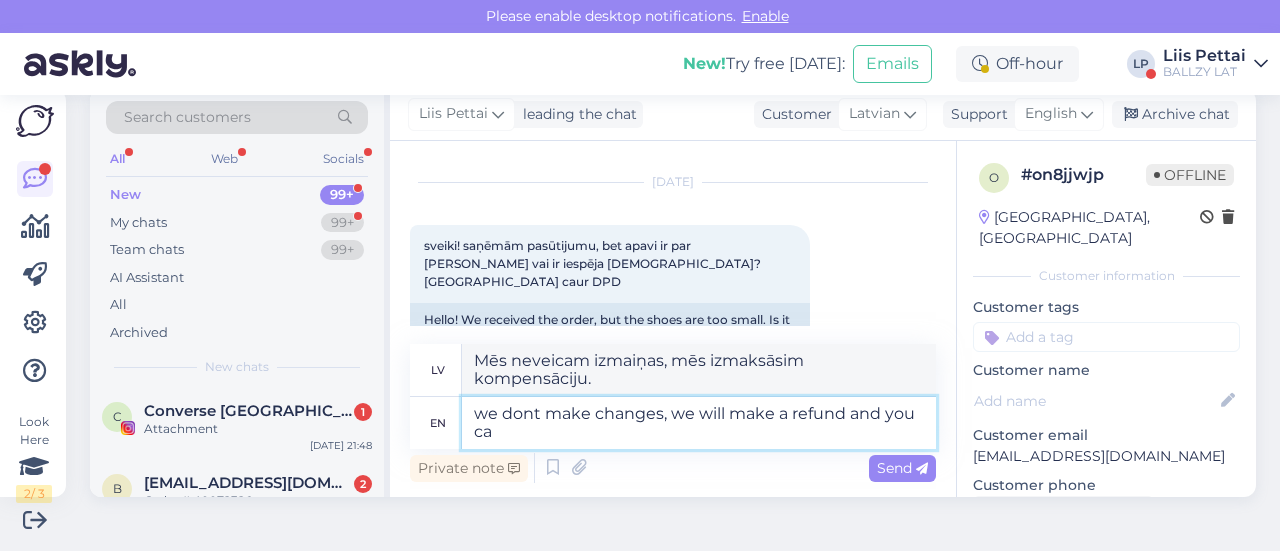 type on "Mēs neveicam izmaiņas, mēs izmaksāsim kompensāciju un" 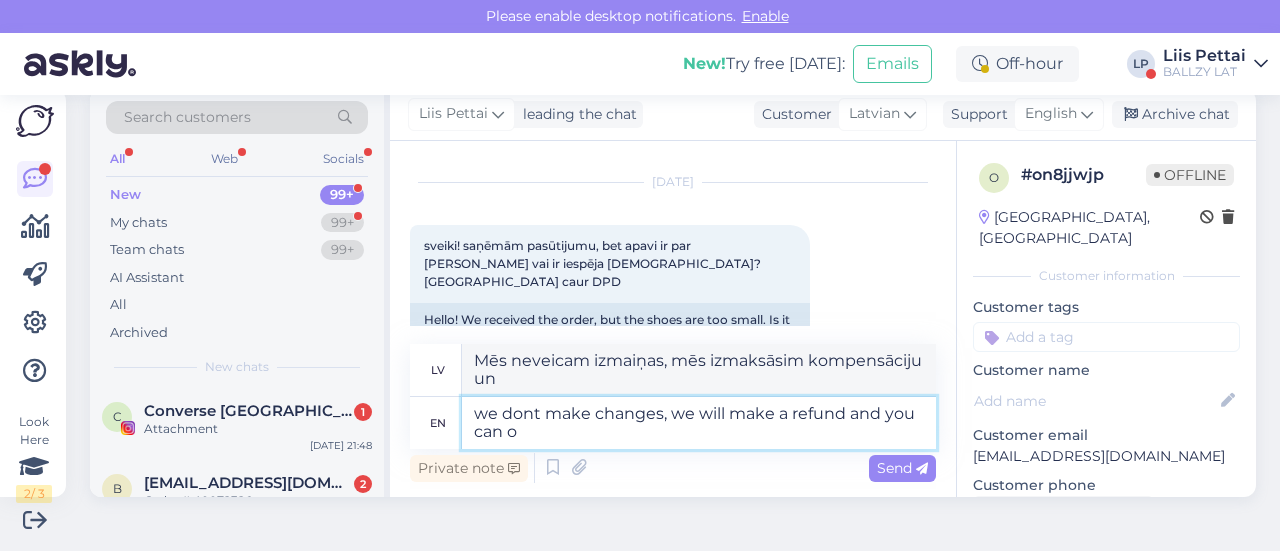 type on "we dont make changes, we will make a refund and you can or" 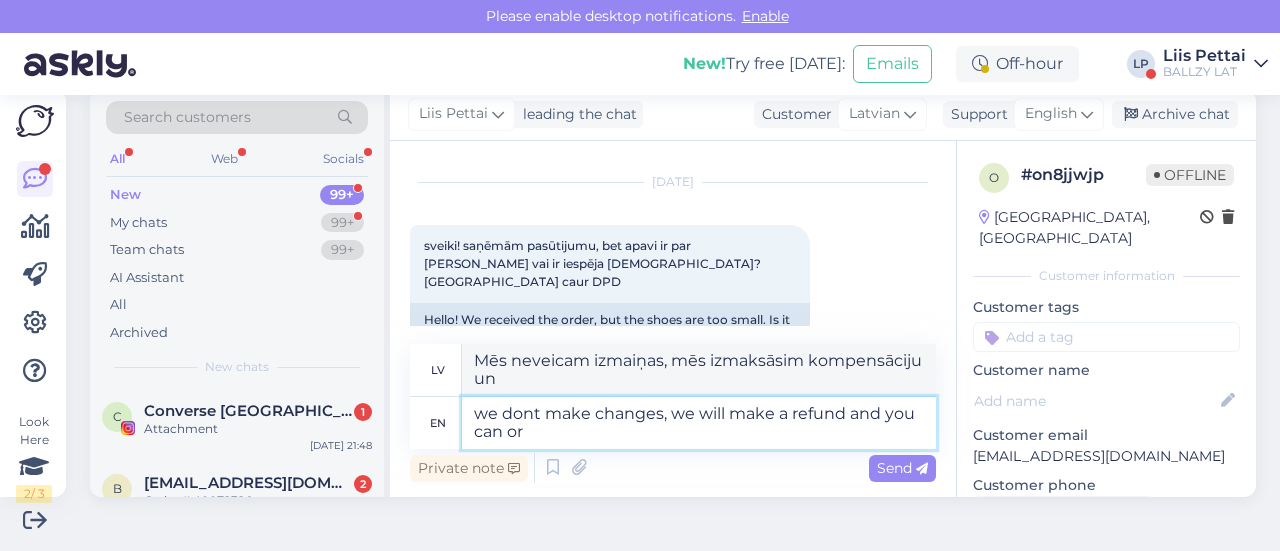 type on "Mēs neveicam izmaiņas, mēs izmaksāsim kompensāciju un jūs" 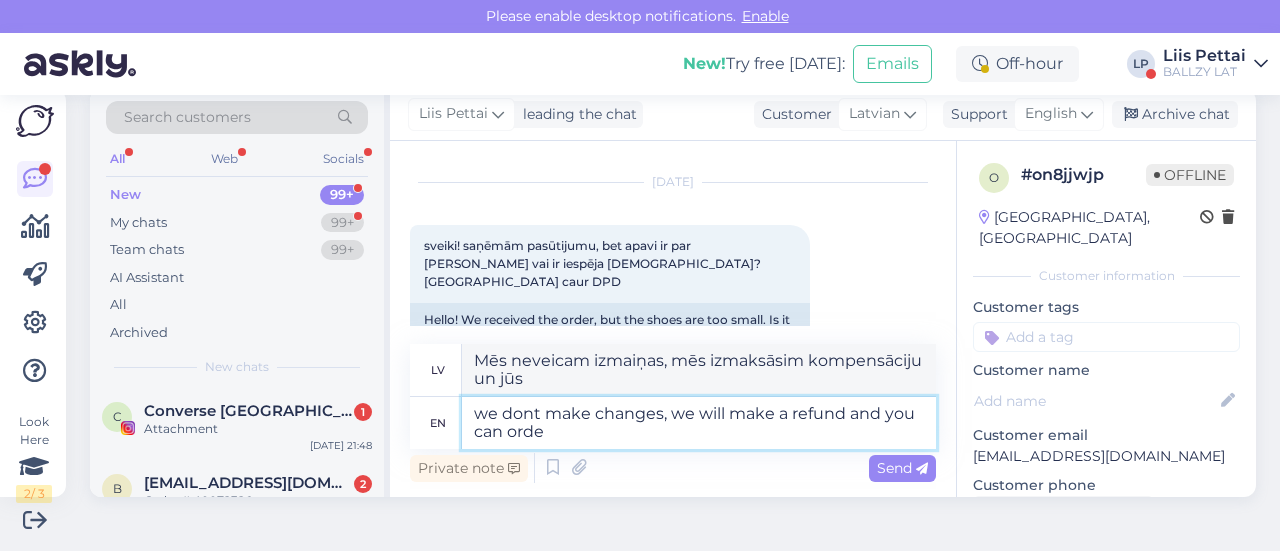type on "we dont make changes, we will make a refund and you can order" 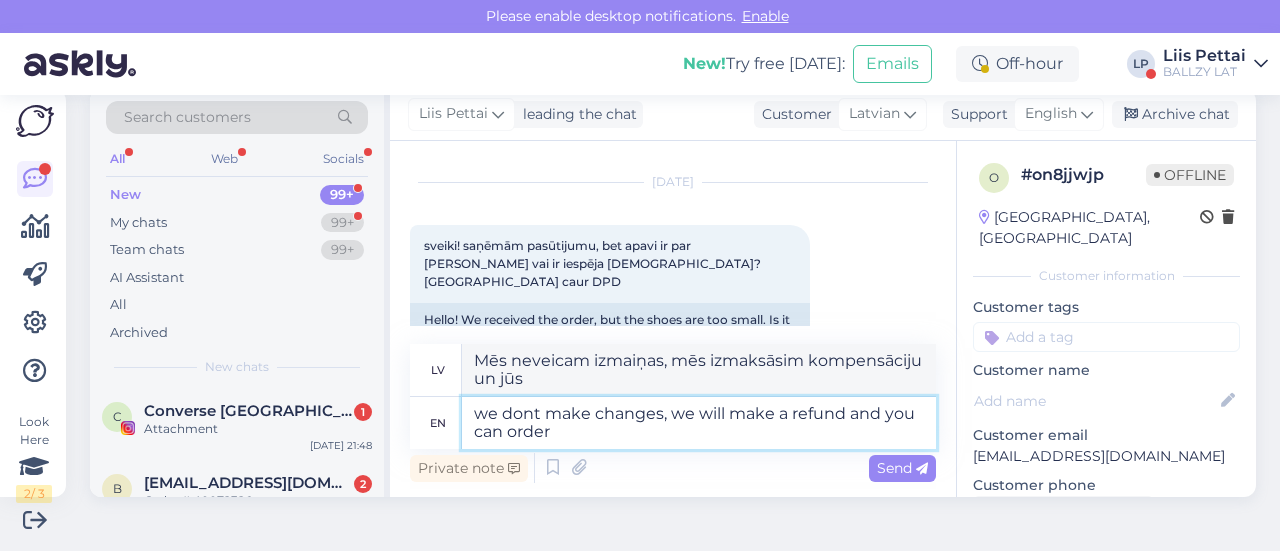 type on "Mēs neveicam izmaiņas, mēs izmaksāsim kompensāciju, un jūs varēsiet" 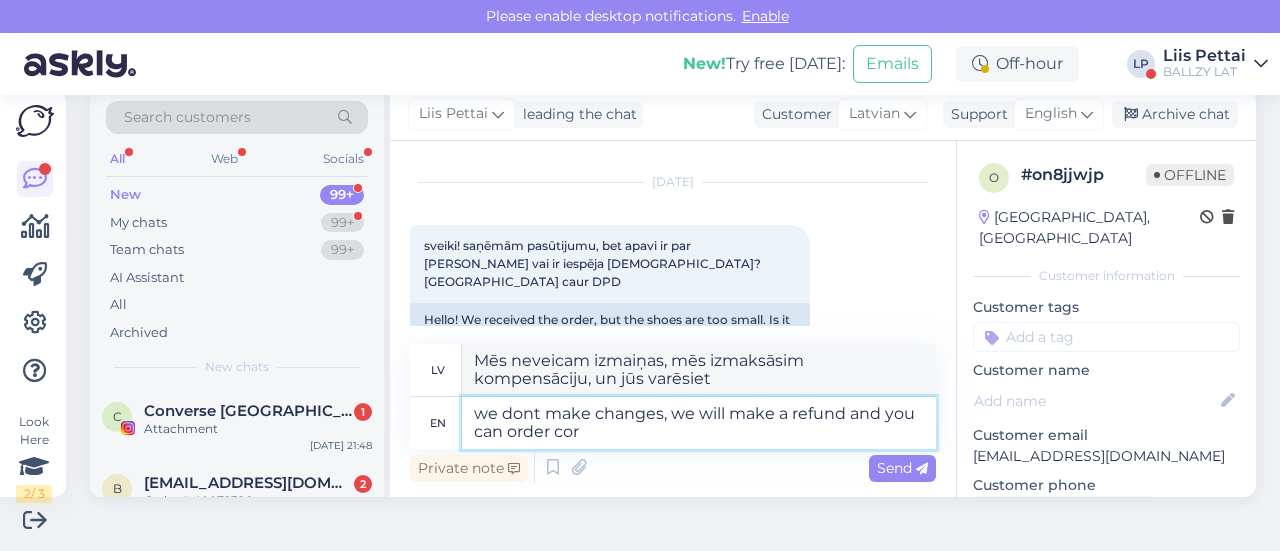 type on "we dont make changes, we will make a refund and you can order corr" 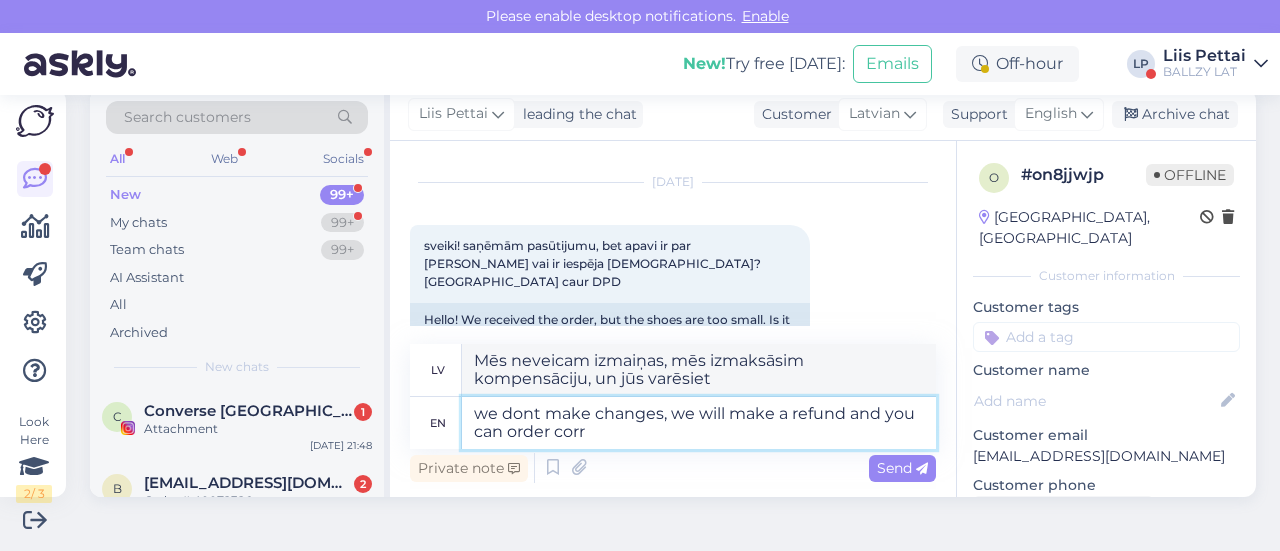 type on "Mēs neveicam izmaiņas, mēs veiksim naudas atmaksu, un jūs varēsiet veikt jaunu pasūtījumu." 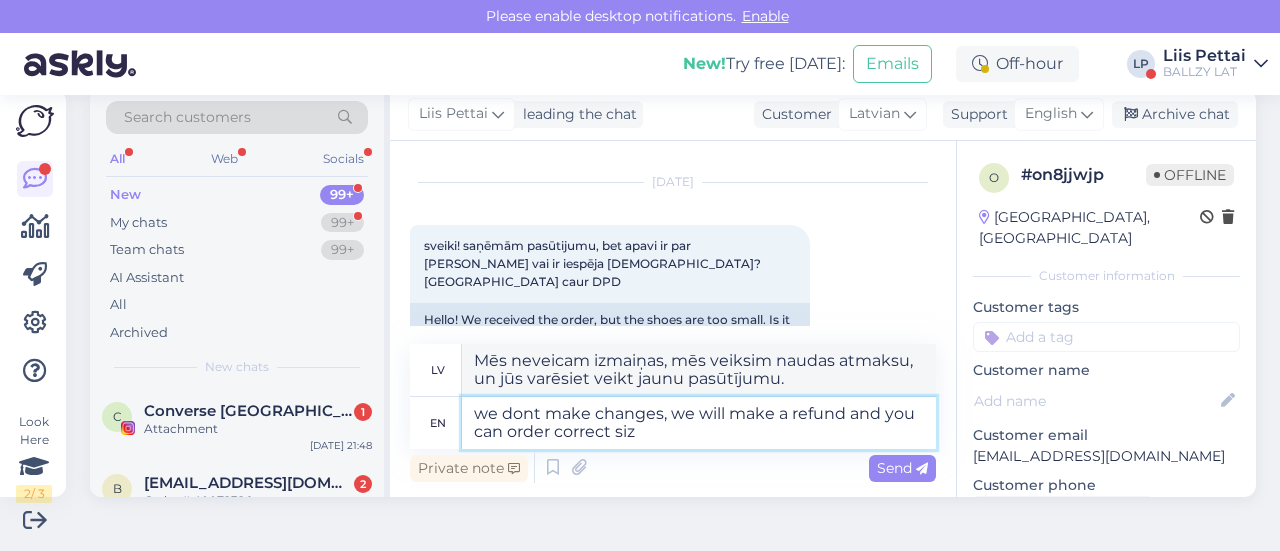 type on "we dont make changes, we will make a refund and you can order correct size" 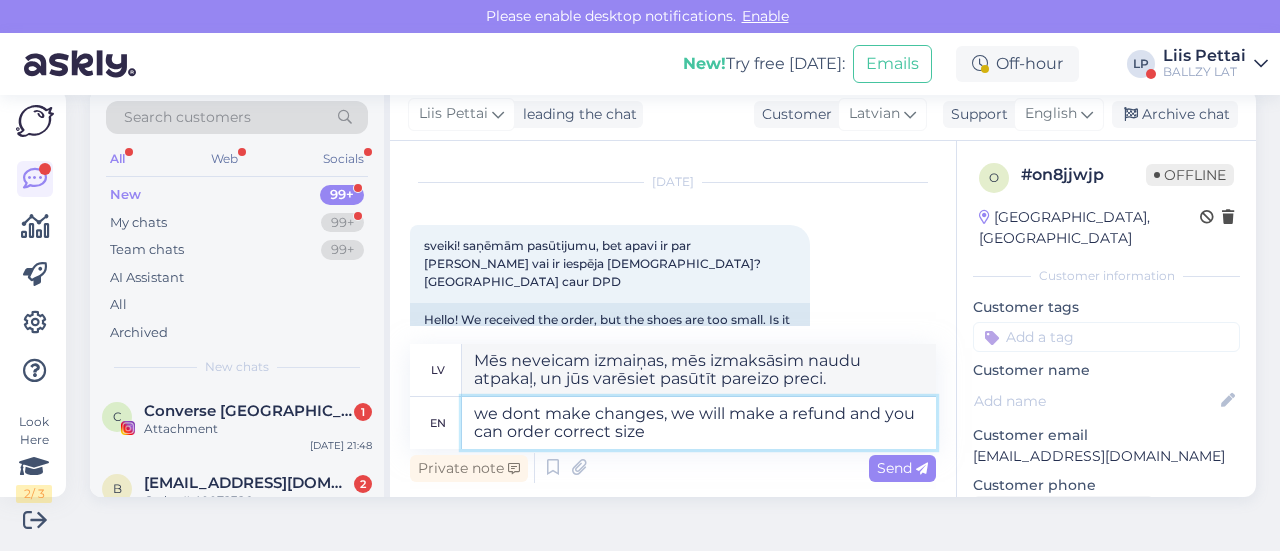 type on "Mēs neveicam izmaiņas, mēs atmaksāsim naudu un jūs varēsiet pasūtīt pareizo izmēru." 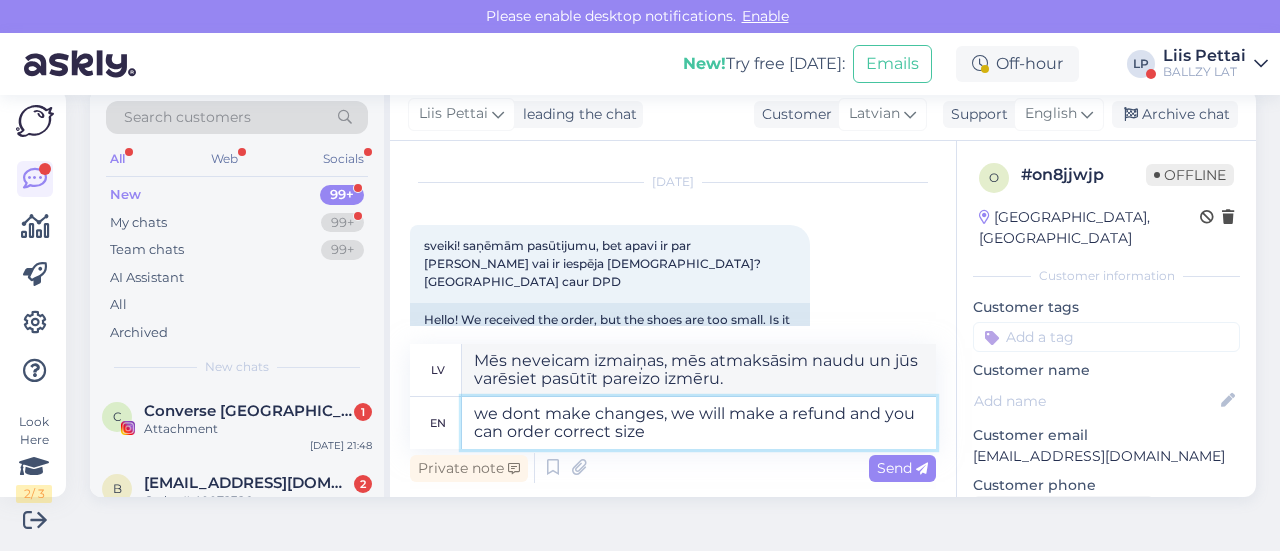 type 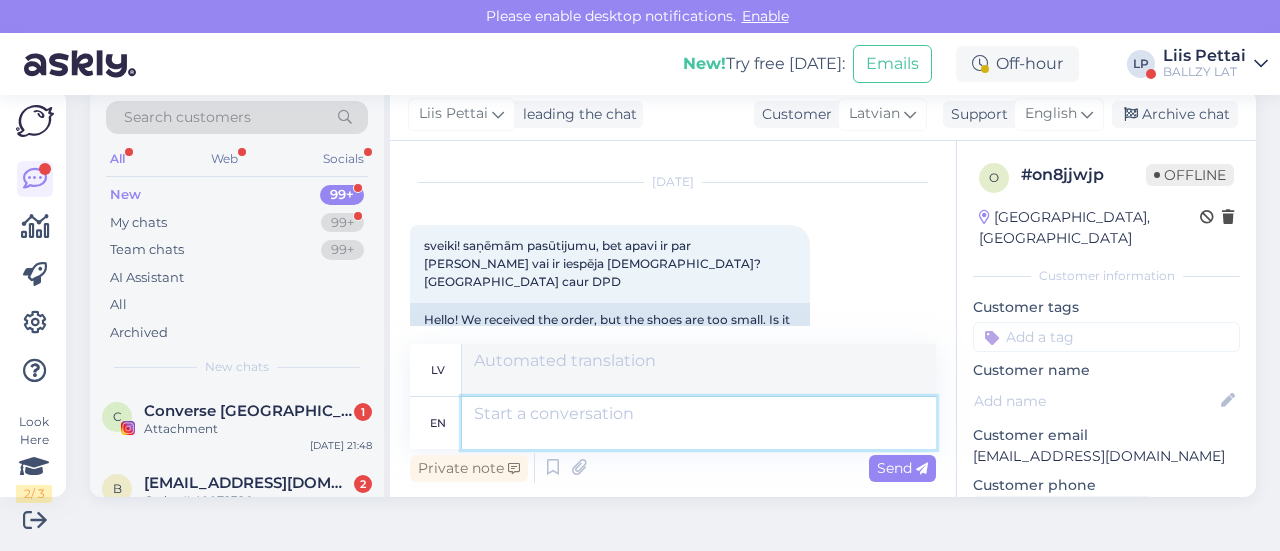 scroll, scrollTop: 236, scrollLeft: 0, axis: vertical 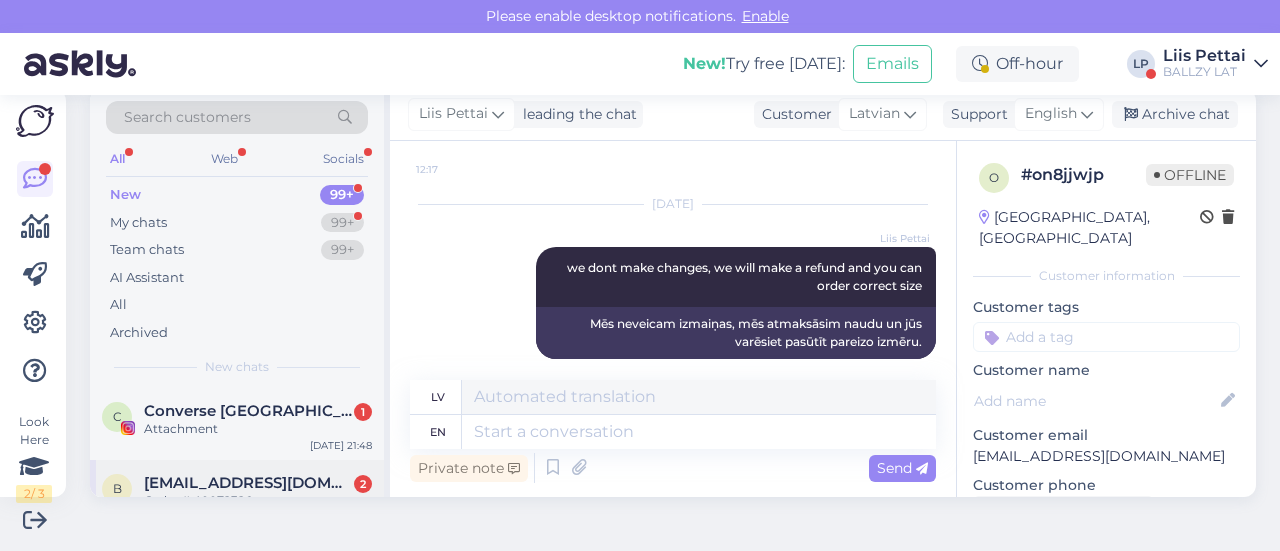 click on "b [EMAIL_ADDRESS][DOMAIN_NAME] 2 Order # 40072326 [DATE] 14:45" at bounding box center [237, 496] 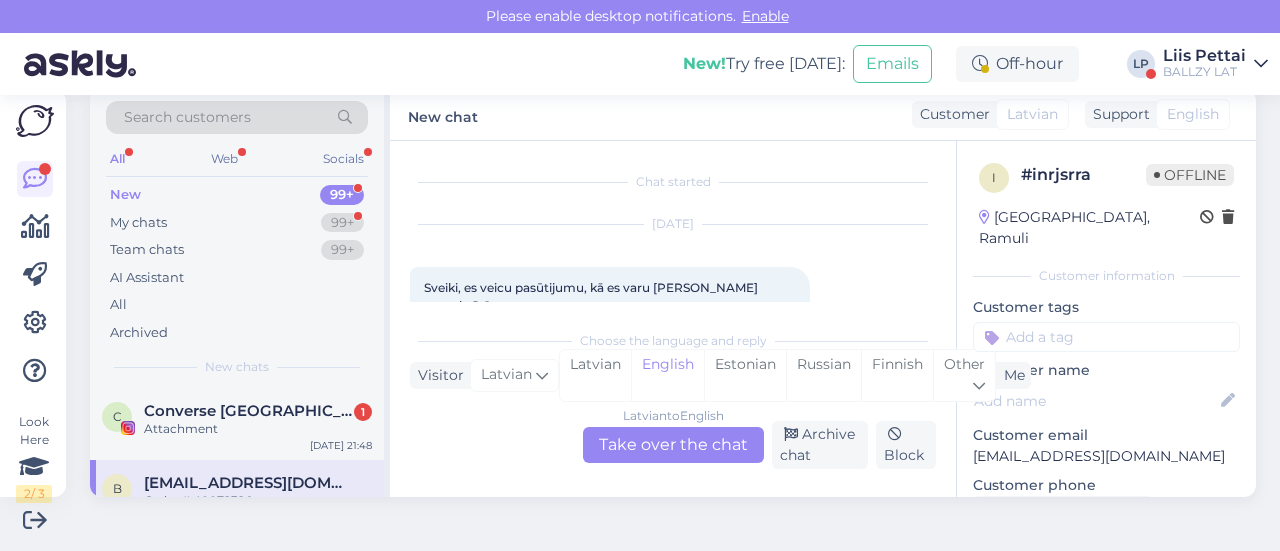 scroll, scrollTop: 114, scrollLeft: 0, axis: vertical 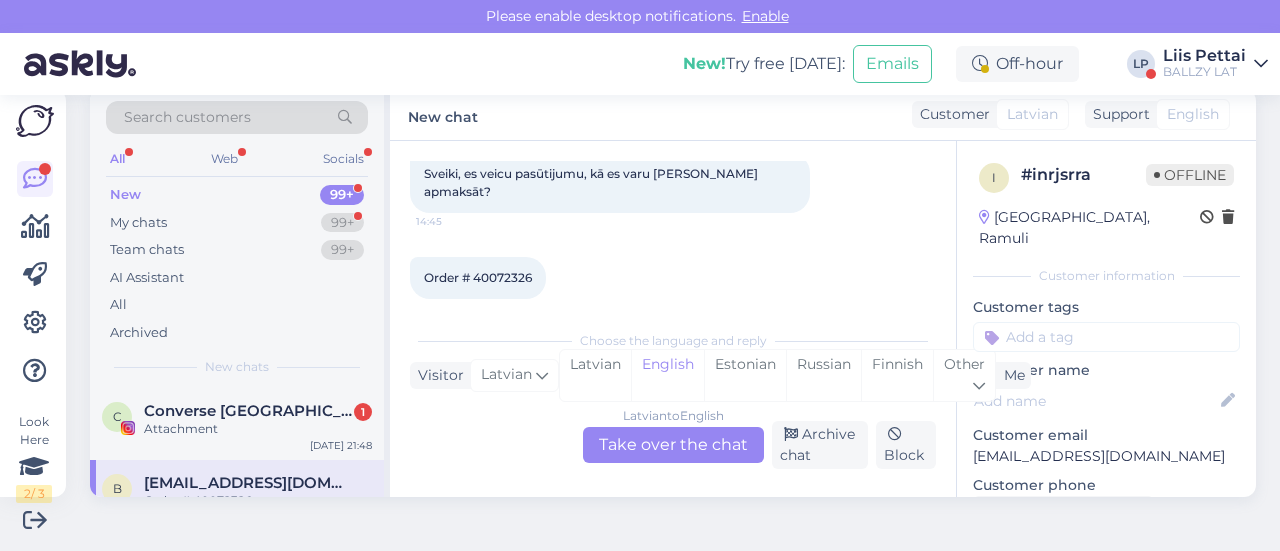 click on "Latvian  to  English Take over the chat" at bounding box center (673, 445) 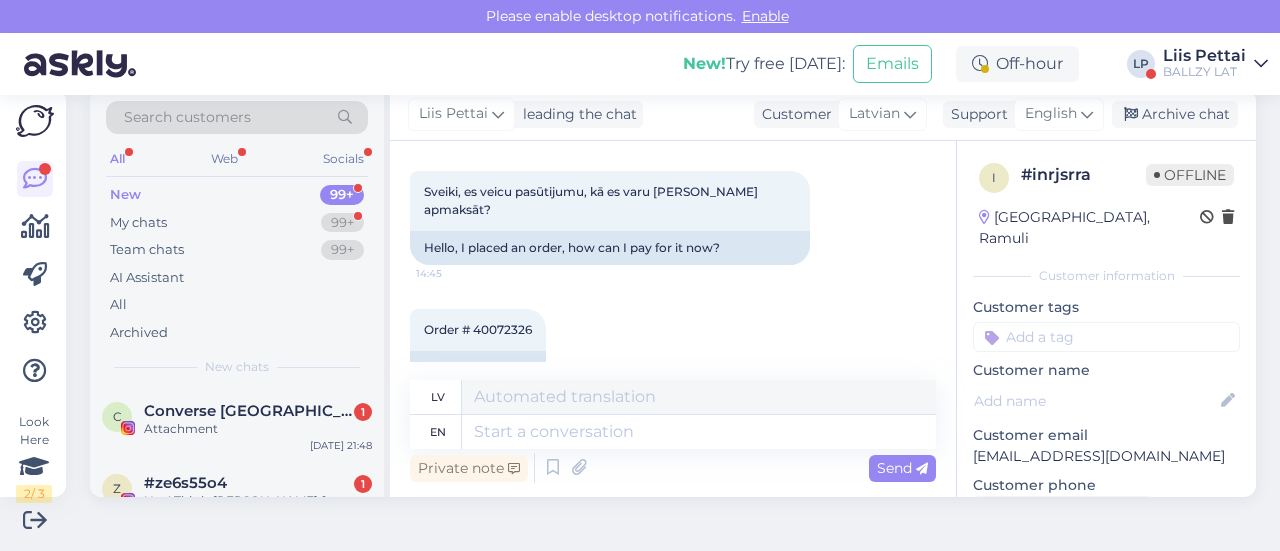 scroll, scrollTop: 122, scrollLeft: 0, axis: vertical 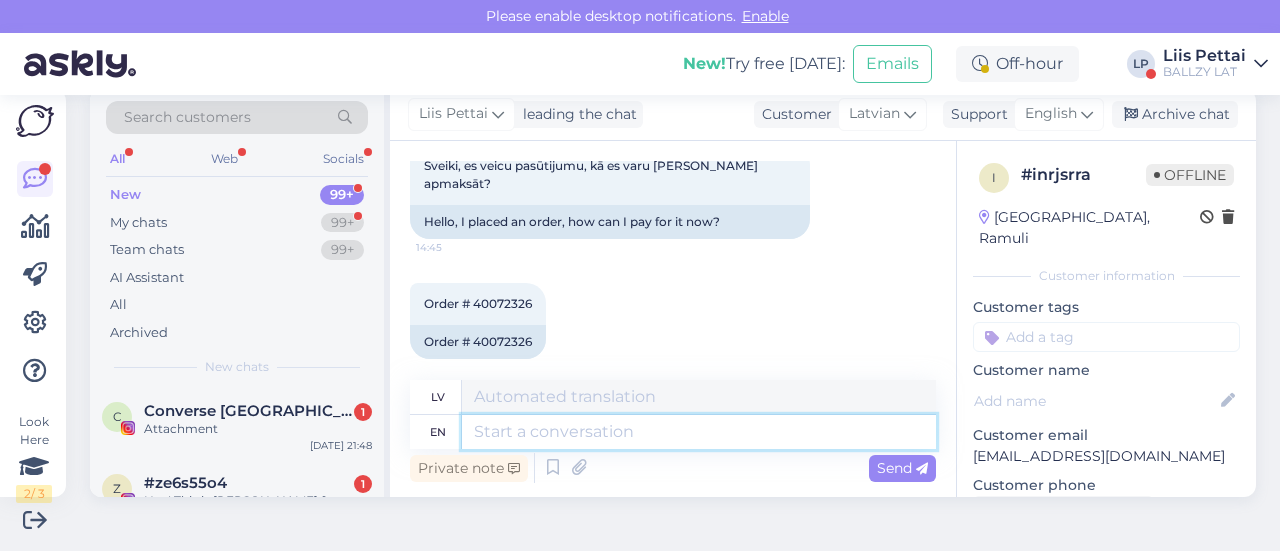 click at bounding box center (699, 432) 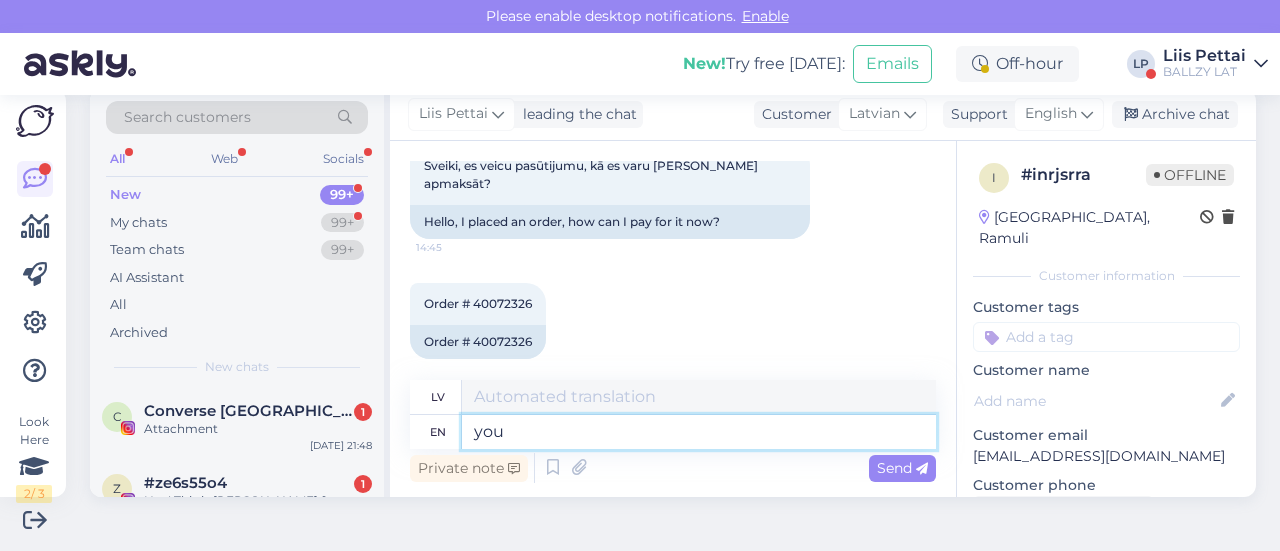 type on "you" 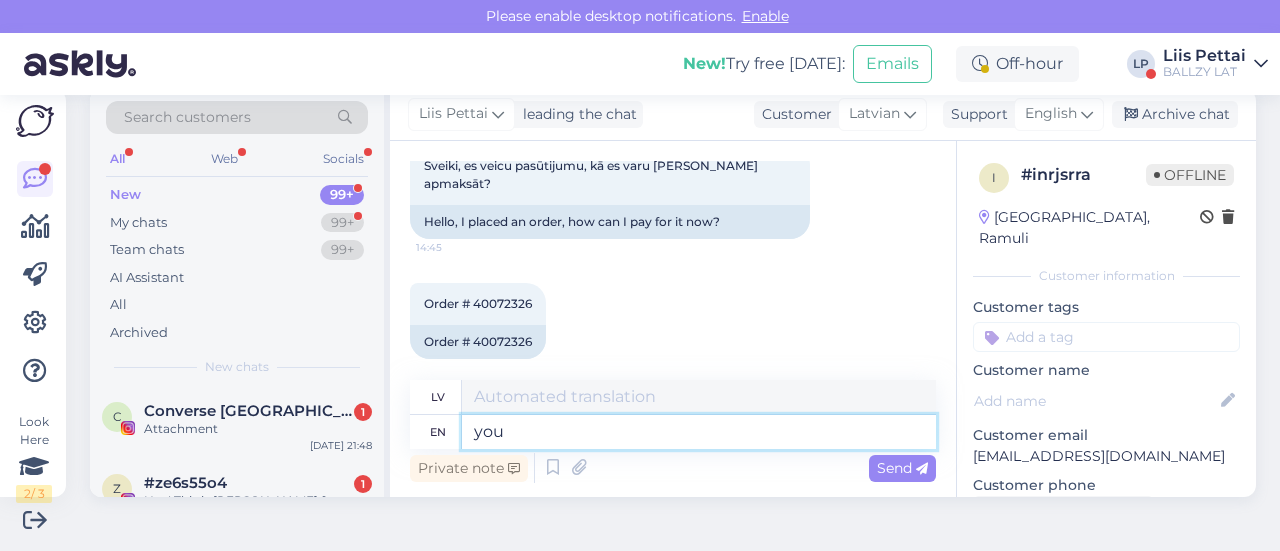 type on "tu" 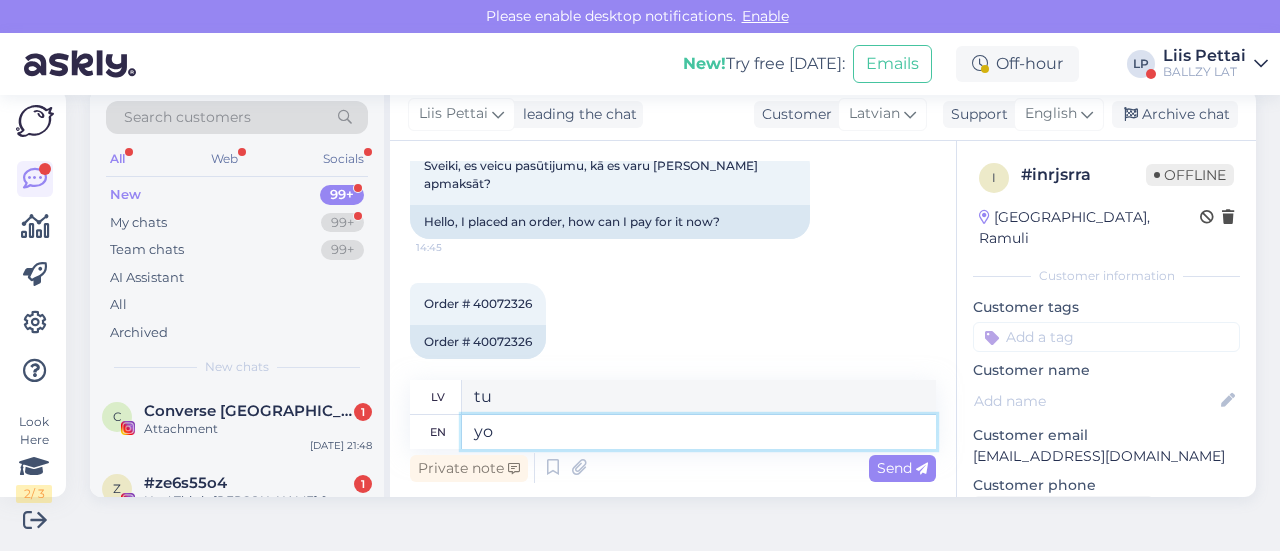 type on "y" 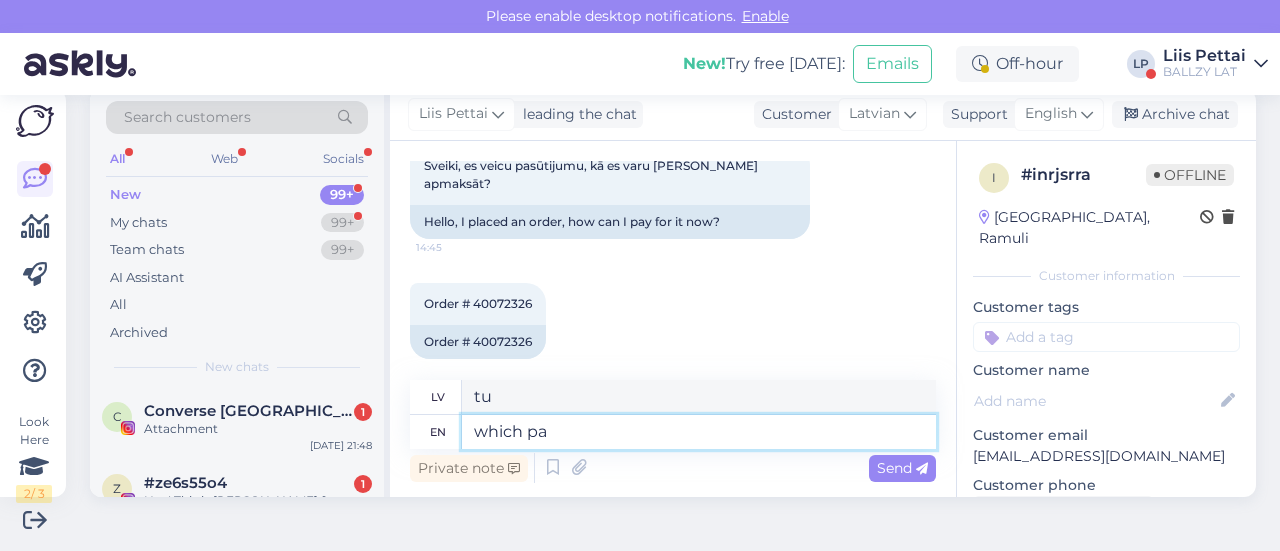 type on "which pay" 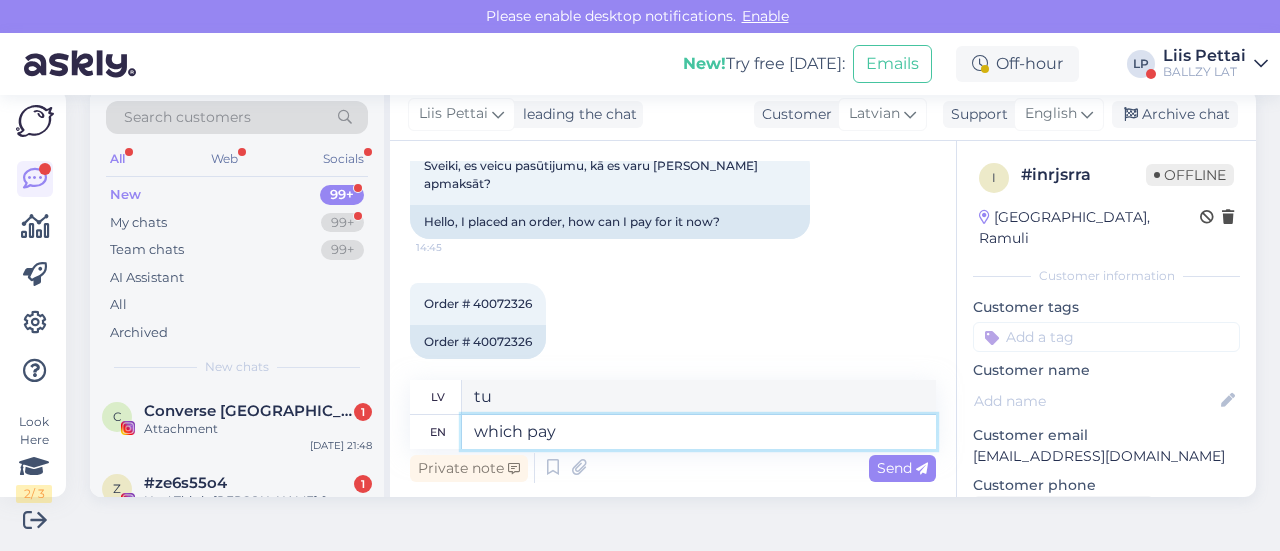 type on "kurš / kura / kuri / [PERSON_NAME]" 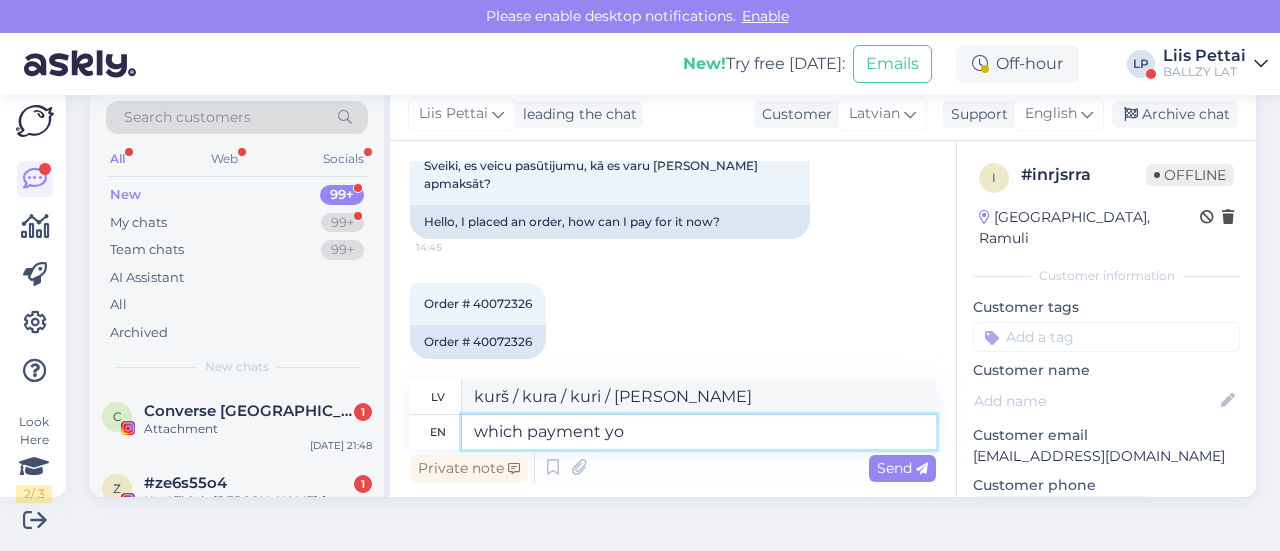 type on "which payment you" 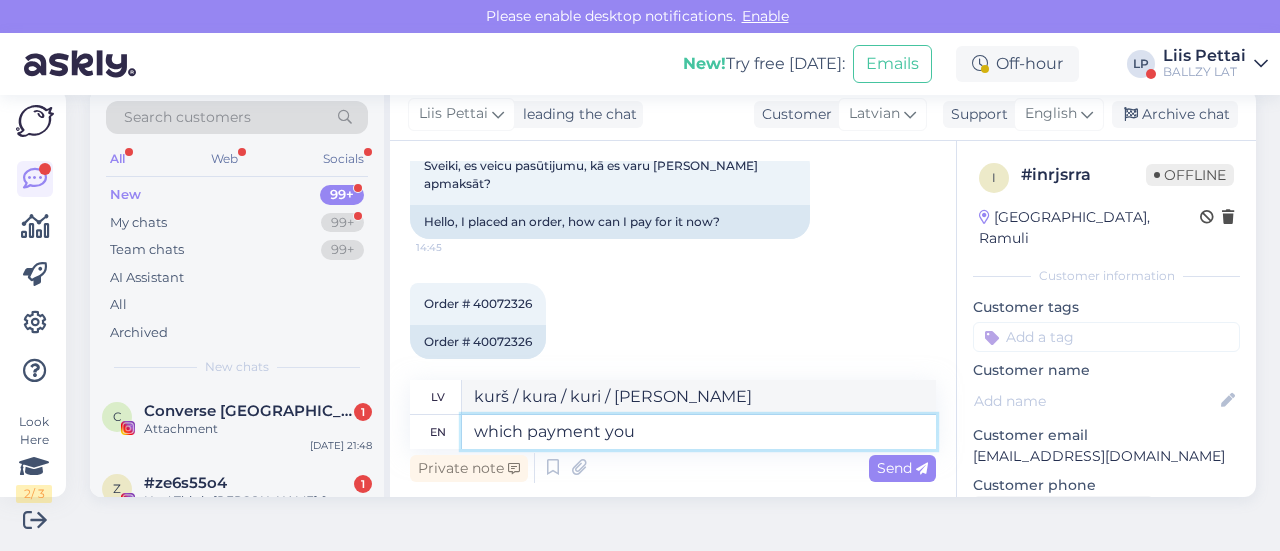 type on "kurš maksājums" 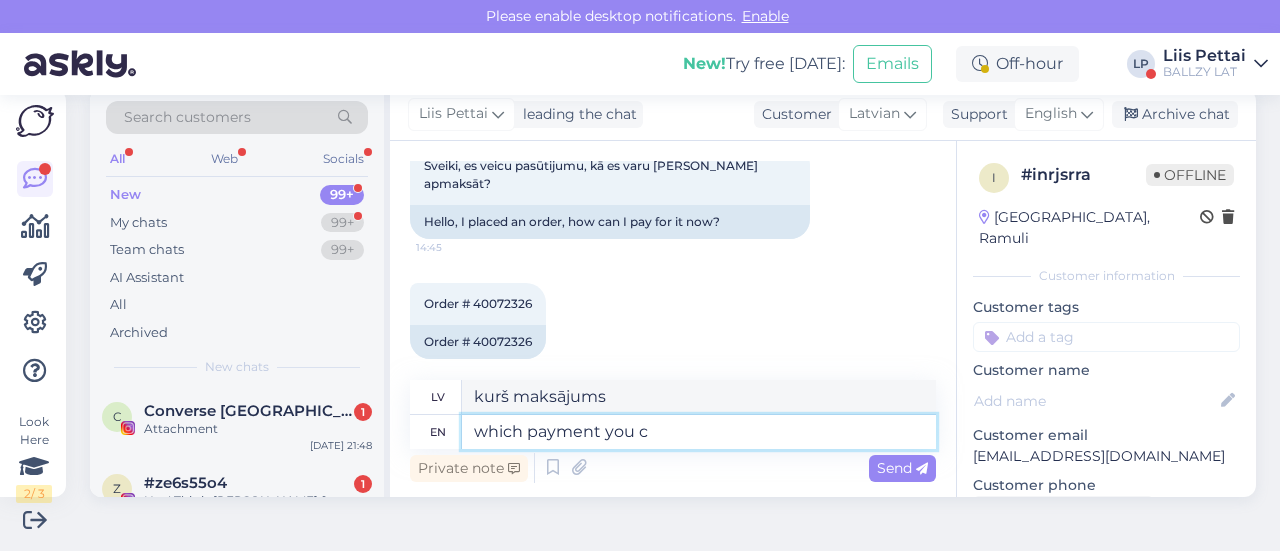 type on "which payment you ch" 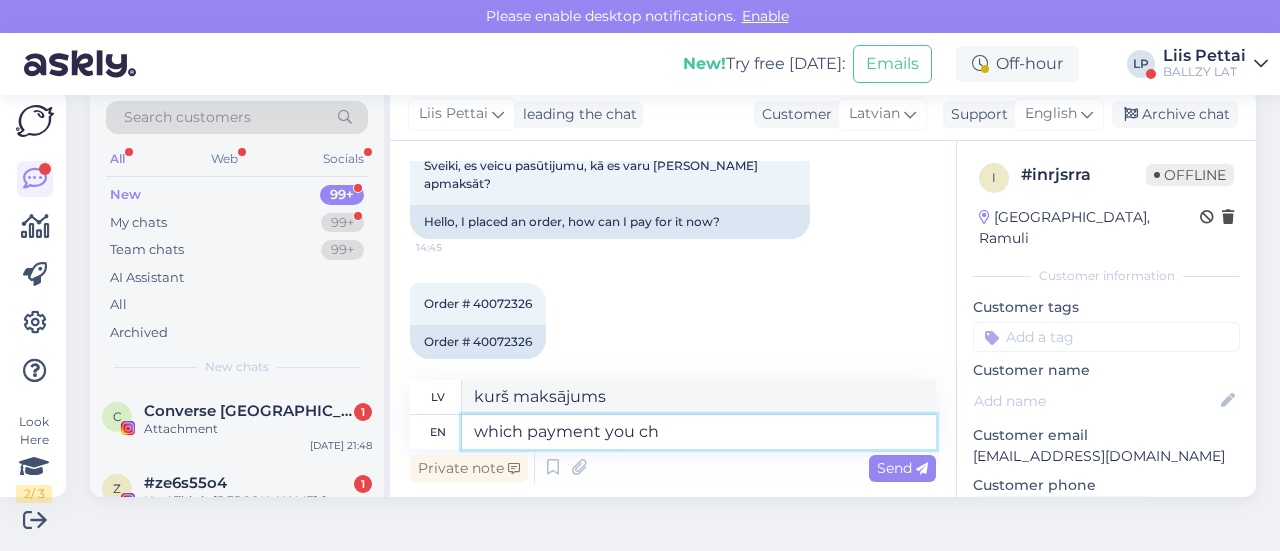 type on "kuru maksājumu" 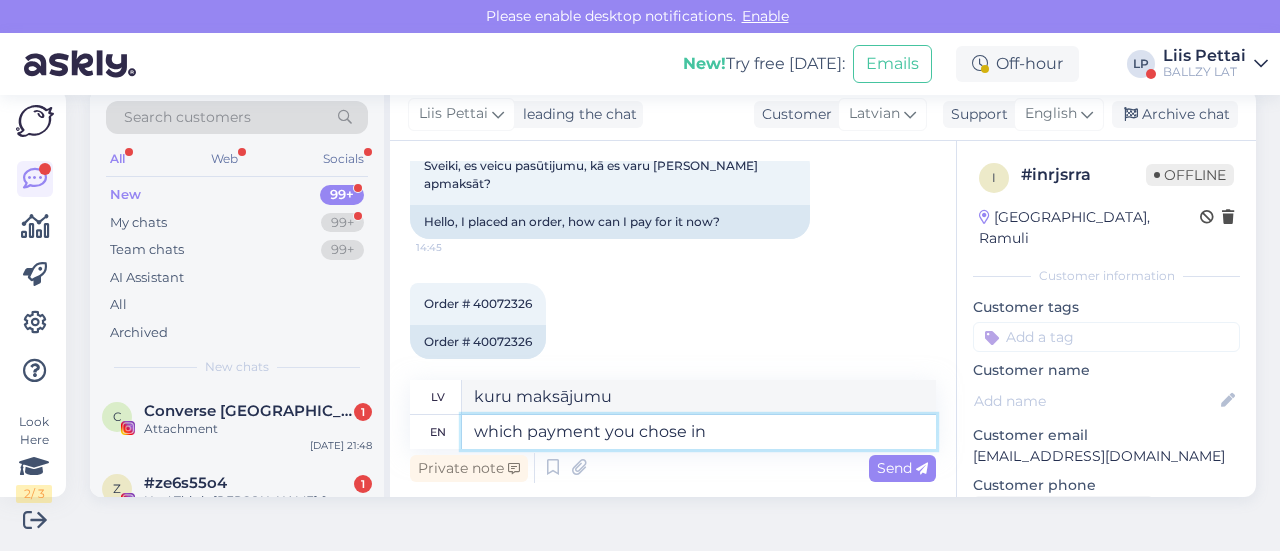 type on "which payment you chose in" 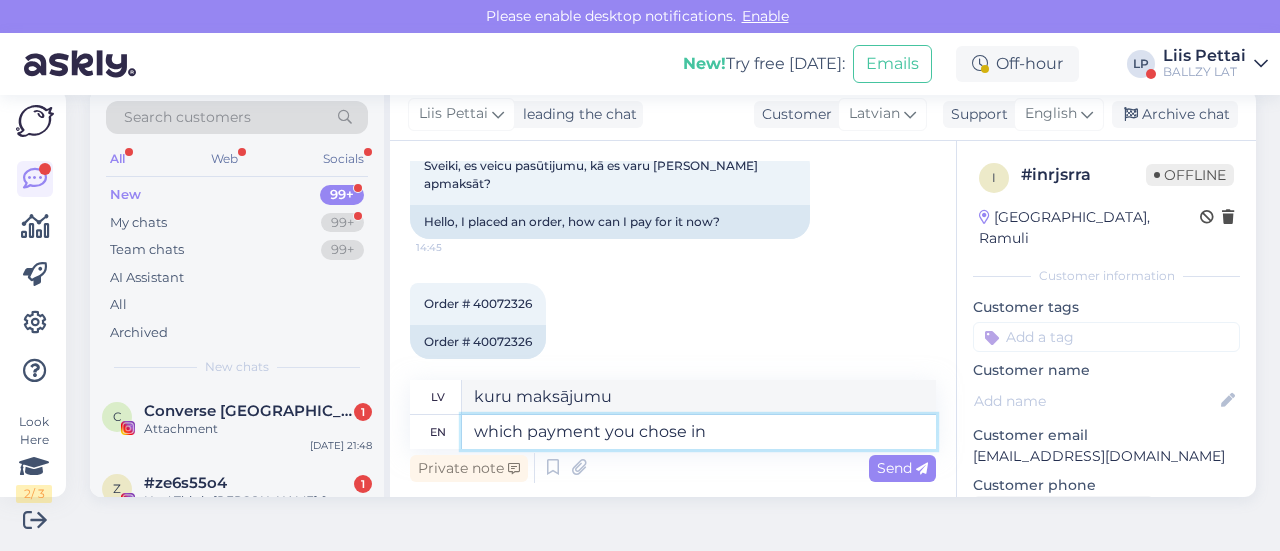 type on "kuru maksājuma veidu izvēlējāties" 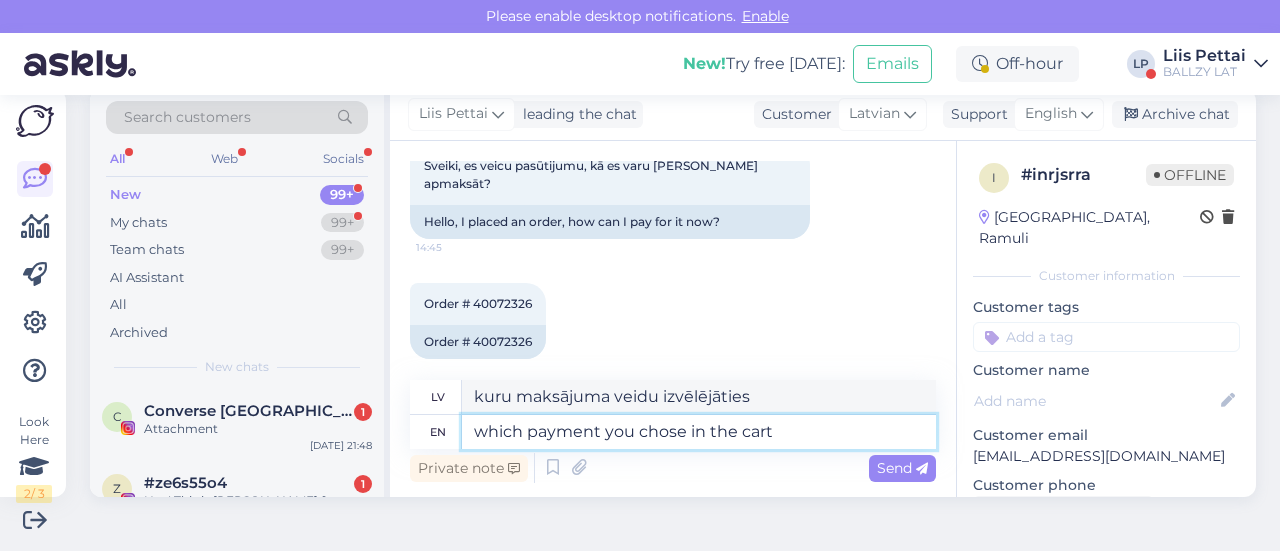 type on "which payment you chose in the cart?" 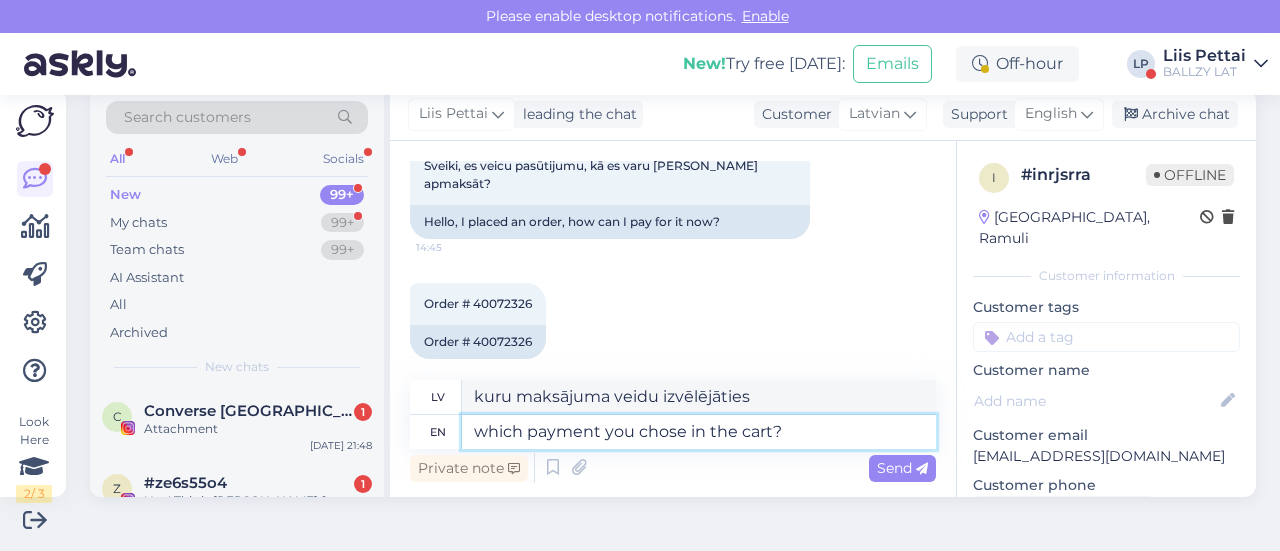 type on "Kādu maksājuma veidu izvēlējāties grozā?" 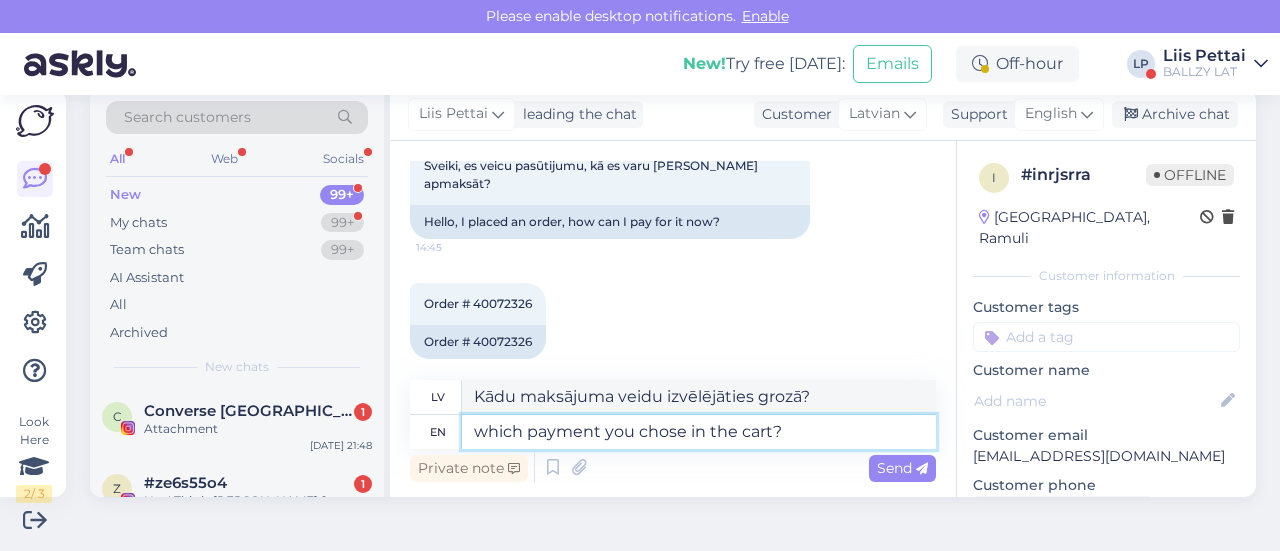 type 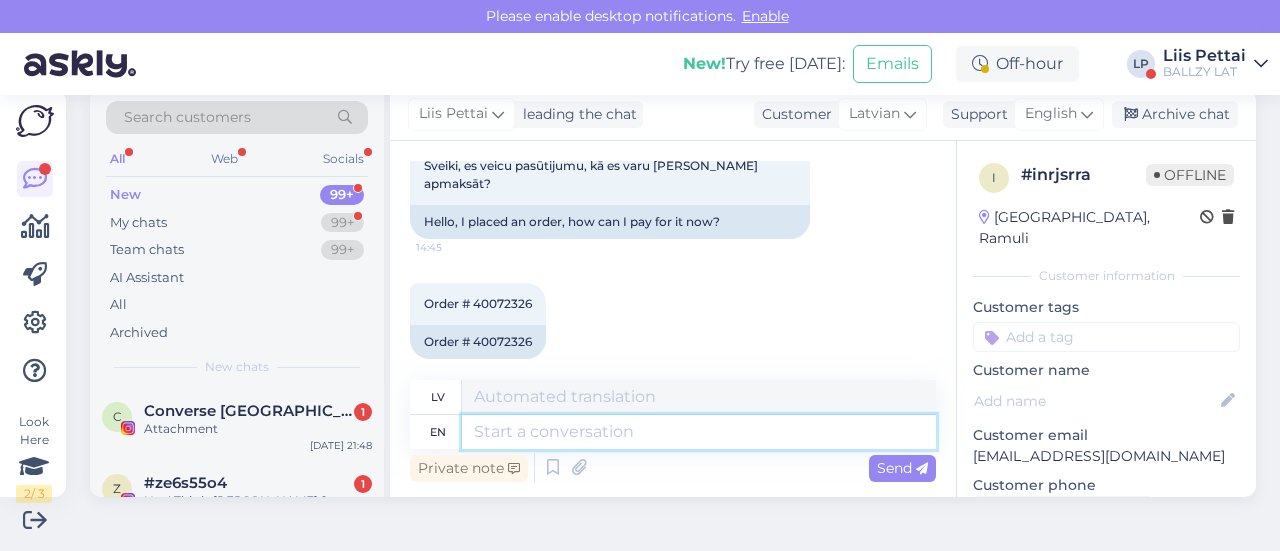 scroll, scrollTop: 284, scrollLeft: 0, axis: vertical 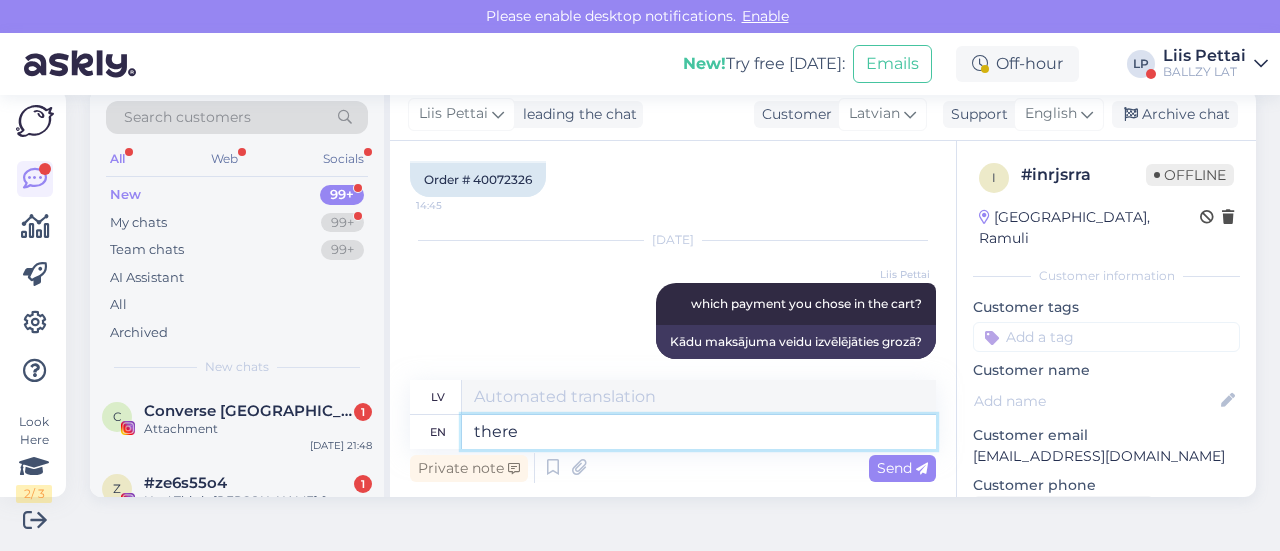 type on "there i" 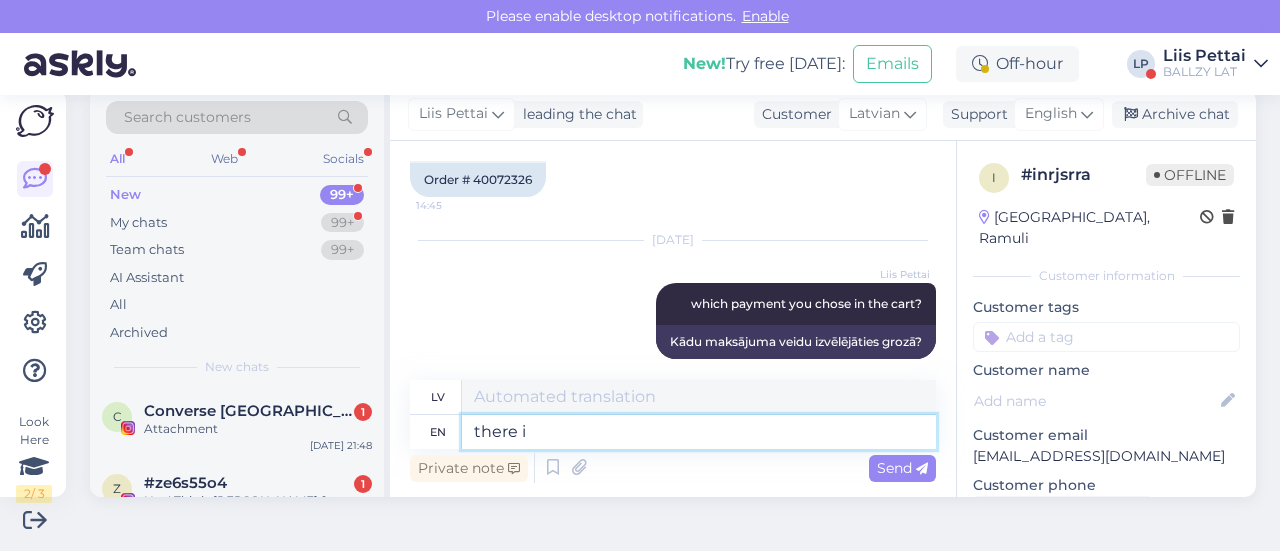 type on "tur" 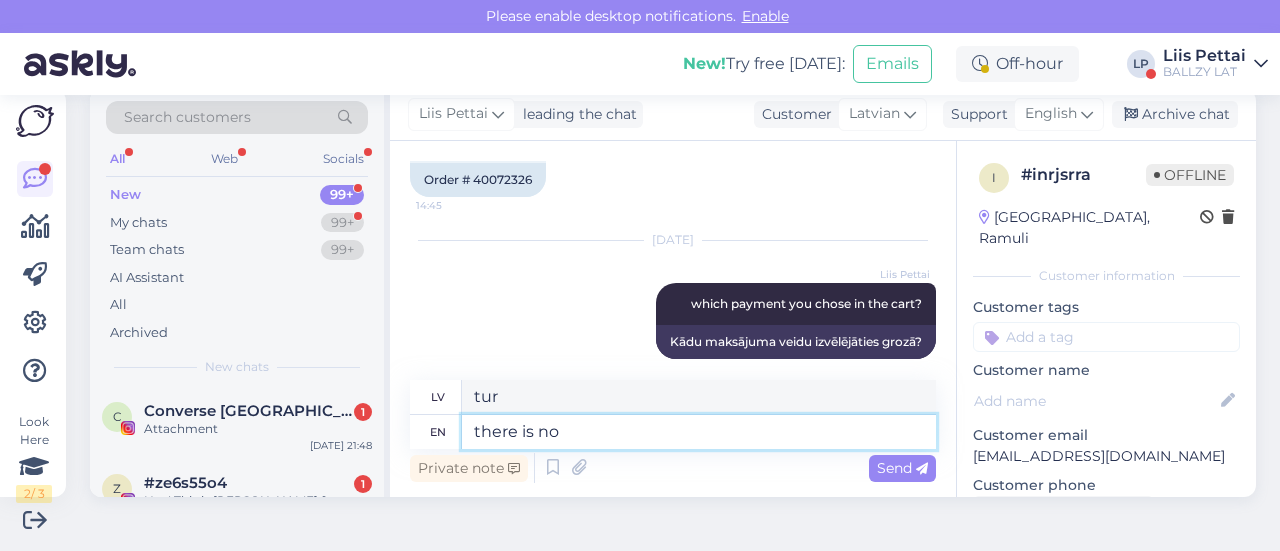 type on "there is no" 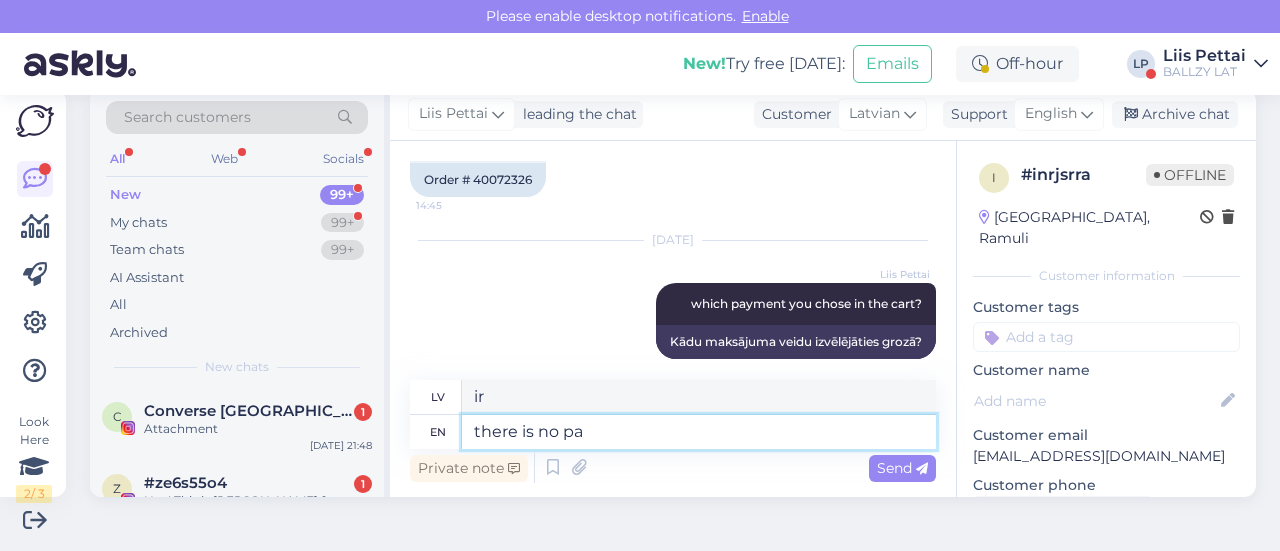 type on "there is no pay" 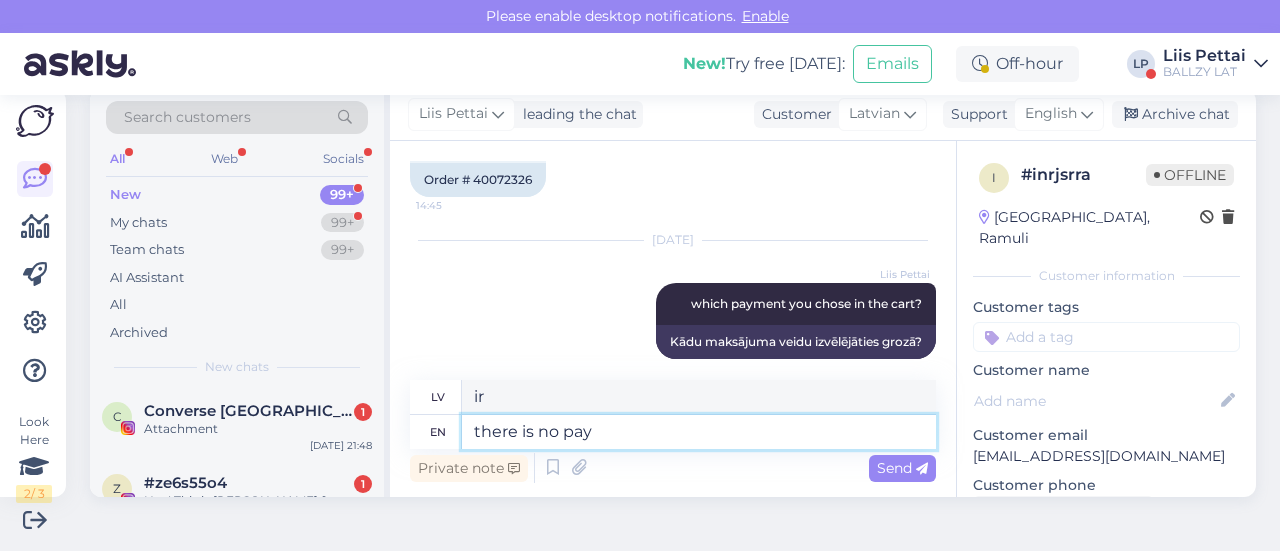 type on "nav" 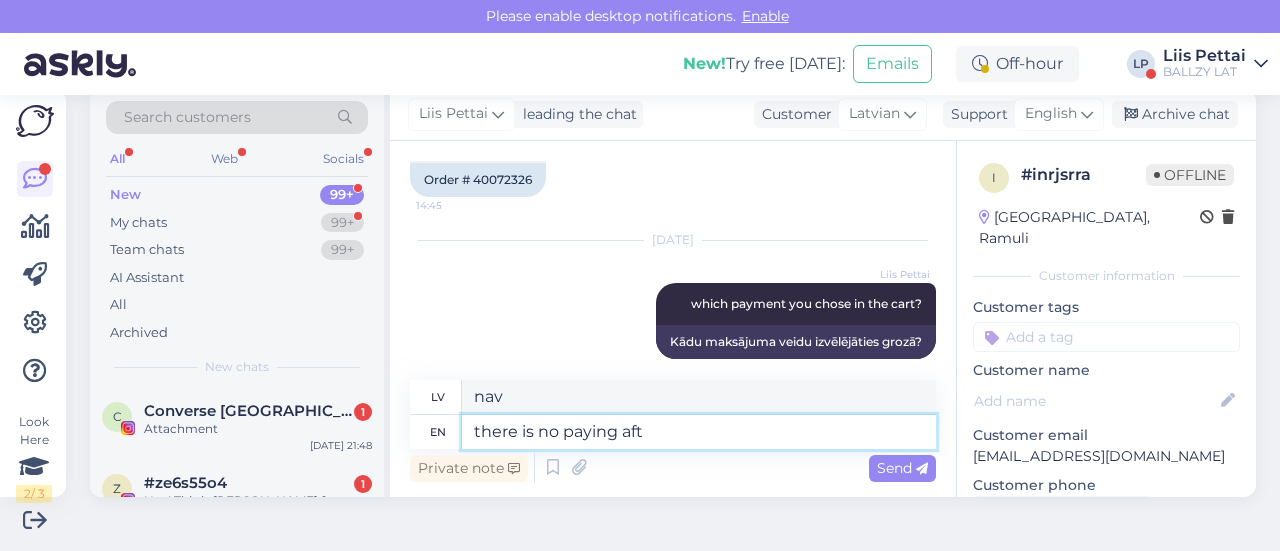 type on "there is no paying afte" 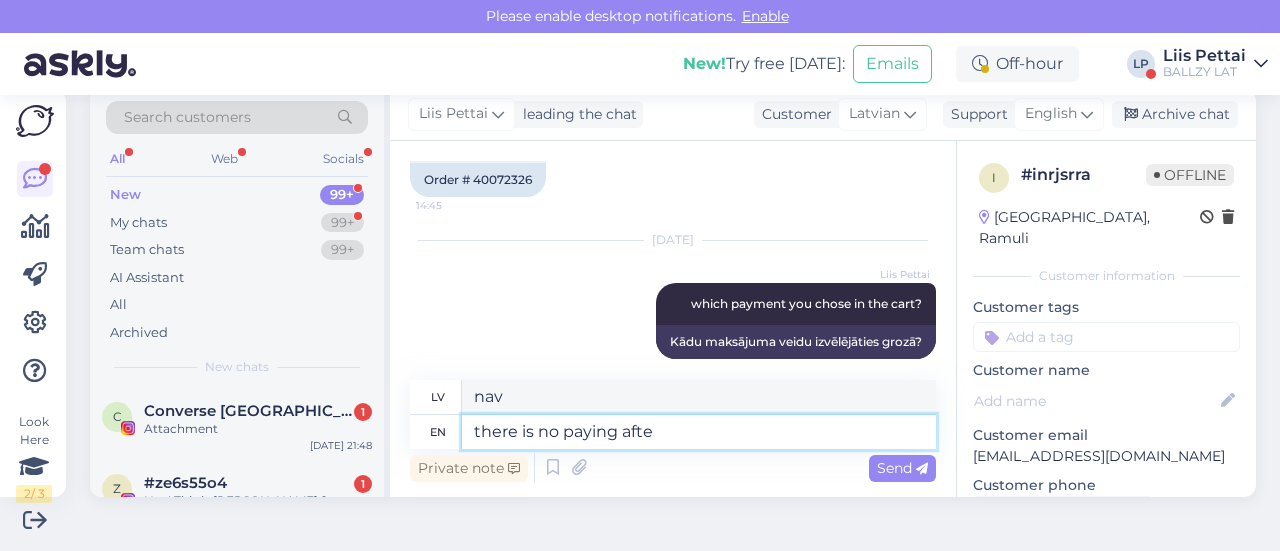 type on "nav jāmaksā" 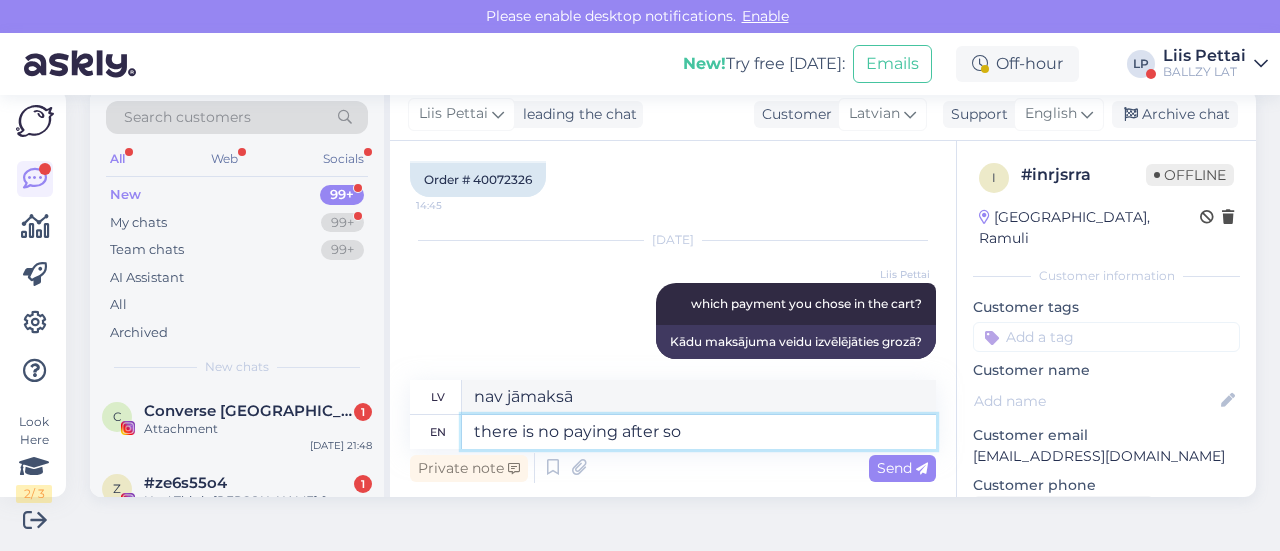 type on "there is no paying after so" 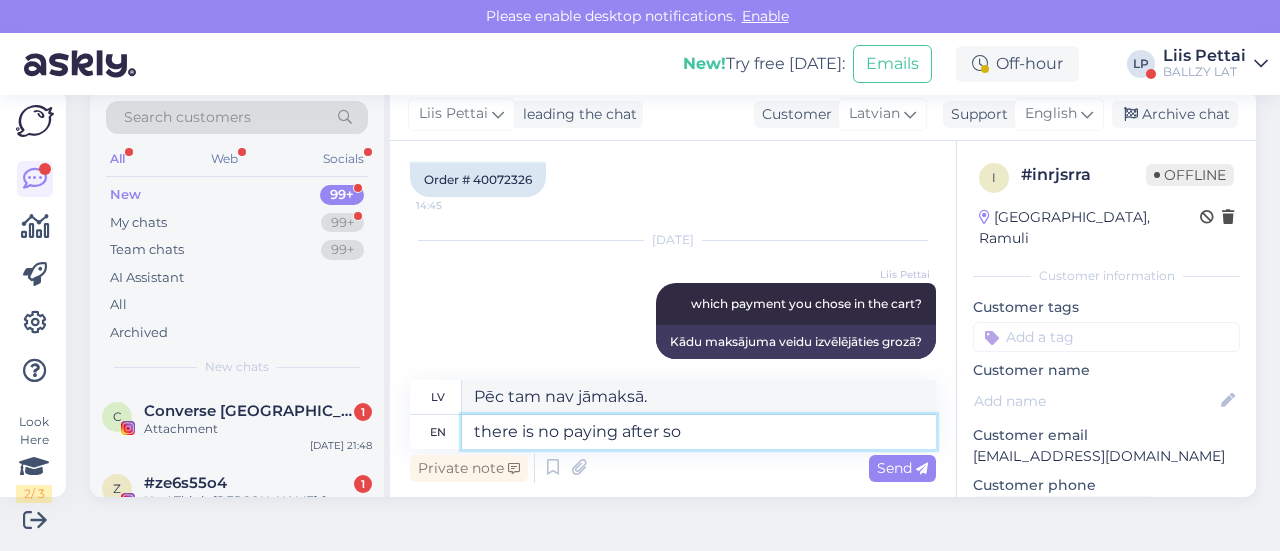 type on "pēc tam nav jāmaksā" 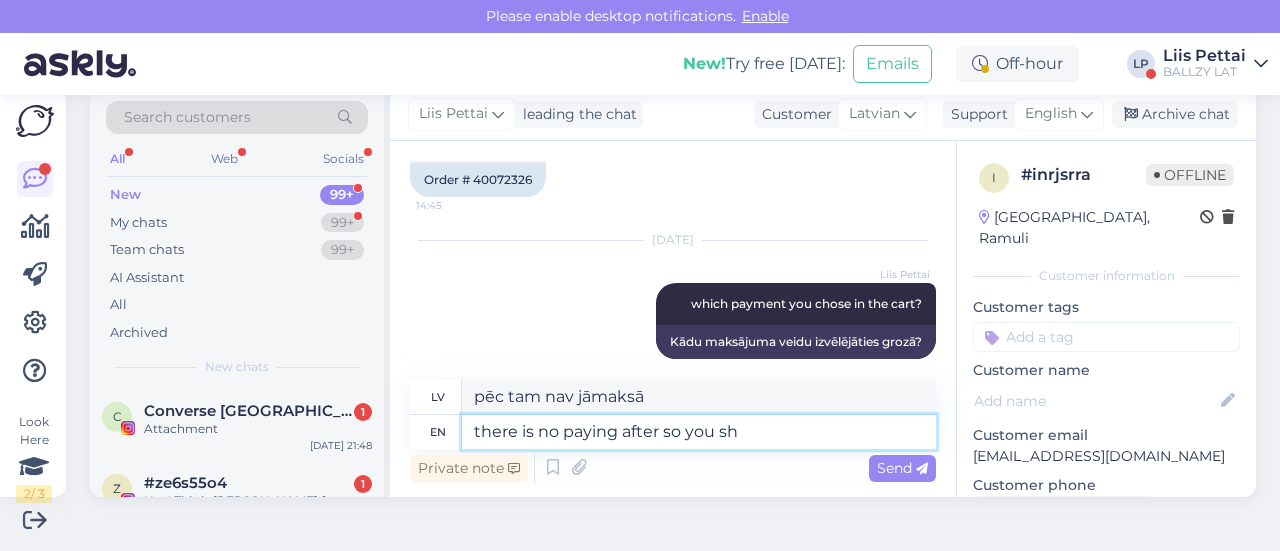 type on "there is no paying after so you sho" 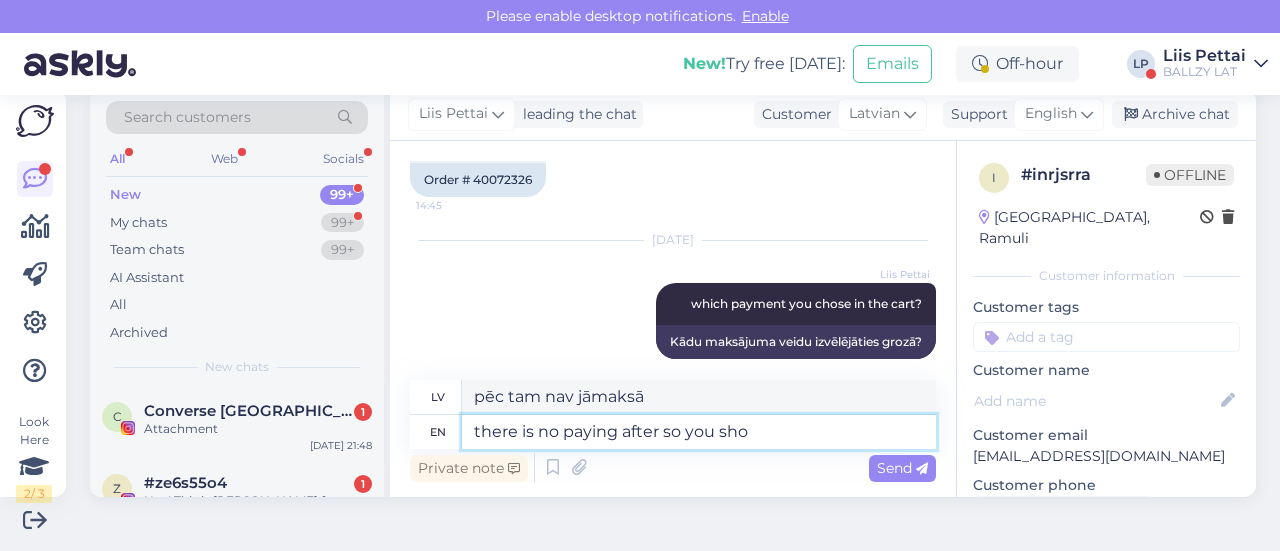 type on "pēc tam nav jāmaksā, tāpēc" 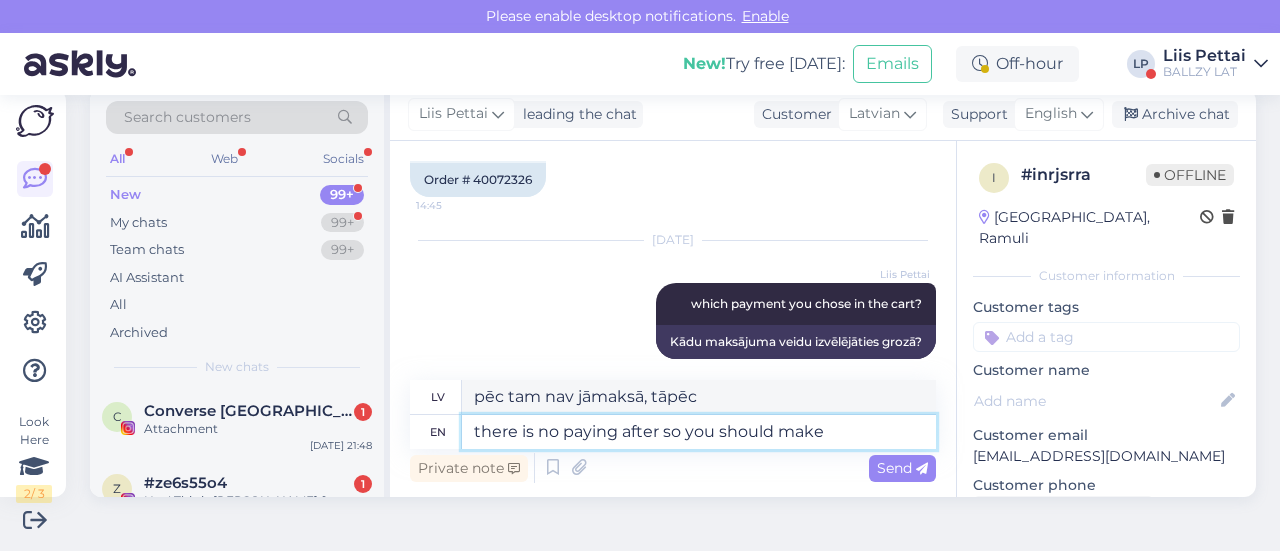 type on "there is no paying after so you should make" 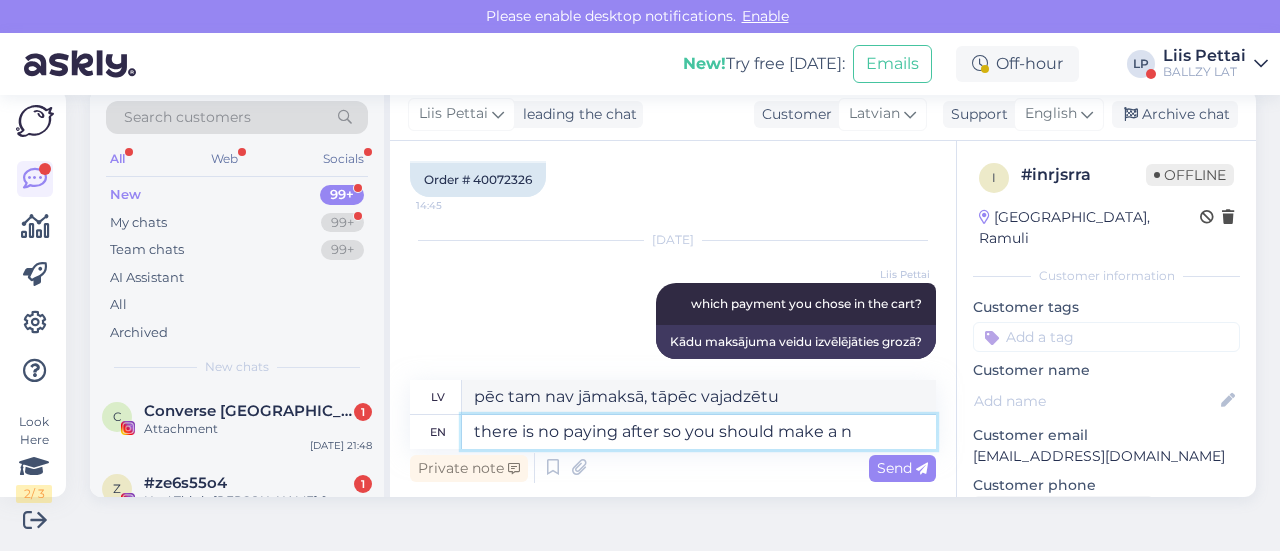 type on "there is no paying after so you should make a nr" 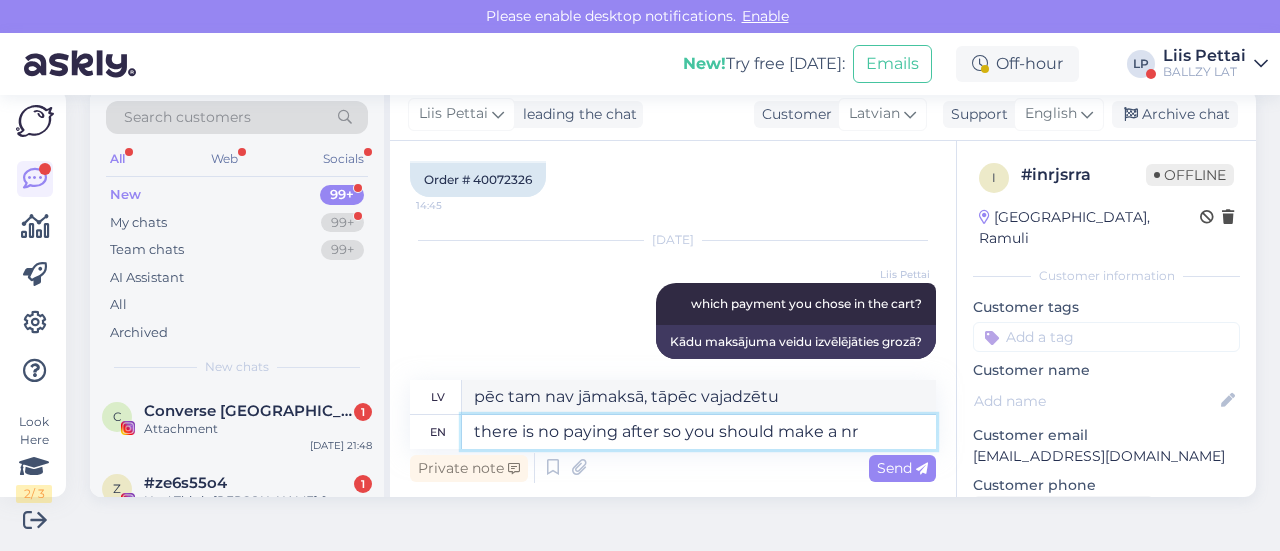 type on "pēc tam nav jāmaksā, tāpēc vajadzētu izveidot" 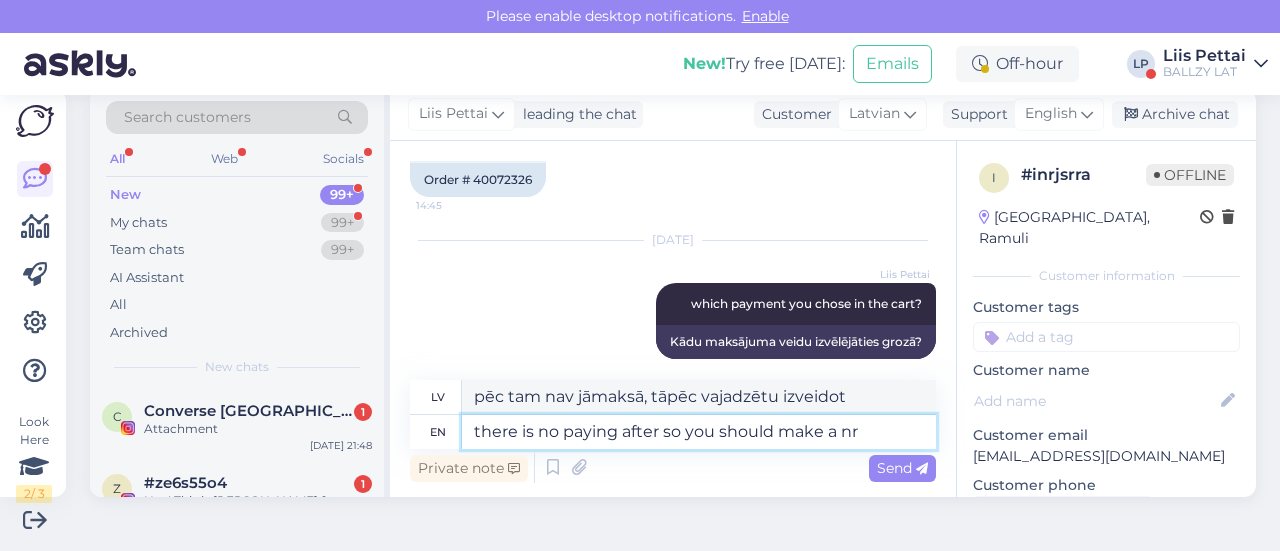 type on "there is no paying after so you should make a n" 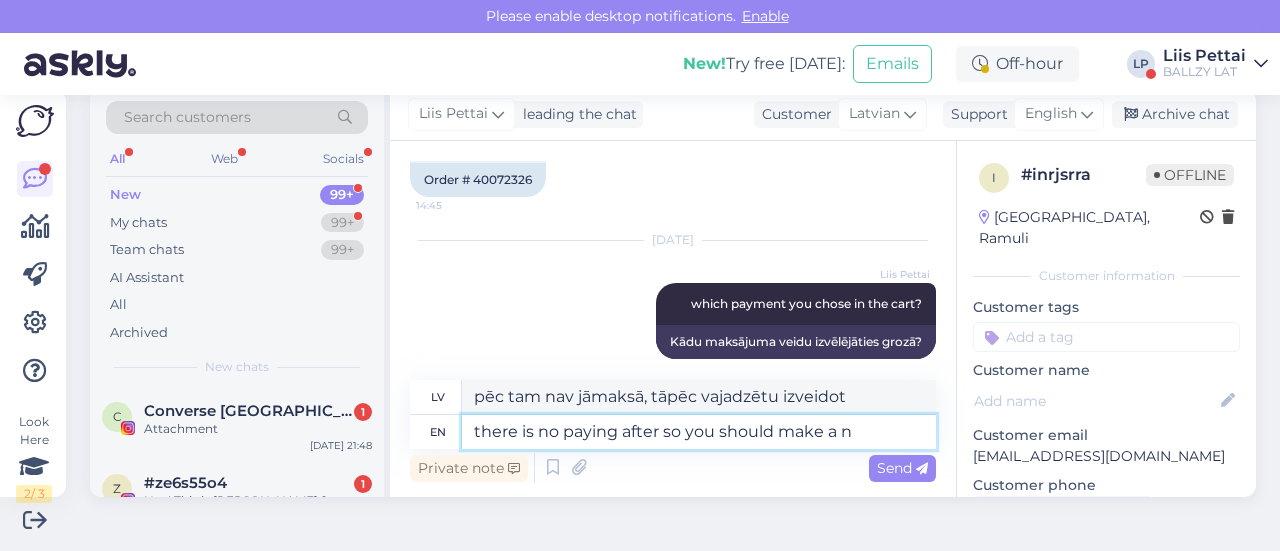 type on "Pēc [PERSON_NAME] nav jāmaksā, tāpēc vajadzētu izveidot numuru." 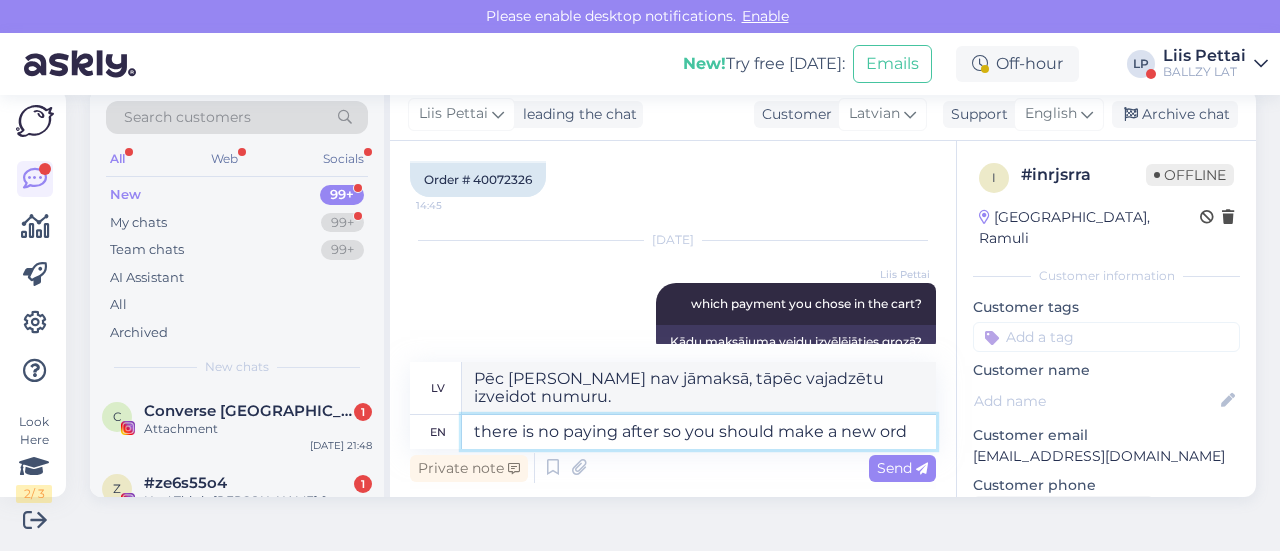 type on "there is no paying after so you should make a new orde" 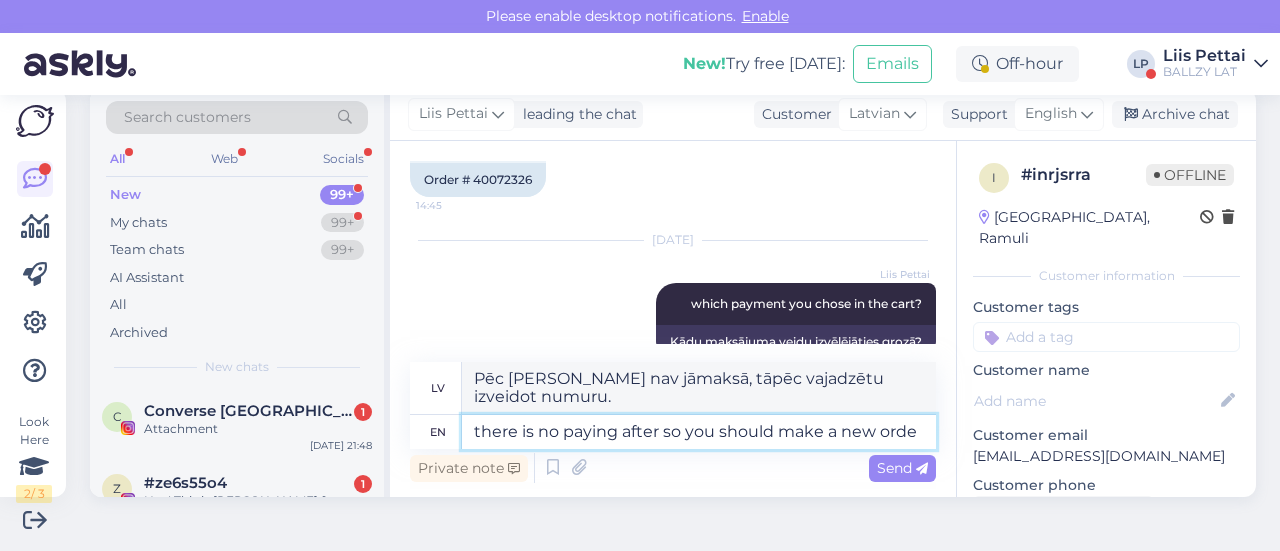 type on "Pēc [PERSON_NAME] nav jāmaksā, tāpēc vajadzētu izveidot jaunu." 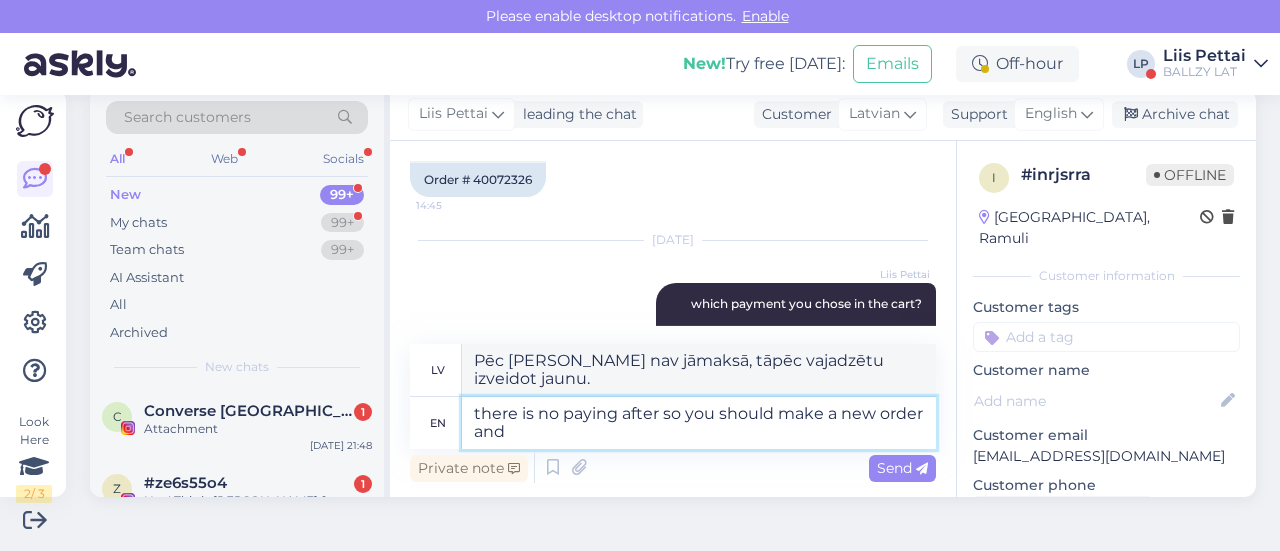 type on "there is no paying after so you should make a new order and" 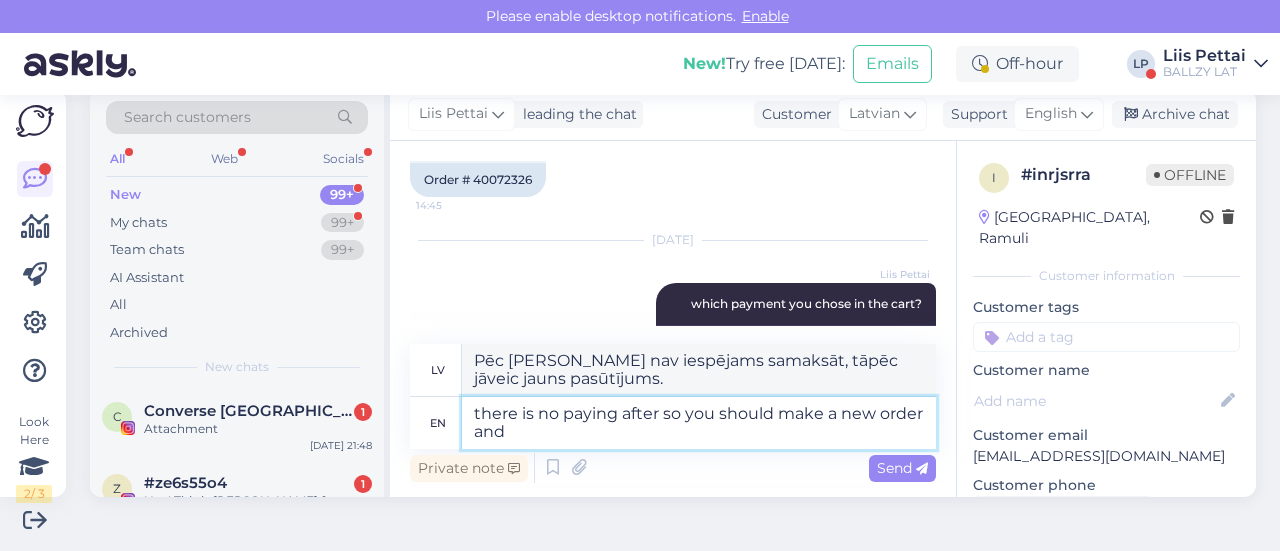type on "there is no paying after so you should make a new order and p" 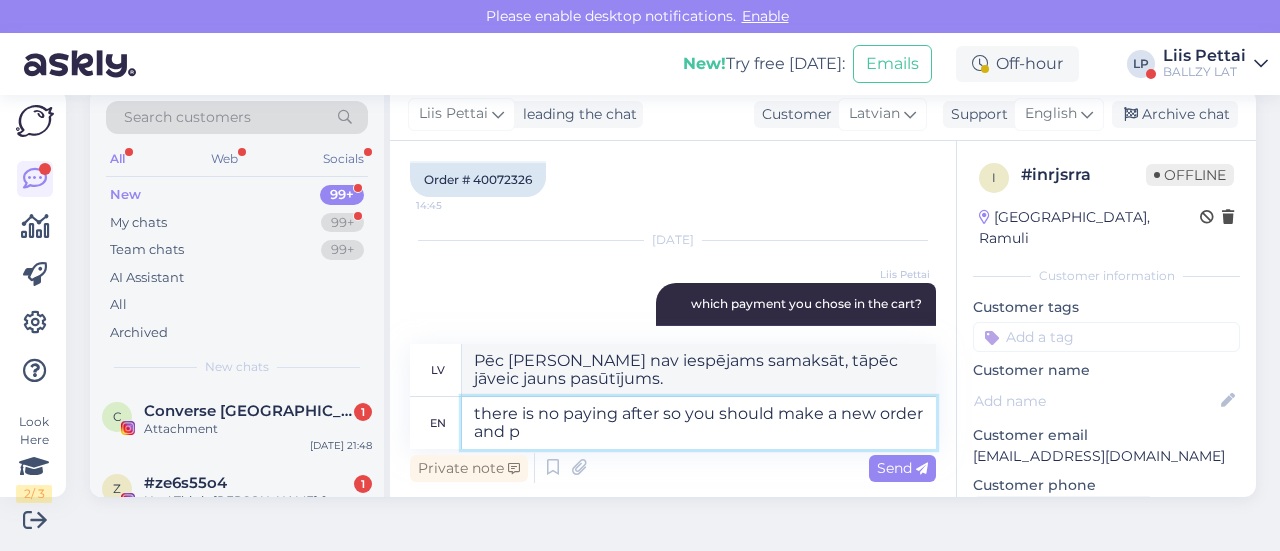 type on "Pēc [PERSON_NAME] nav iespējams samaksāt, tāpēc jums jāveic jauns pasūtījums un" 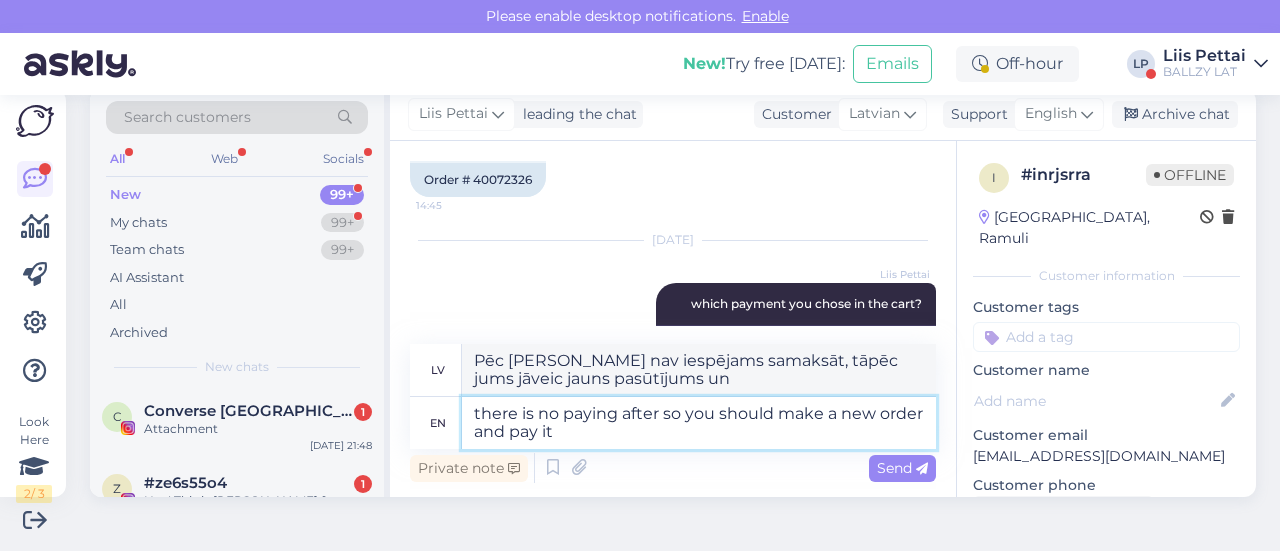 type on "there is no paying after so you should make a new order and pay it" 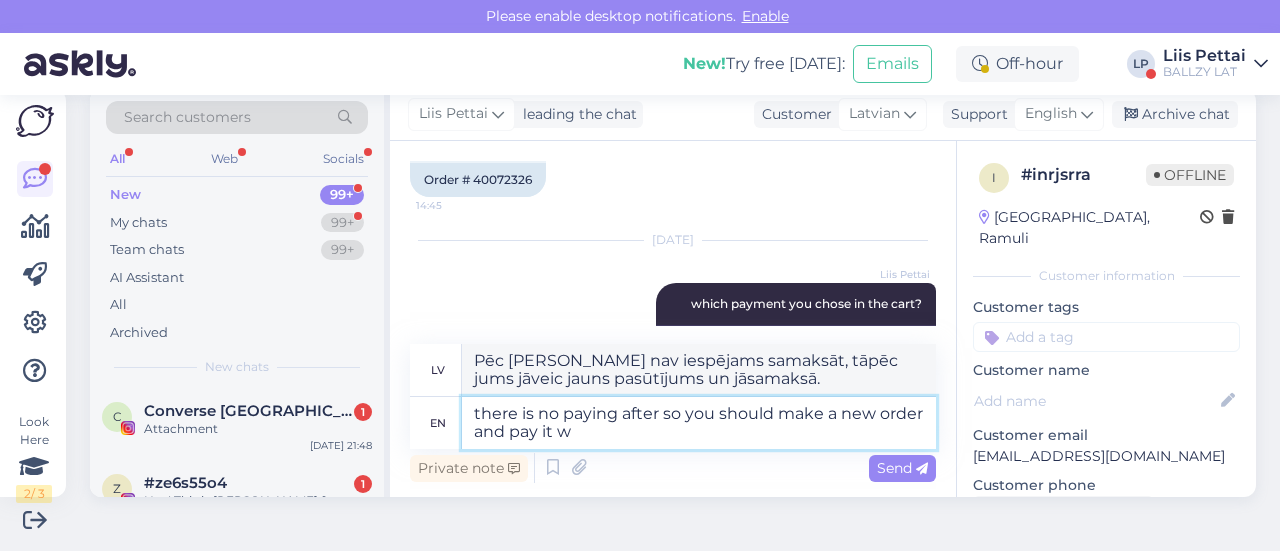 type on "there is no paying after so you should make a new order and pay it wi" 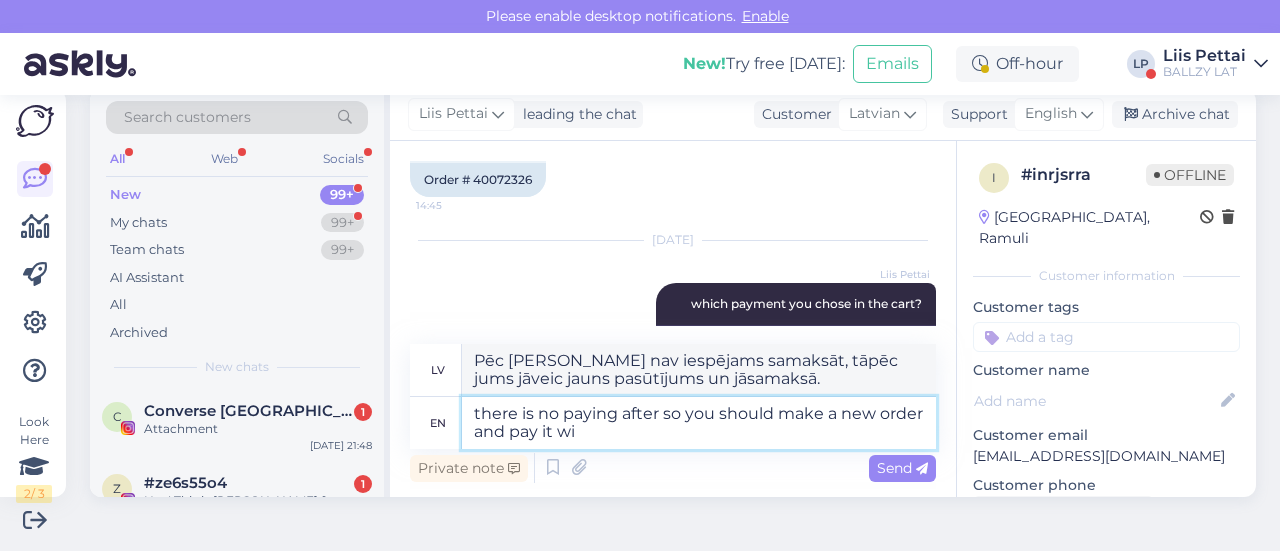 type on "Pēc [PERSON_NAME] nav iespējams samaksāt, tāpēc jums jāveic jauns pasūtījums un jāsamaksā par to." 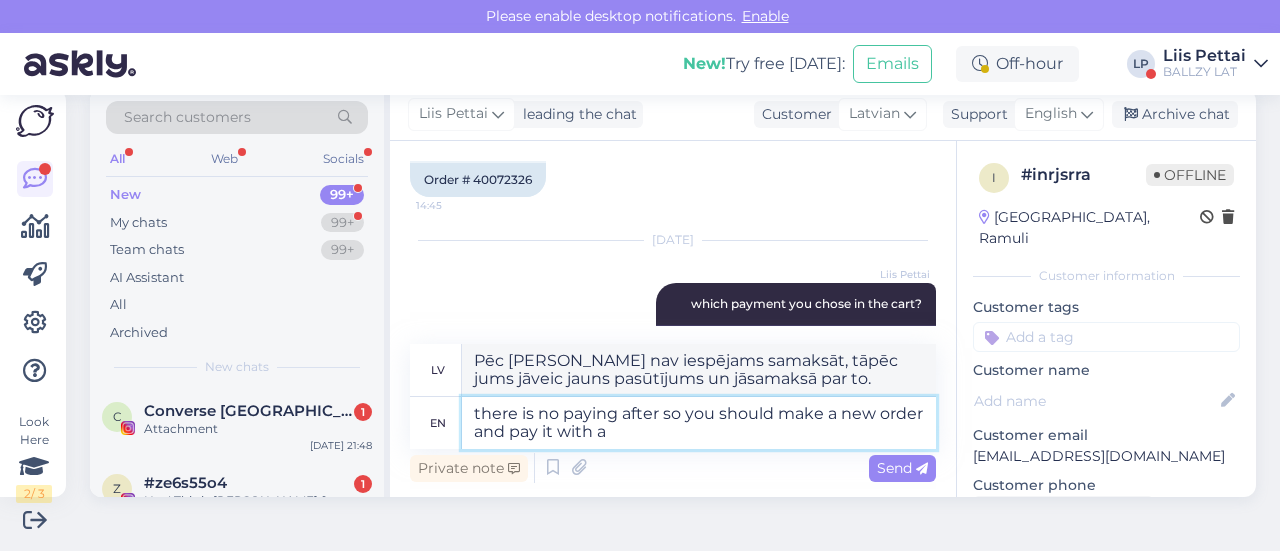 type on "there is no paying after so you should make a new order and pay it with a" 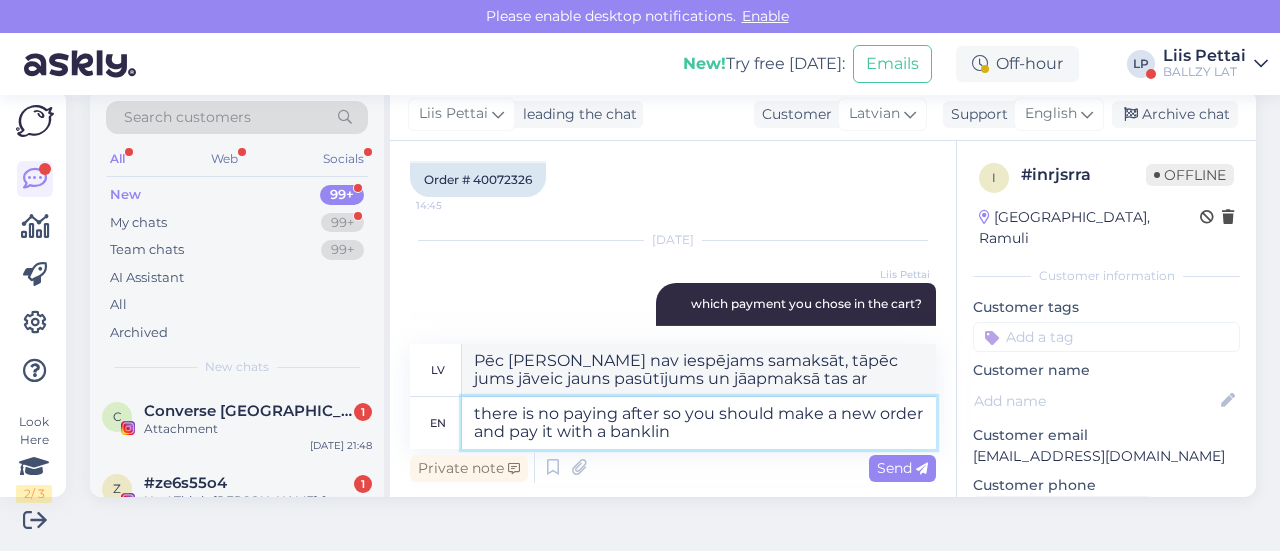 type on "there is no paying after so you should make a new order and pay it with a banklink" 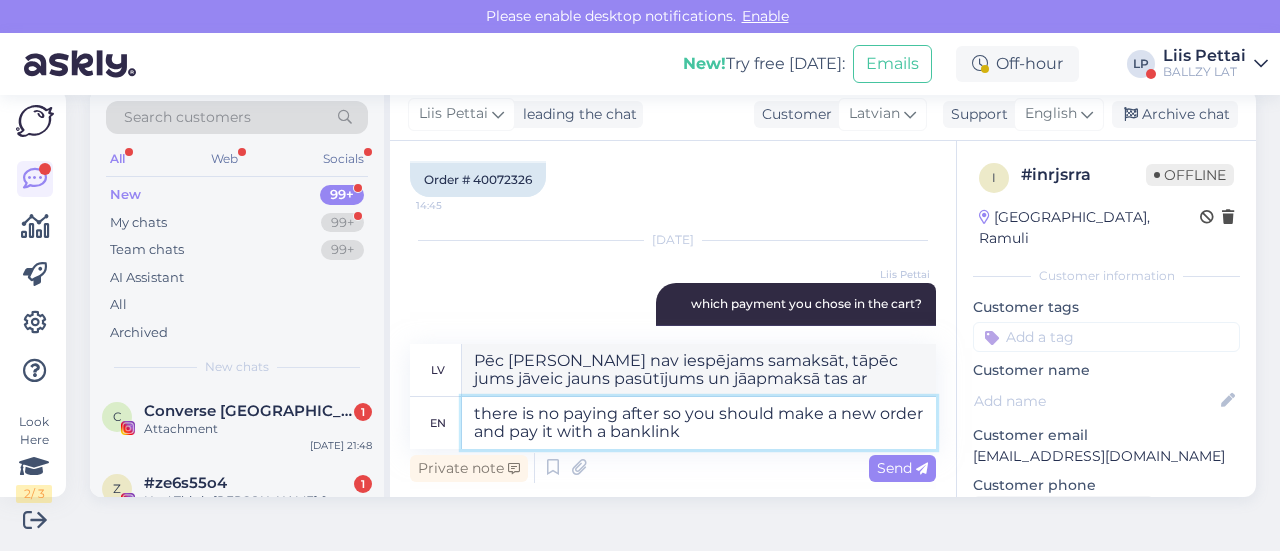 type 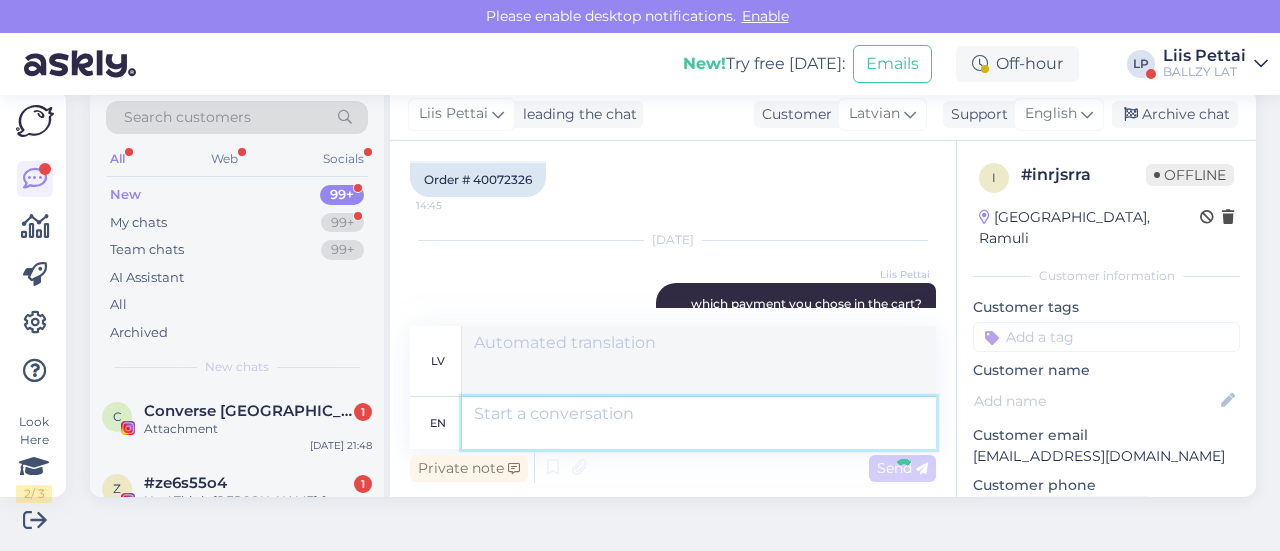 scroll, scrollTop: 440, scrollLeft: 0, axis: vertical 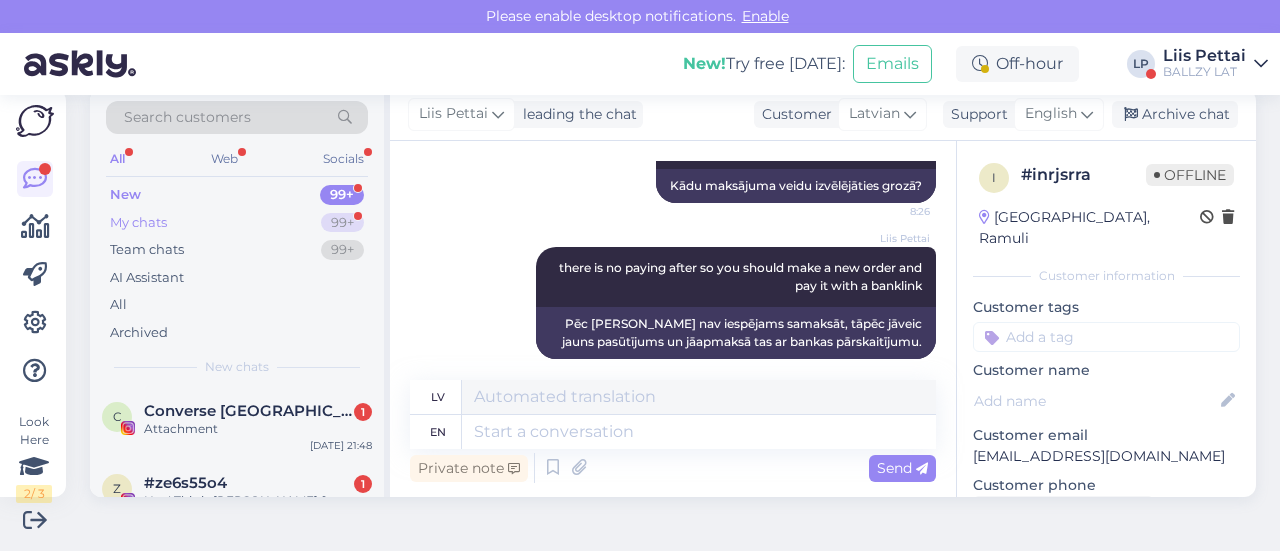 click on "My chats 99+" at bounding box center [237, 223] 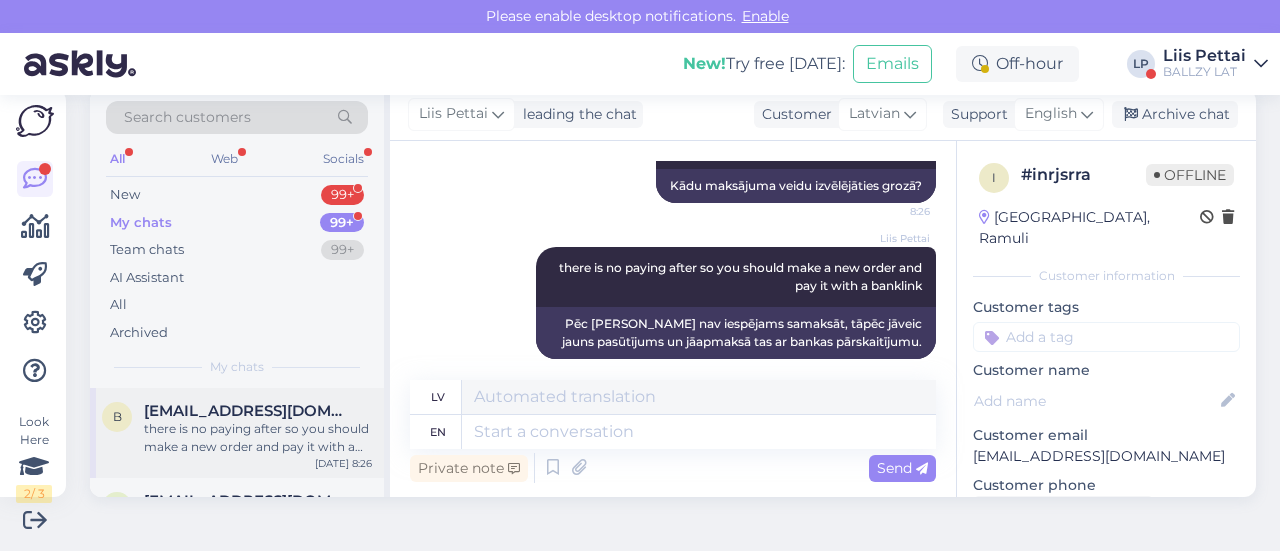 click on "there is no paying after so you should make a new order and pay it with a banklink" at bounding box center [258, 438] 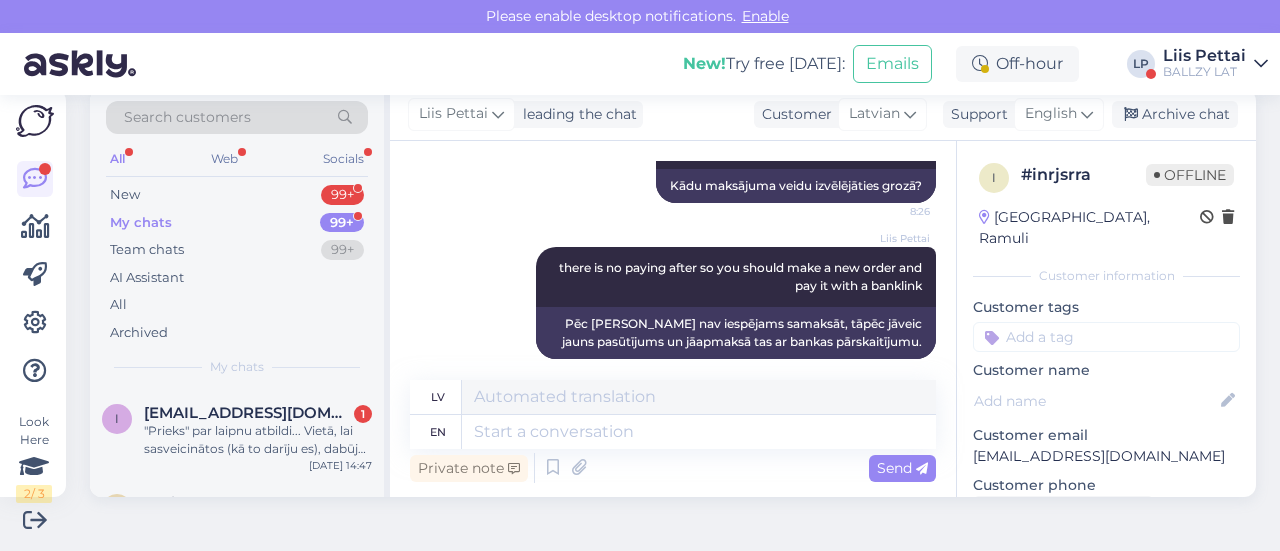 scroll, scrollTop: 320, scrollLeft: 0, axis: vertical 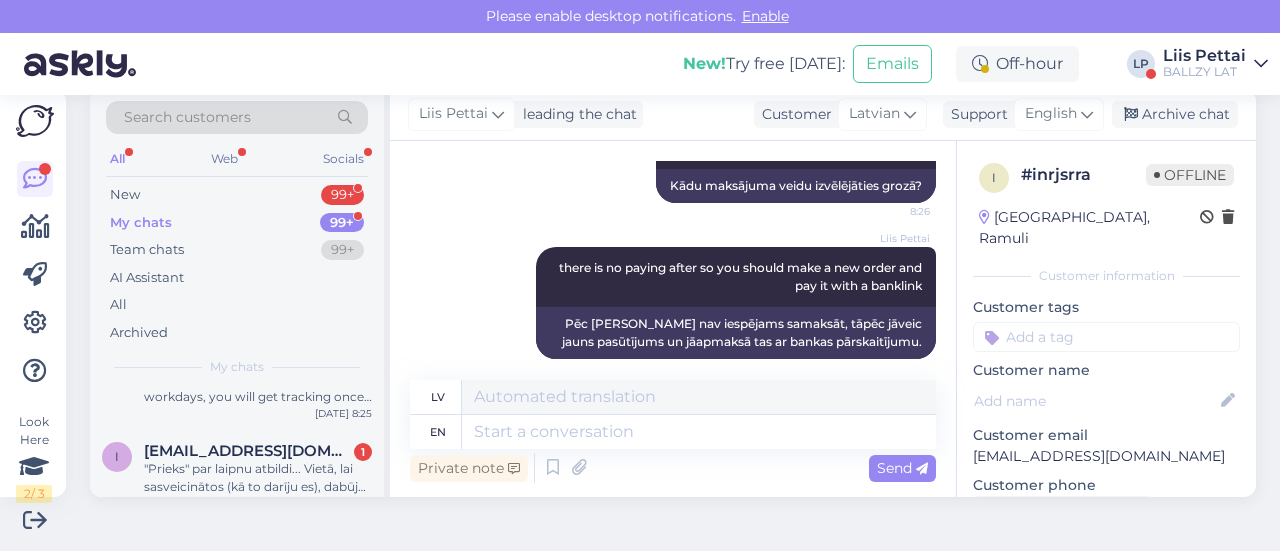 click on "[EMAIL_ADDRESS][DOMAIN_NAME]" at bounding box center (248, 451) 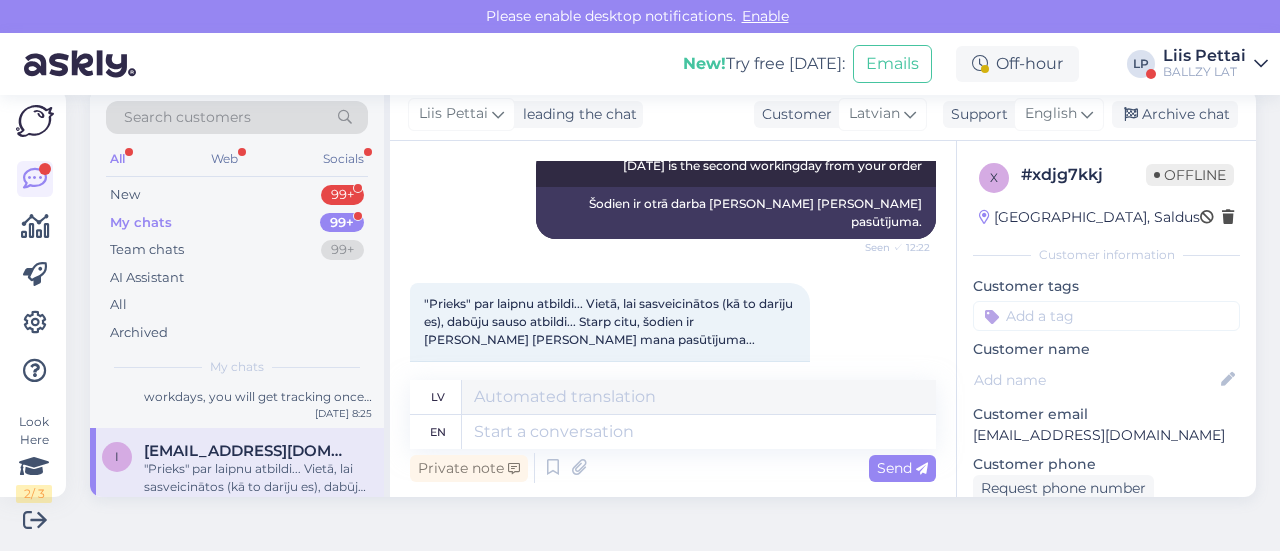 scroll, scrollTop: 1022, scrollLeft: 0, axis: vertical 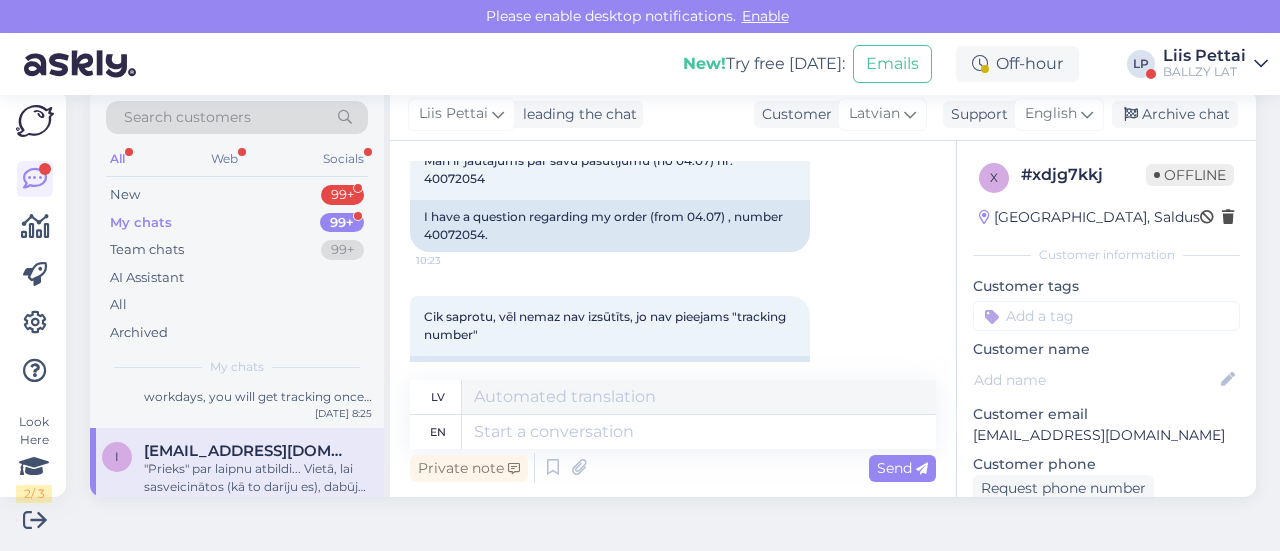 click on "Liis Pettai" at bounding box center (1204, 56) 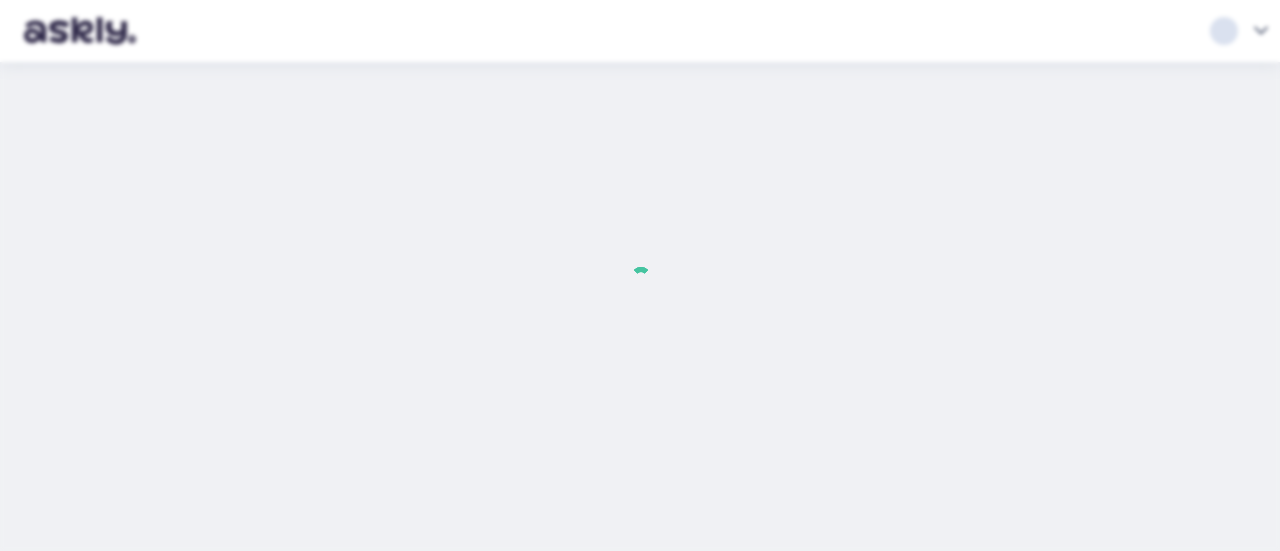 scroll, scrollTop: 0, scrollLeft: 0, axis: both 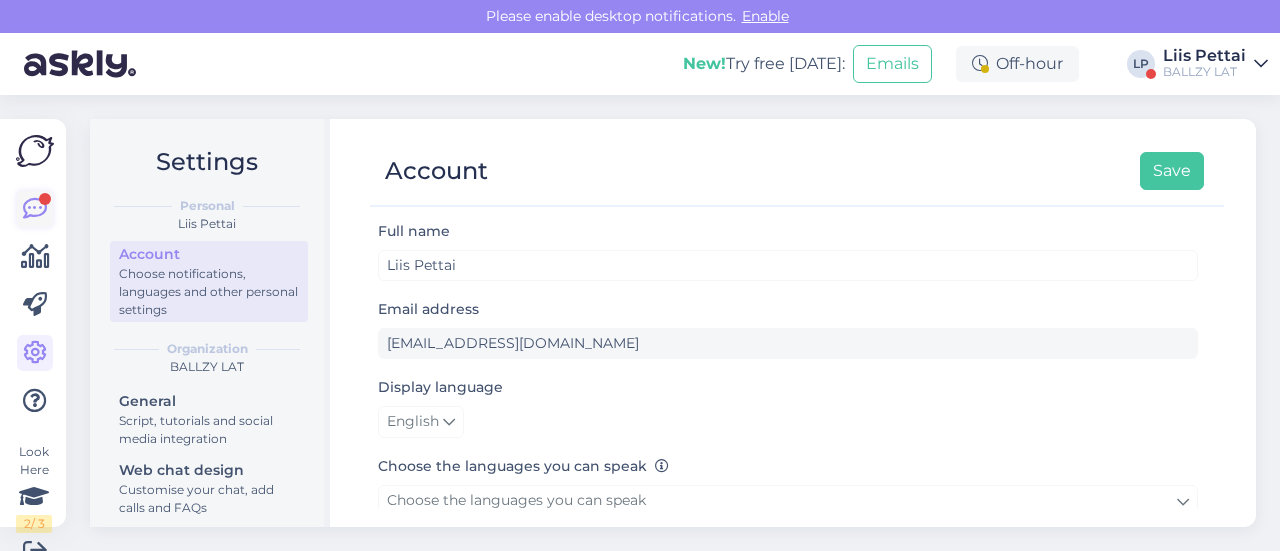 click at bounding box center [35, 209] 